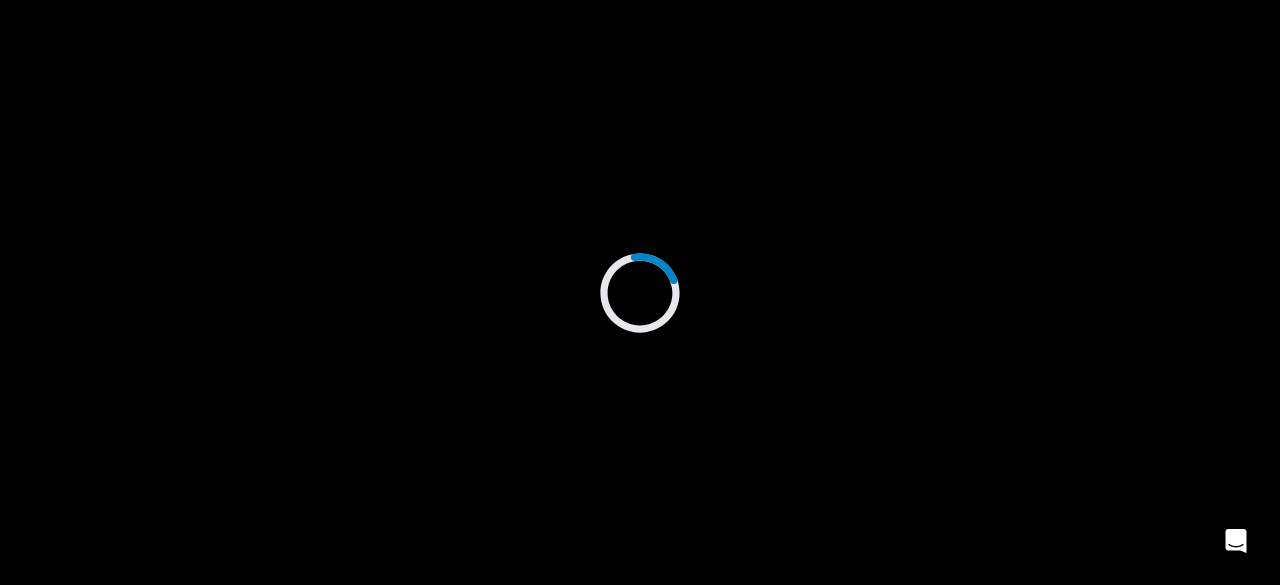 scroll, scrollTop: 0, scrollLeft: 0, axis: both 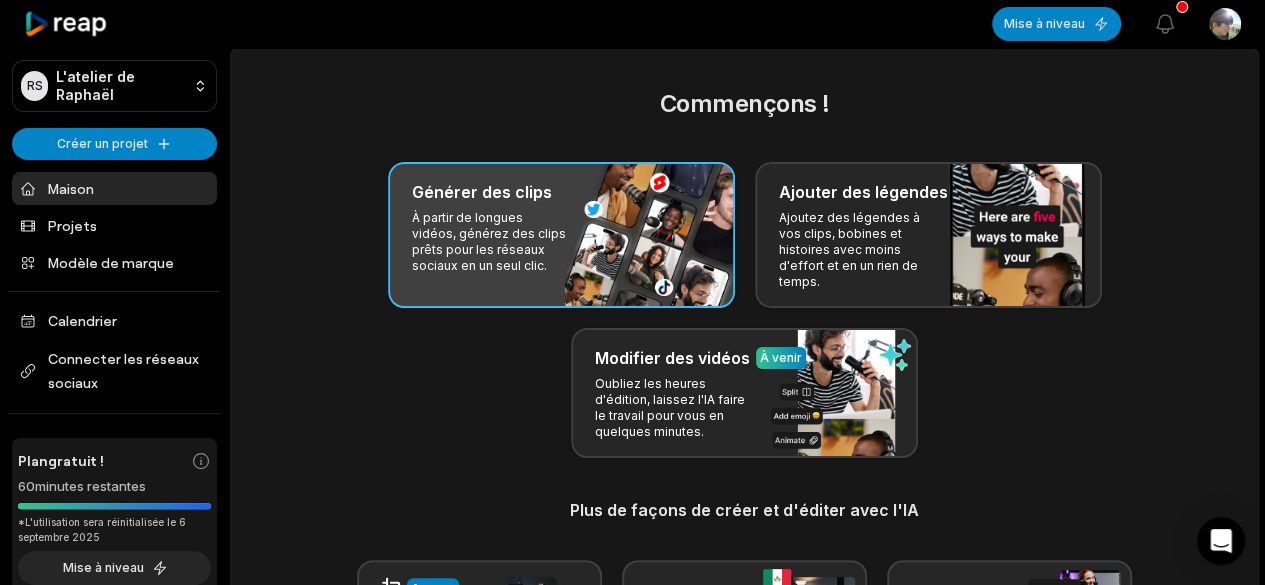click on "Générer des clips" at bounding box center [561, 192] 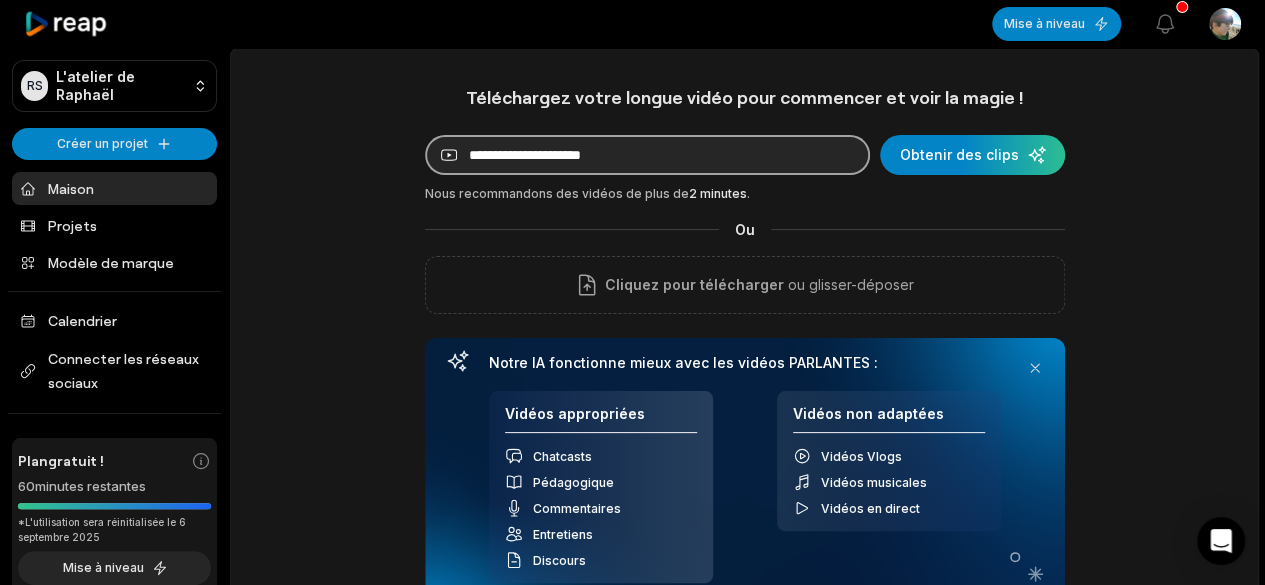 click at bounding box center [647, 155] 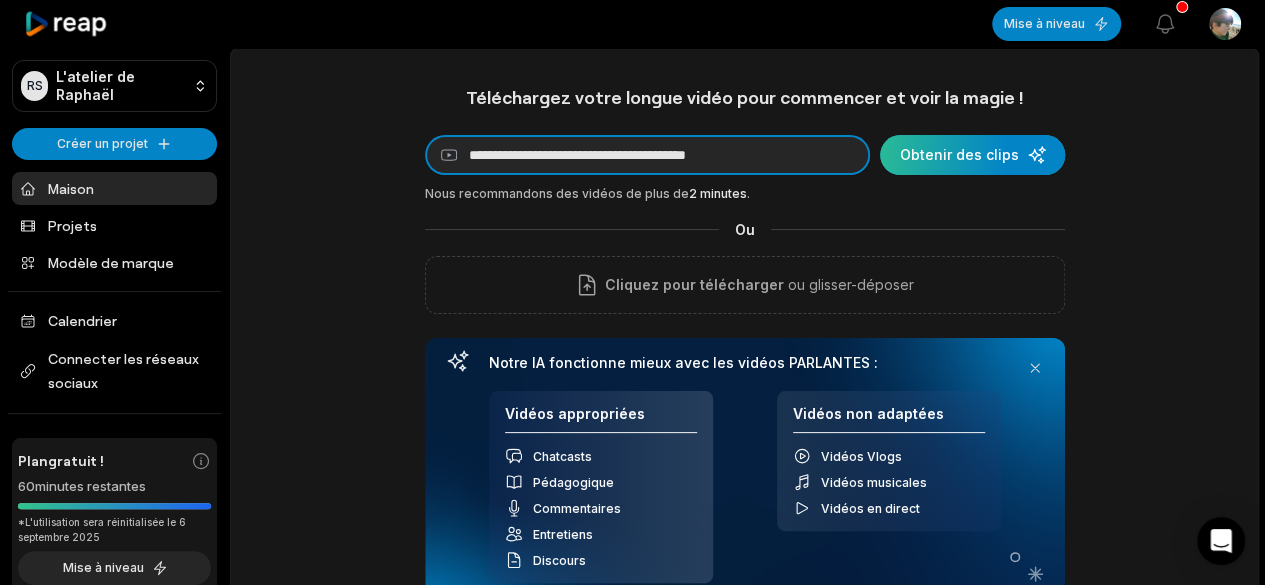type on "**********" 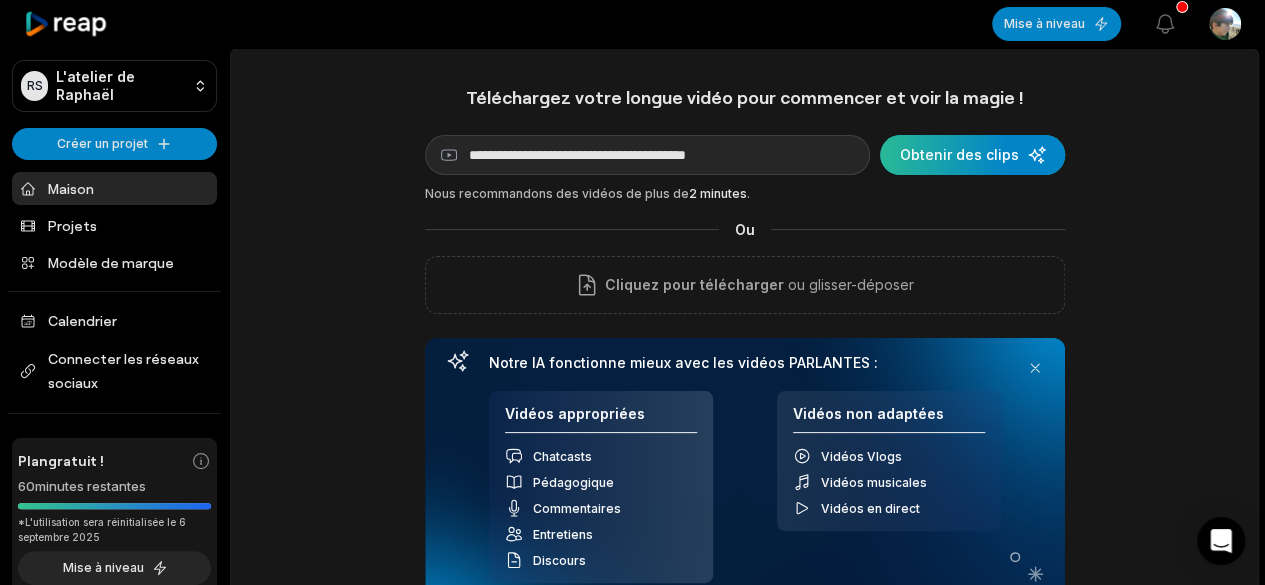 click at bounding box center [972, 155] 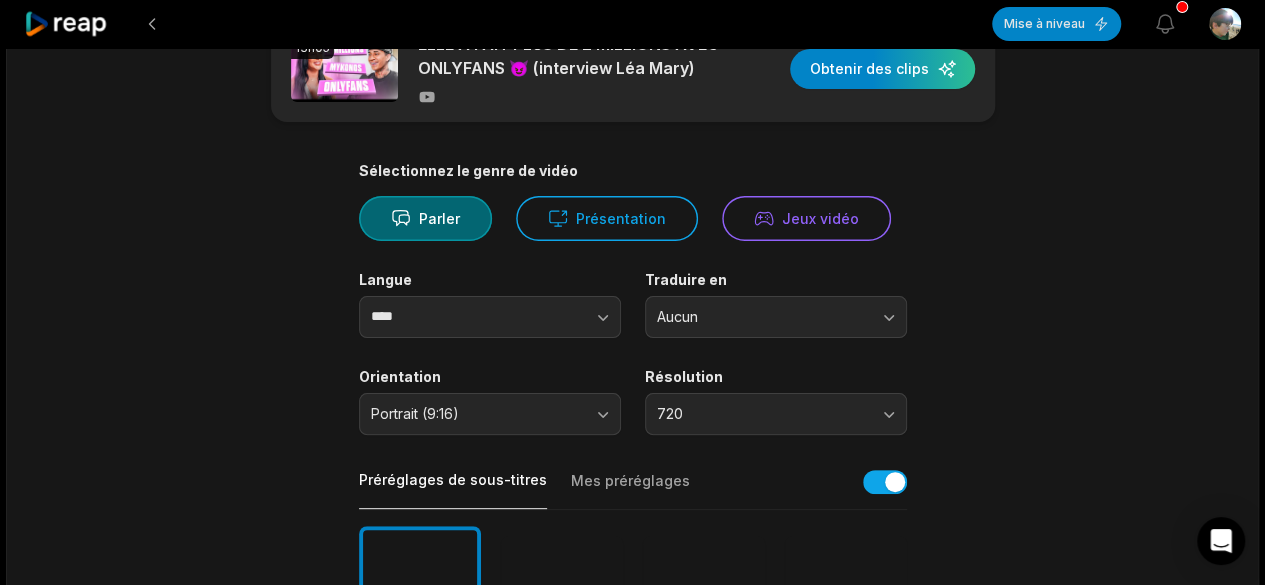 scroll, scrollTop: 66, scrollLeft: 0, axis: vertical 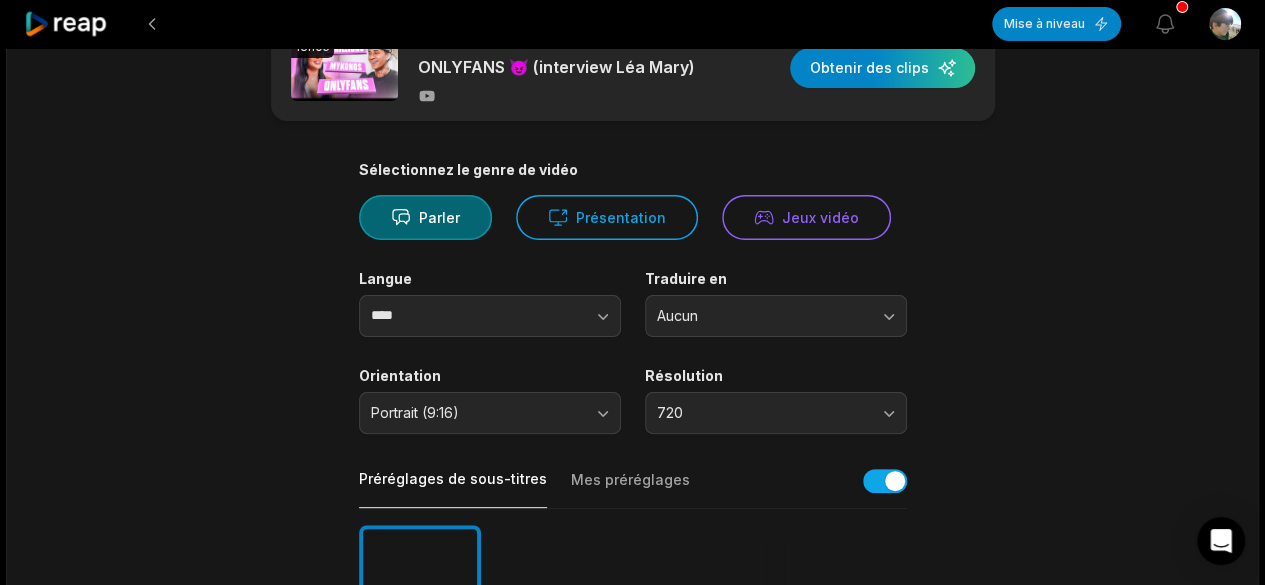 click on "Sélectionnez le genre de vidéo Parler Présentation Jeux vidéo Langue **** Traduire en Aucun Orientation Portrait (9:16) Résolution 720 Préréglages de sous-titres Mes préréglages Plongeur en profondeur Éclatement Bête YC Rendez-vous de jeu Animal de compagnie Zen Plus de préréglages Délai de traitement 00:00 13h05 Longueur du clip automatique <30s 30-60 ans années 60-90 90s-3min Sujets de clip (facultatif) Ajoutez des sujets spécifiques que vous souhaitez que l’IA extrait de la vidéo." at bounding box center [633, 711] 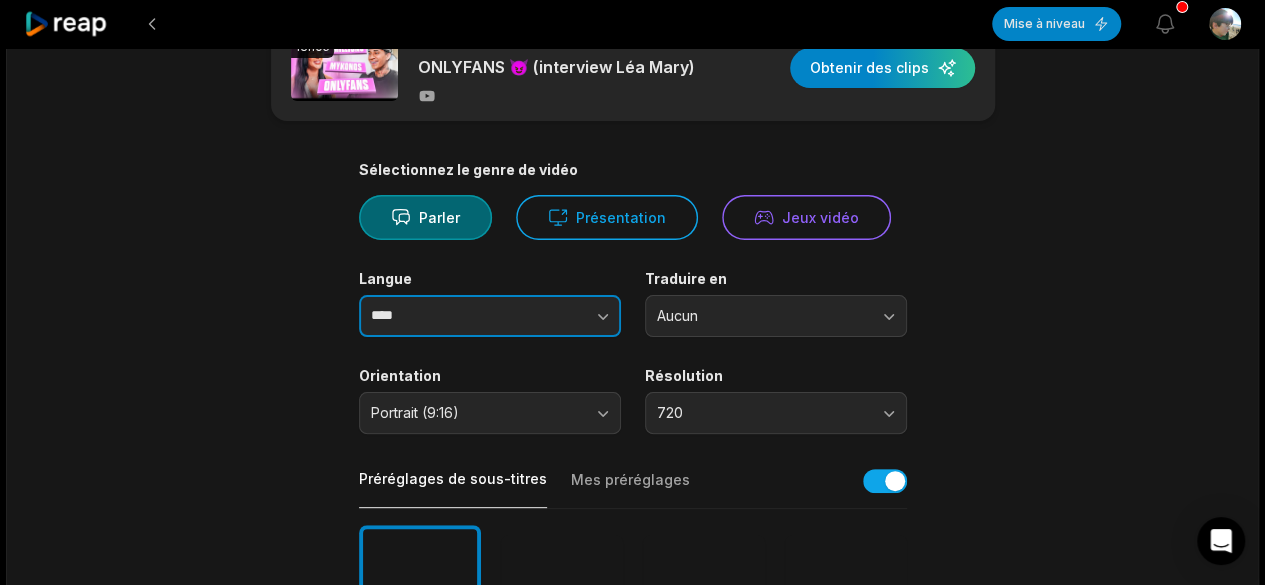 click at bounding box center [563, 316] 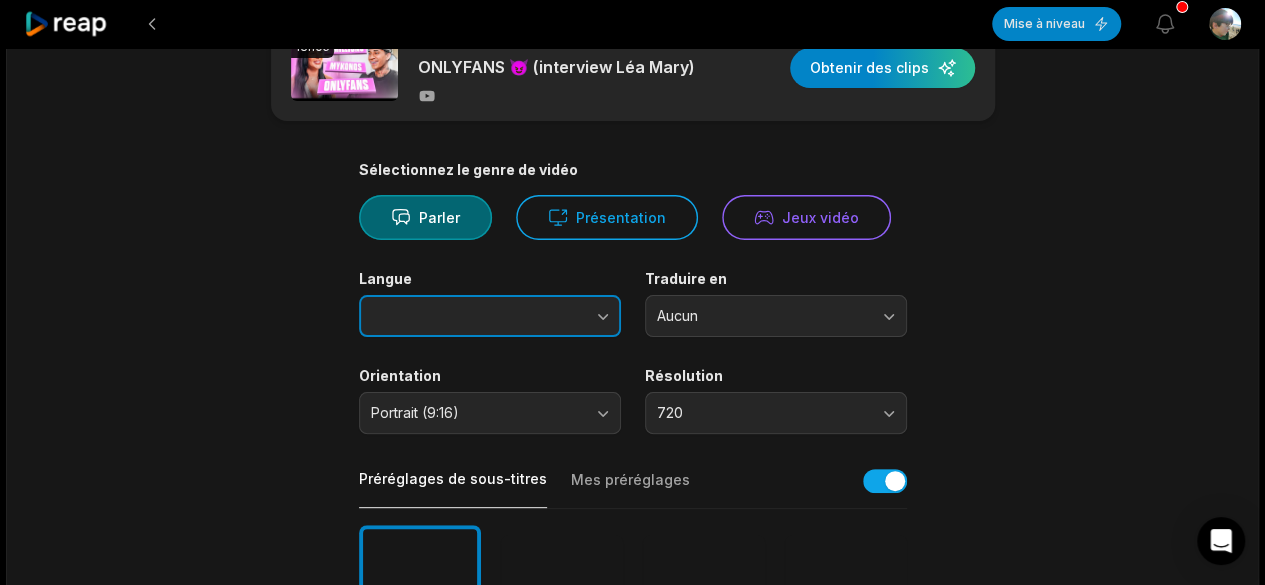 scroll, scrollTop: 56, scrollLeft: 0, axis: vertical 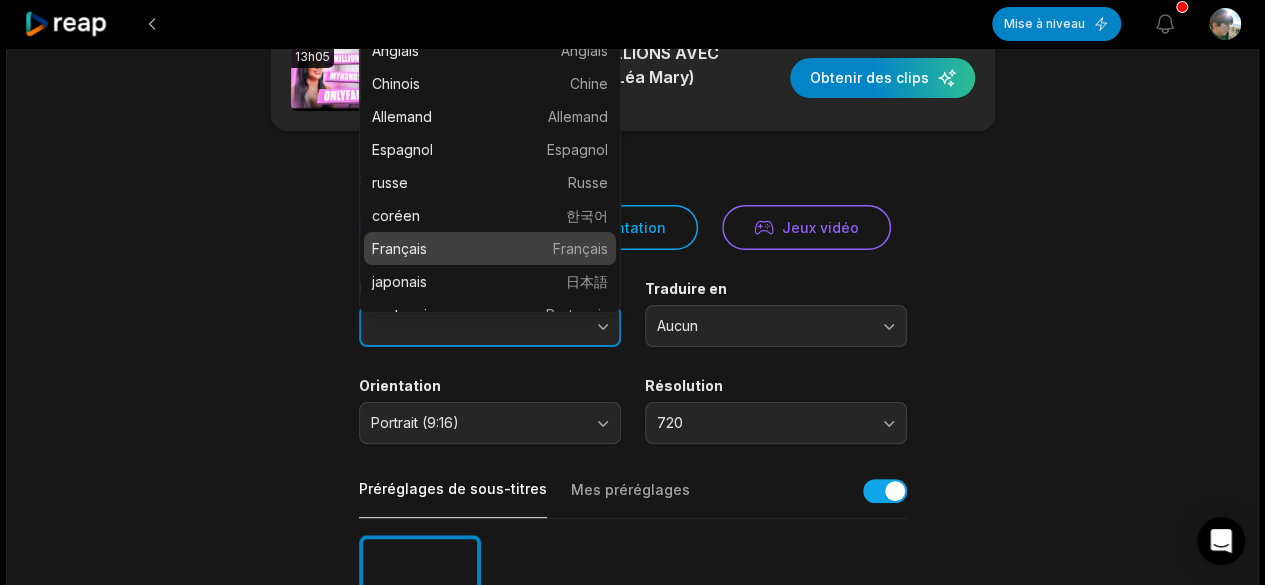 type on "******" 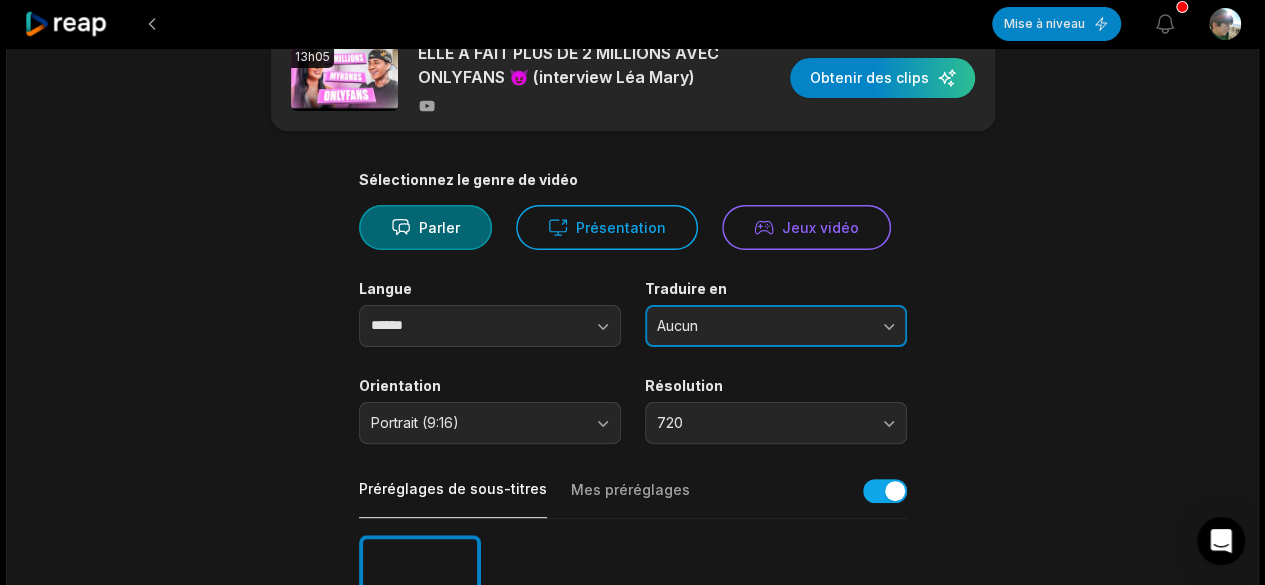 click on "Aucun" at bounding box center (762, 326) 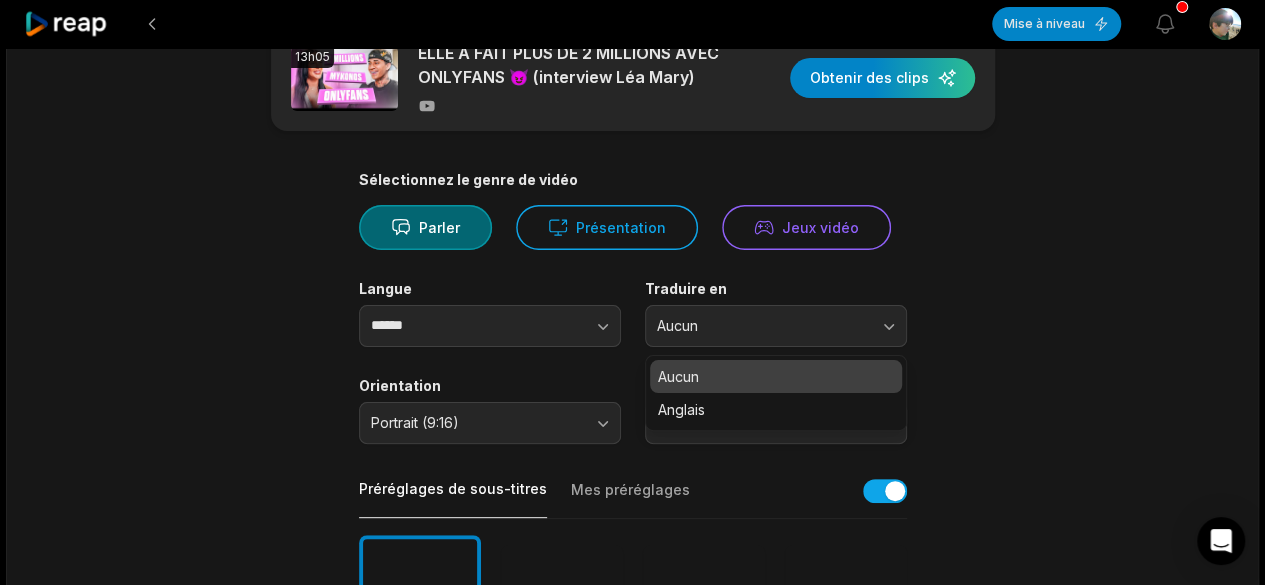 click on "13h05 ELLE A FAIT PLUS DE 2 MILLIONS AVEC ONLYFANS 😈 (interview Léa Mary) Obtenir des clips Sélectionnez le genre de vidéo Parler Présentation Jeux vidéo Langue ****** Traduire en Aucun Aucun Anglais Orientation Portrait (9:16) Résolution 720 Préréglages de sous-titres Mes préréglages Plongeur en profondeur Éclatement Bête YC Rendez-vous de jeu Animal de compagnie Zen Plus de préréglages Délai de traitement 00:00 13h05 Longueur du clip automatique <30s 30-60 ans années 60-90 90s-3min Sujets de clip (facultatif) Ajoutez des sujets spécifiques que vous souhaitez que l’IA extrait de la vidéo." at bounding box center [633, 648] 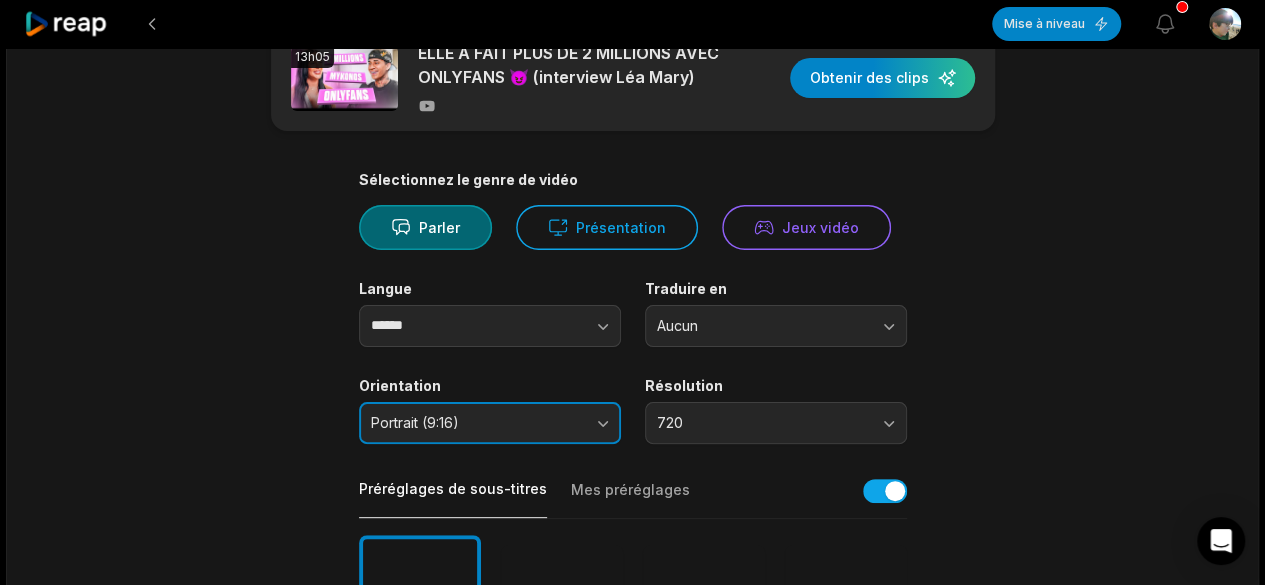 click on "Portrait (9:16)" at bounding box center [476, 423] 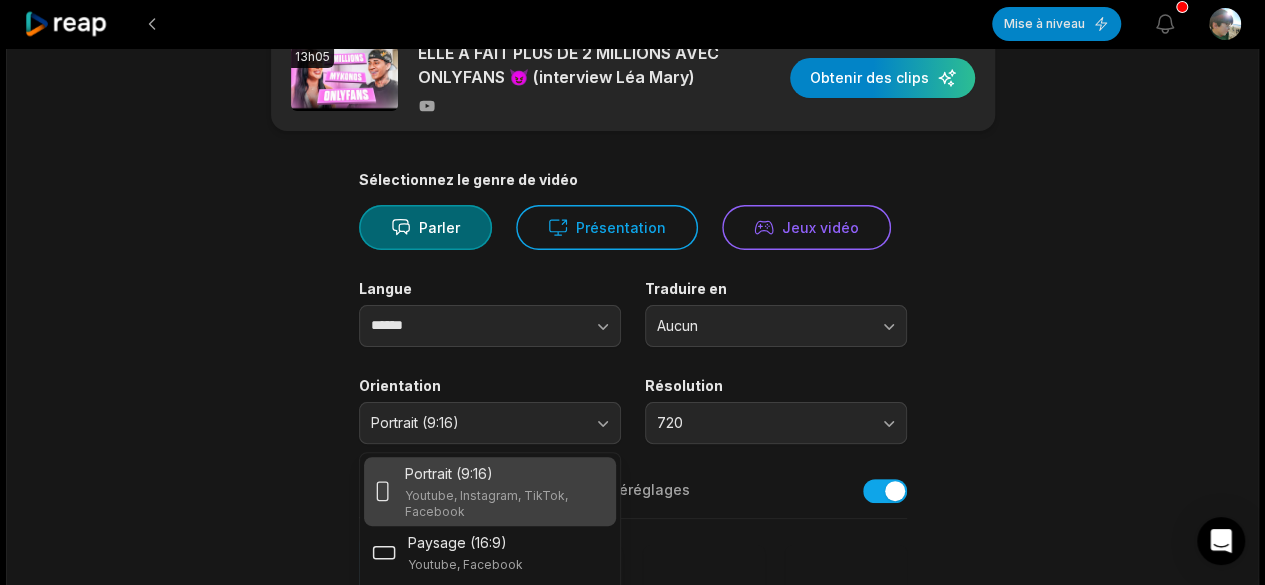click on "13h05 ELLE A FAIT PLUS DE 2 MILLIONS AVEC ONLYFANS 😈 (interview Léa Mary) Obtenir des clips Sélectionnez le genre de vidéo Parler Présentation Jeux vidéo Langue ****** Traduire en Aucun Orientation Portrait (9:16) Portrait (9:16) Youtube, Instagram, TikTok, Facebook Paysage (16:9) Youtube, Facebook Carré (1:1) Instagram, Facebook, LinkedIn Résolution 720 Préréglages de sous-titres Mes préréglages Plongeur en profondeur Éclatement Bête YC Rendez-vous de jeu Animal de compagnie Zen Plus de préréglages Délai de traitement 00:00 13h05 Longueur du clip automatique <30s 30-60 ans années 60-90 90s-3min Sujets de clip (facultatif) Ajoutez des sujets spécifiques que vous souhaitez que l’IA extrait de la vidéo." at bounding box center (633, 648) 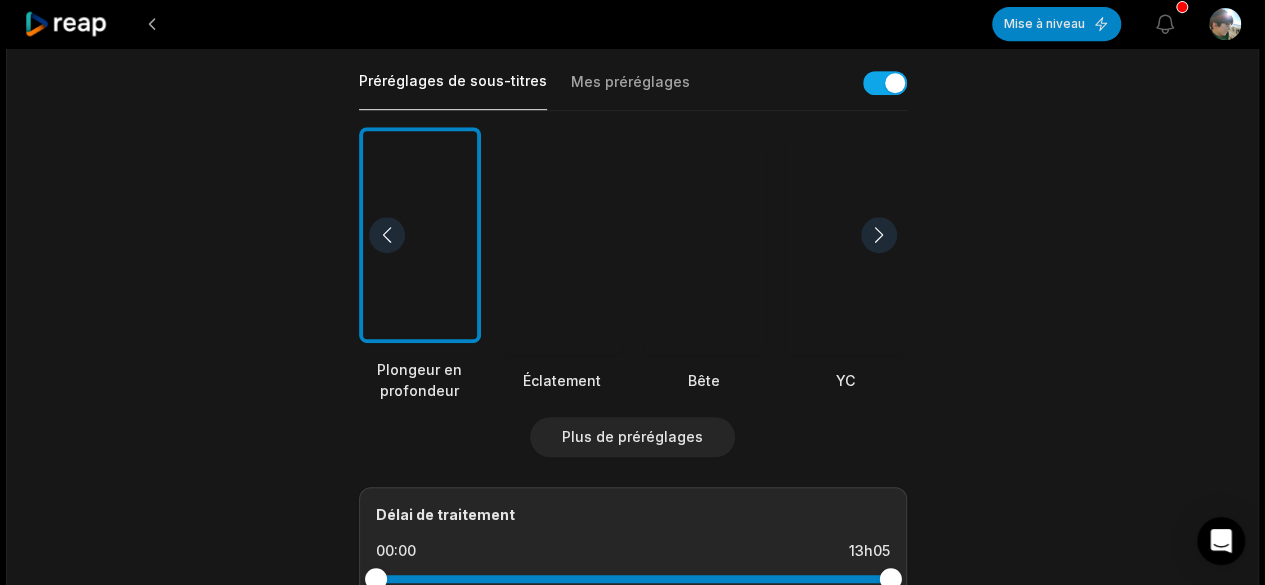 scroll, scrollTop: 464, scrollLeft: 0, axis: vertical 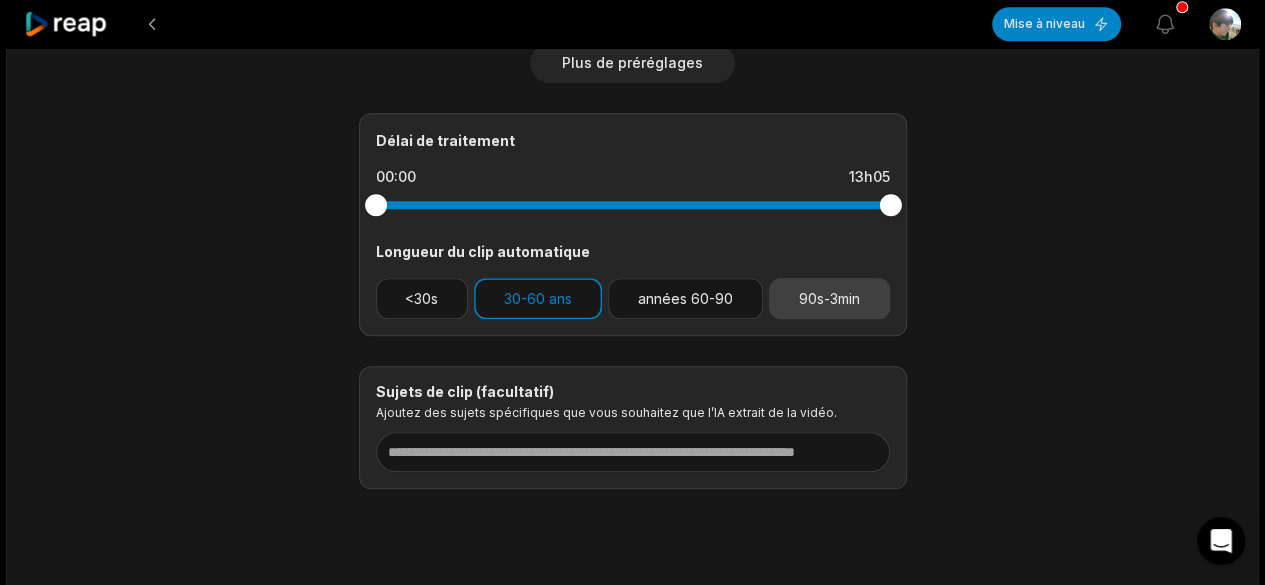 click on "90s-3min" at bounding box center [829, 298] 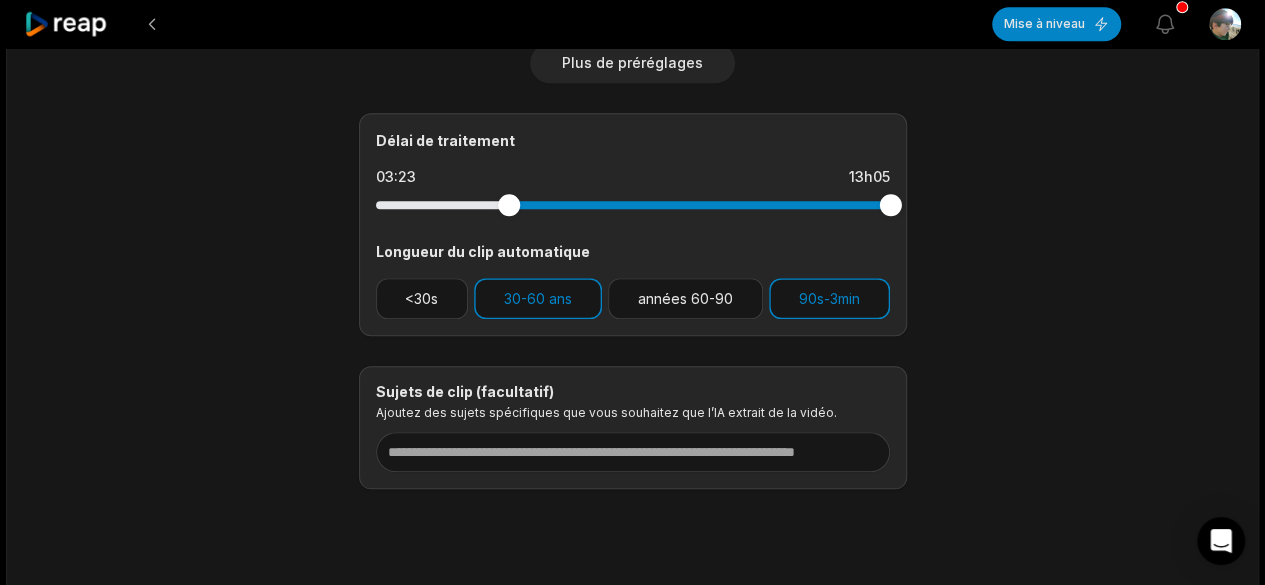 click at bounding box center (633, 205) 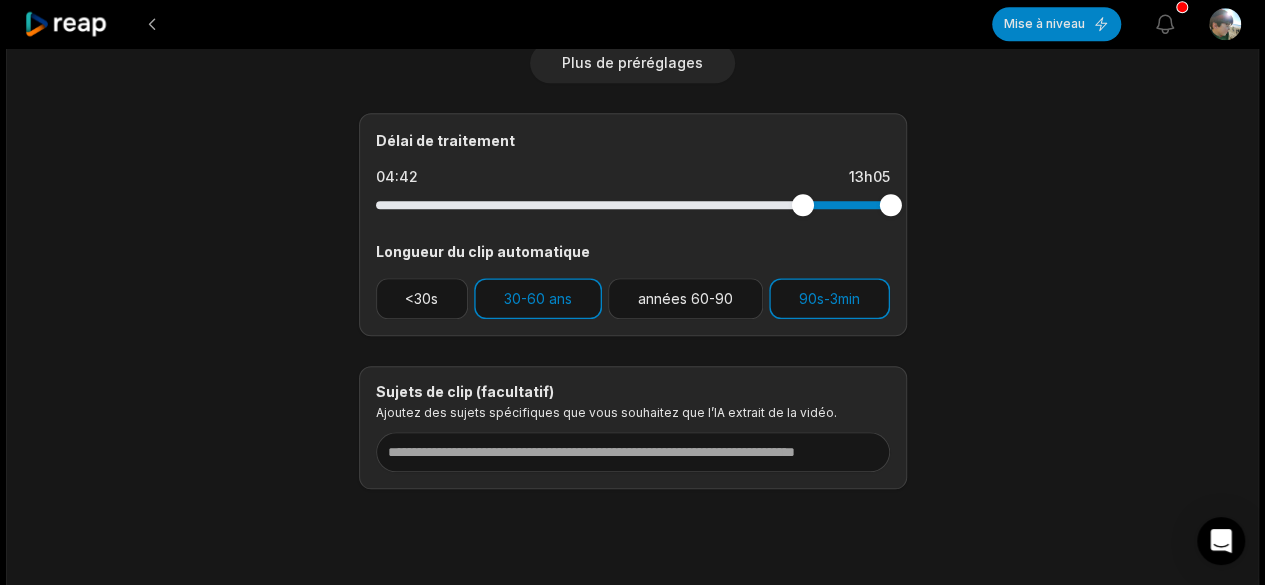 drag, startPoint x: 514, startPoint y: 203, endPoint x: 886, endPoint y: 201, distance: 372.00537 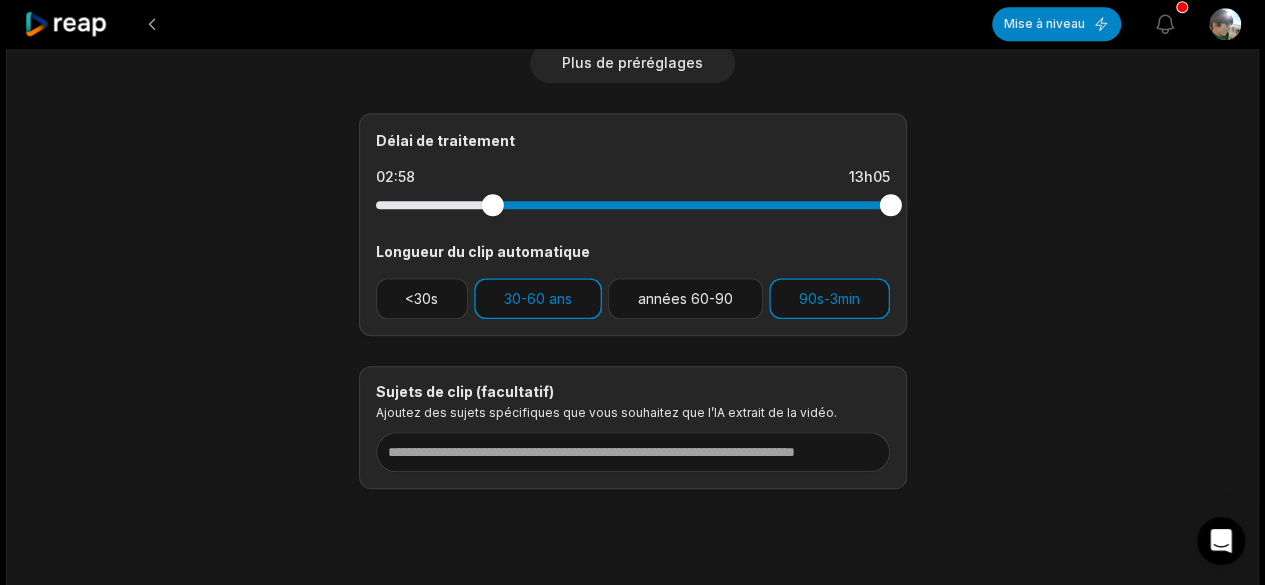 drag, startPoint x: 806, startPoint y: 194, endPoint x: 435, endPoint y: 245, distance: 374.48898 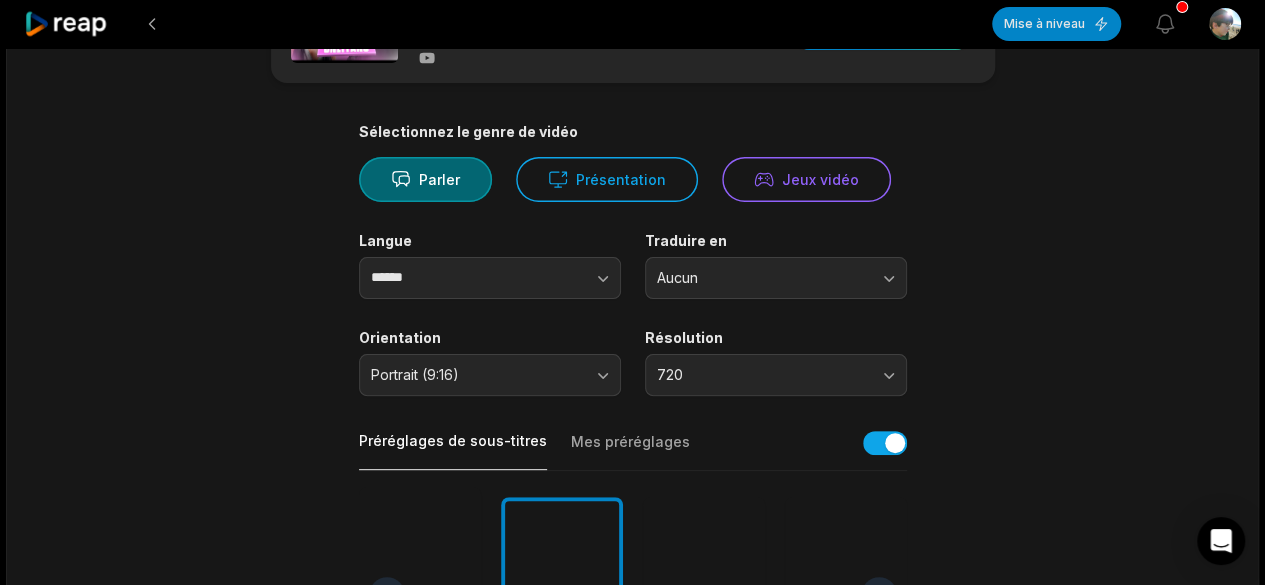 scroll, scrollTop: 0, scrollLeft: 0, axis: both 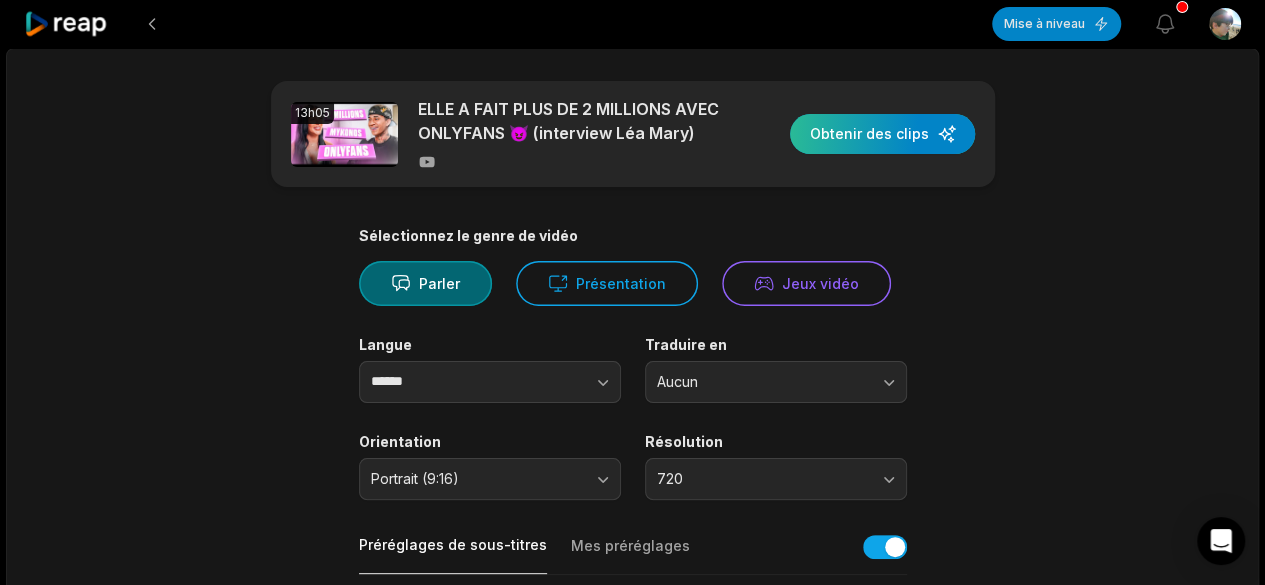 click at bounding box center (882, 134) 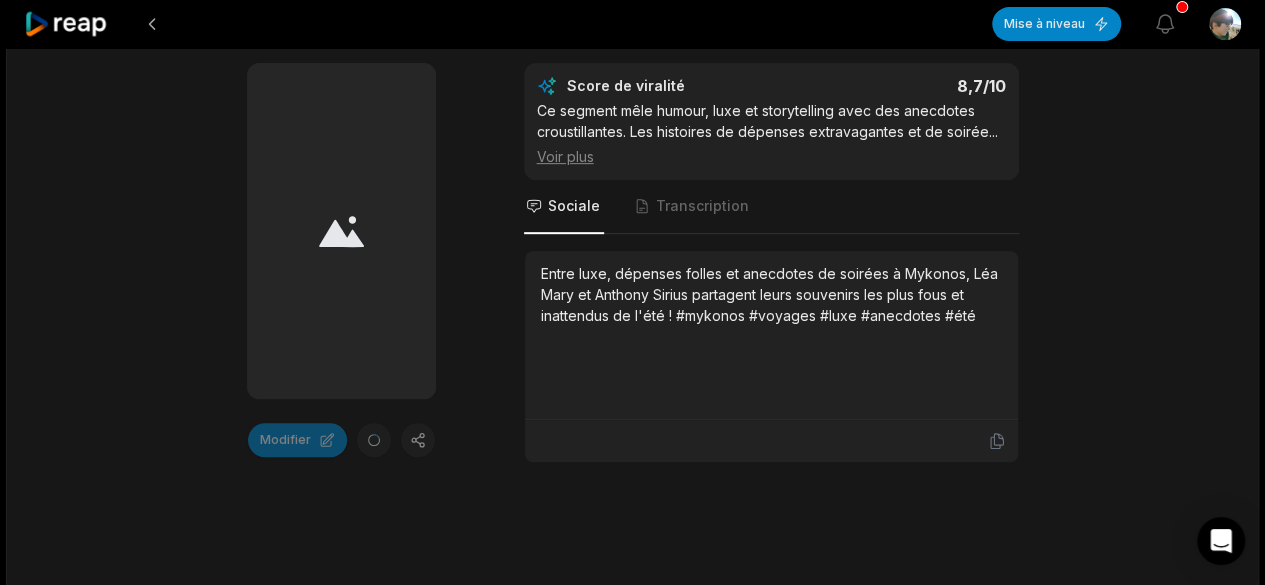scroll, scrollTop: 0, scrollLeft: 0, axis: both 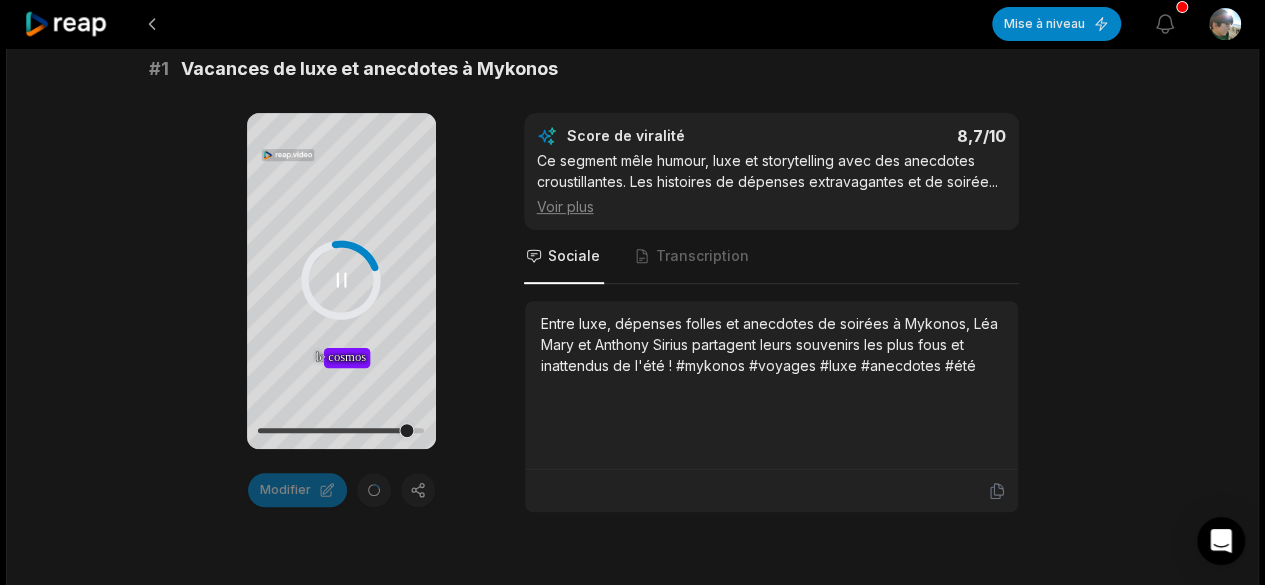 drag, startPoint x: 264, startPoint y: 431, endPoint x: 406, endPoint y: 435, distance: 142.05632 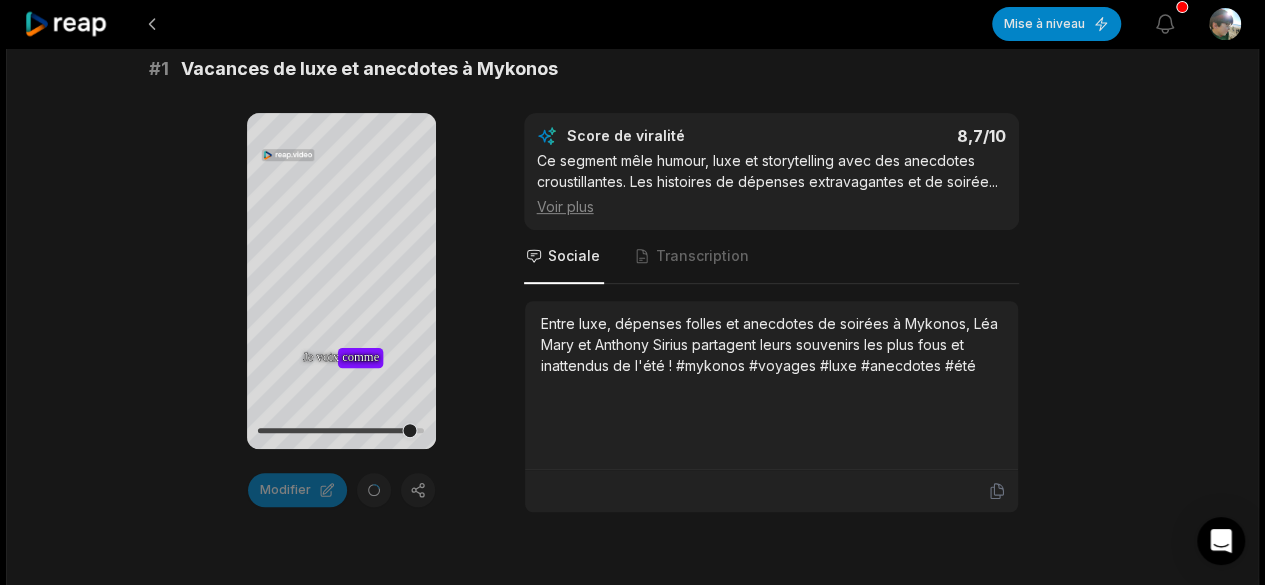 scroll, scrollTop: 345, scrollLeft: 0, axis: vertical 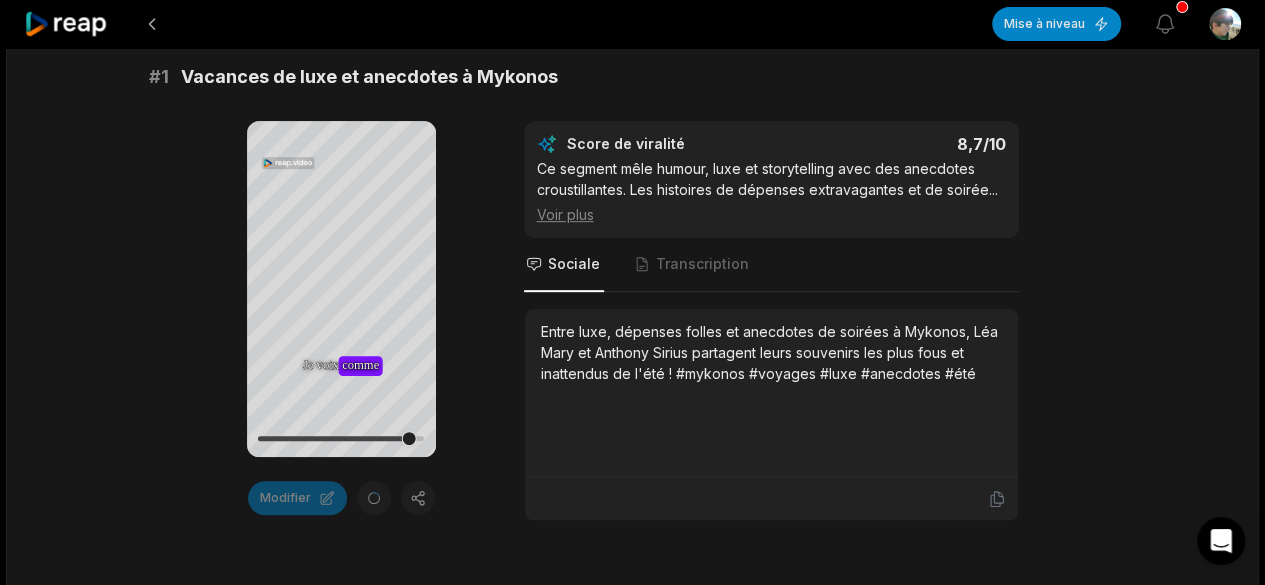 drag, startPoint x: 408, startPoint y: 435, endPoint x: 188, endPoint y: 440, distance: 220.05681 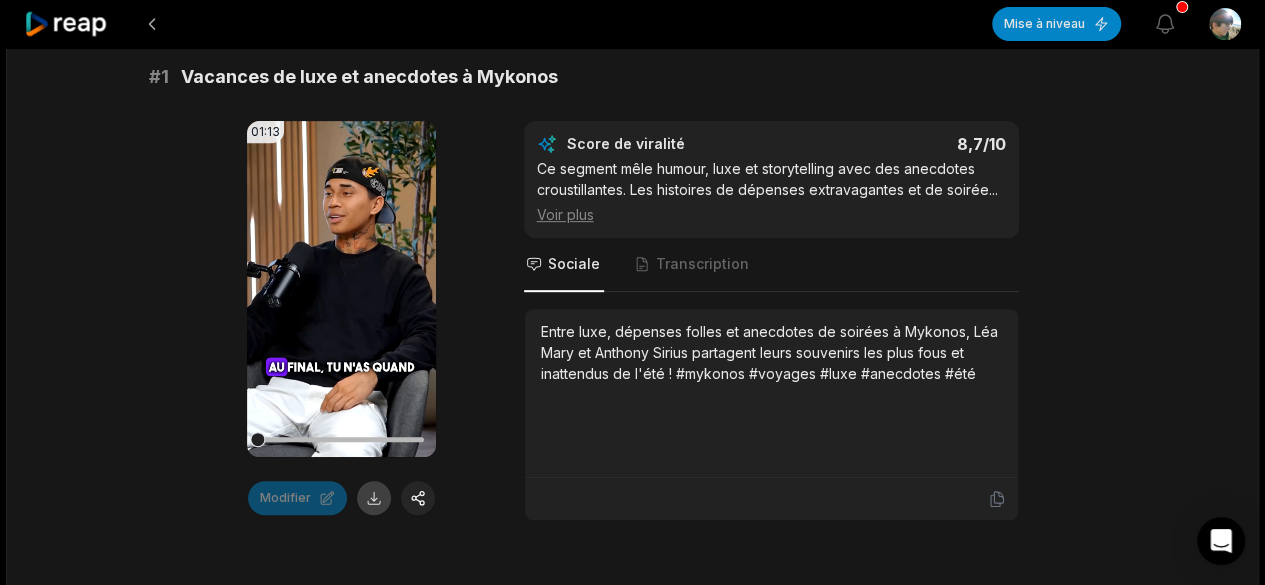 click at bounding box center (374, 498) 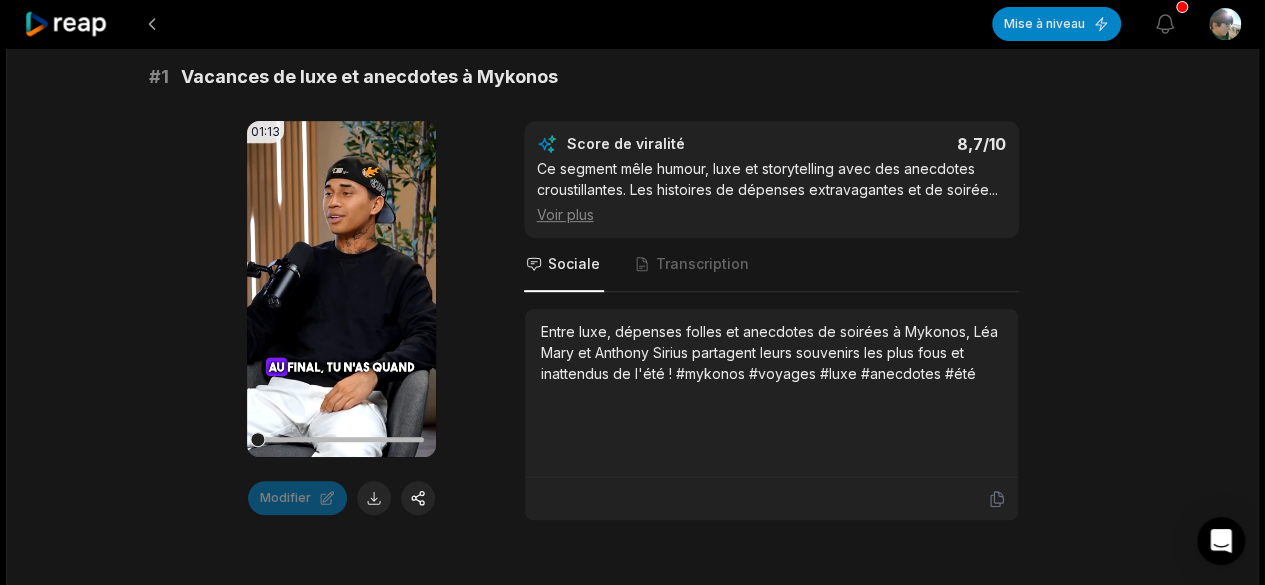 scroll, scrollTop: 0, scrollLeft: 0, axis: both 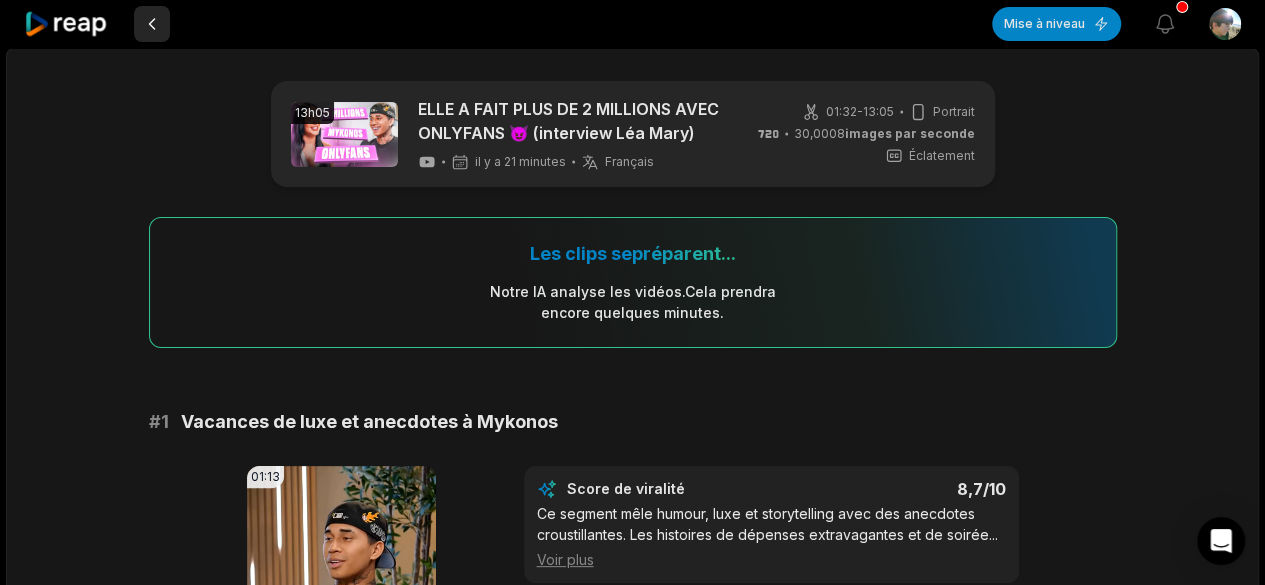 click at bounding box center (152, 24) 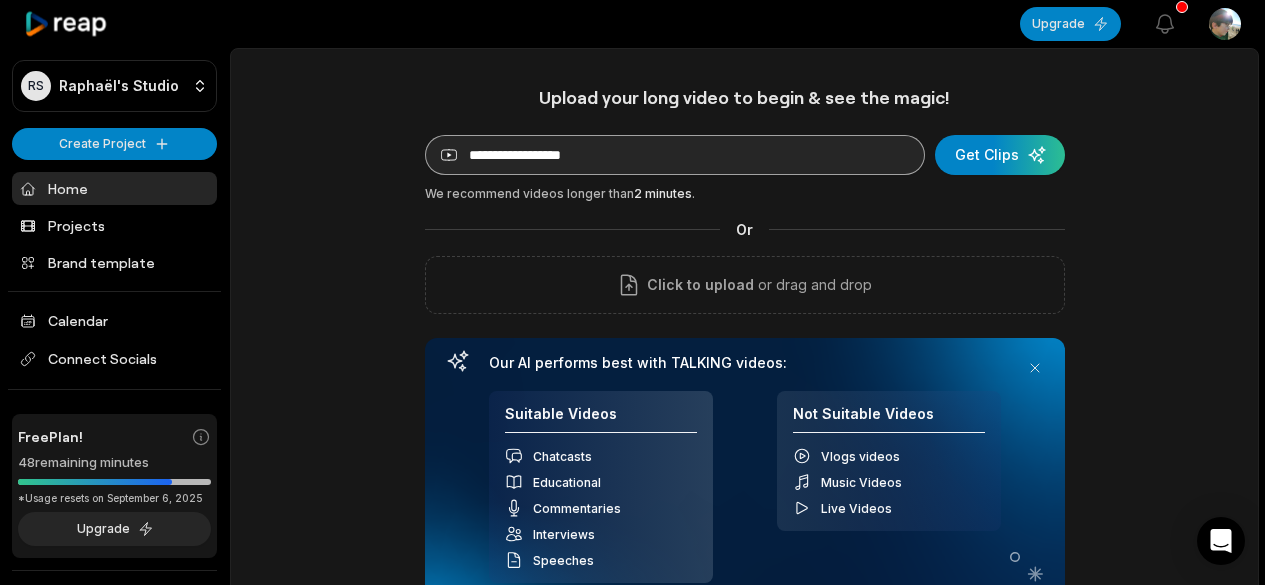 scroll, scrollTop: 0, scrollLeft: 0, axis: both 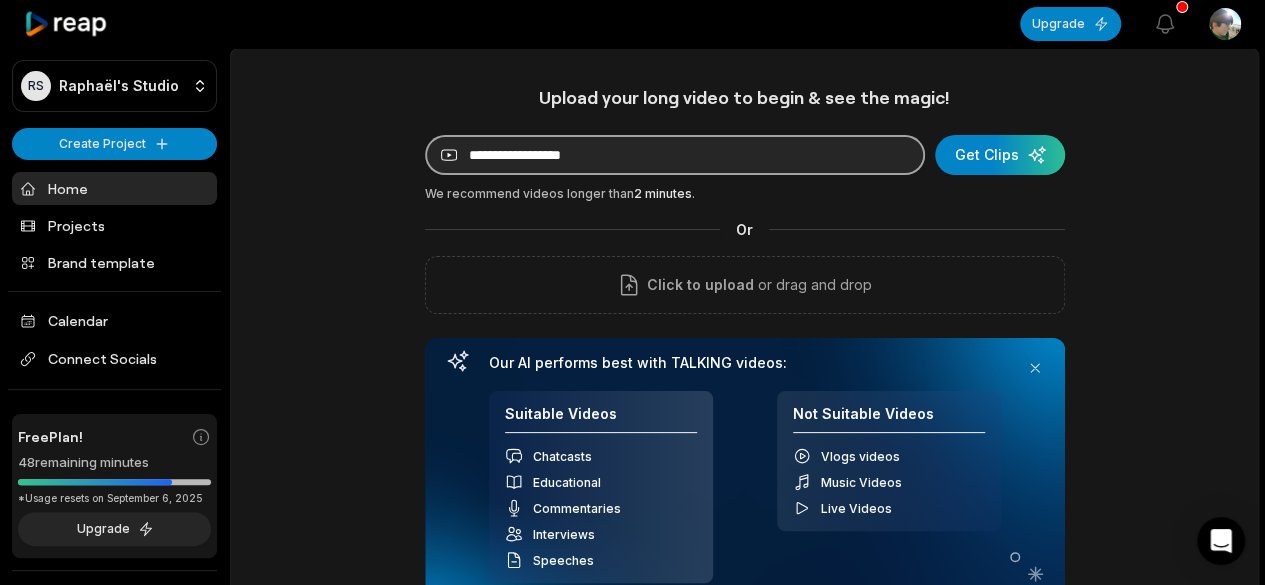 click at bounding box center [675, 155] 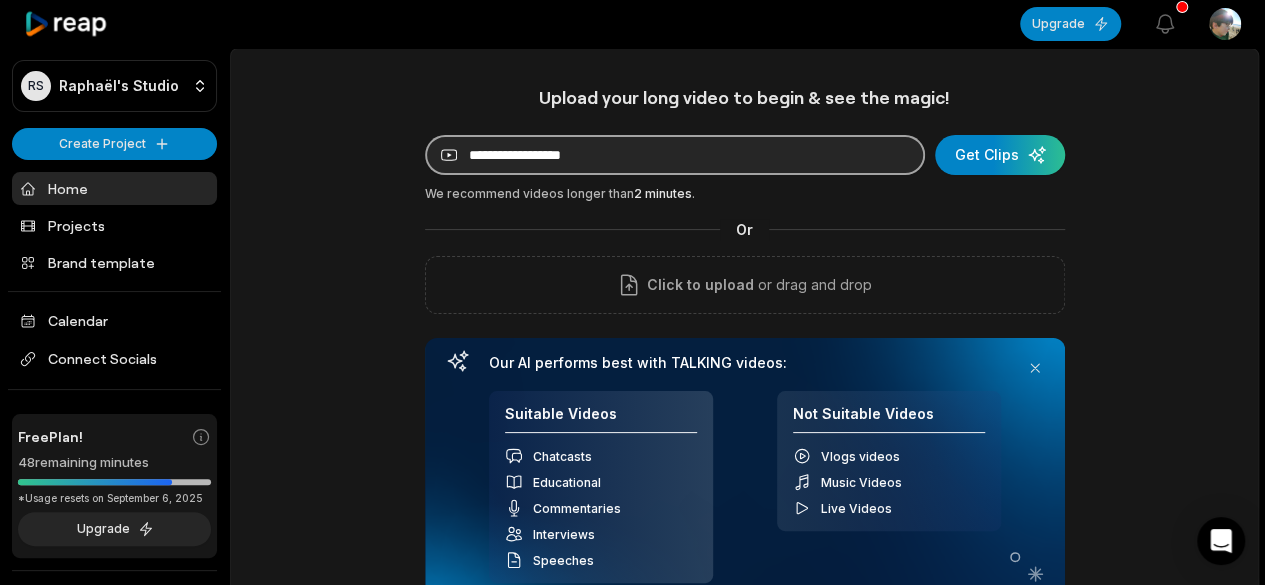 paste on "**********" 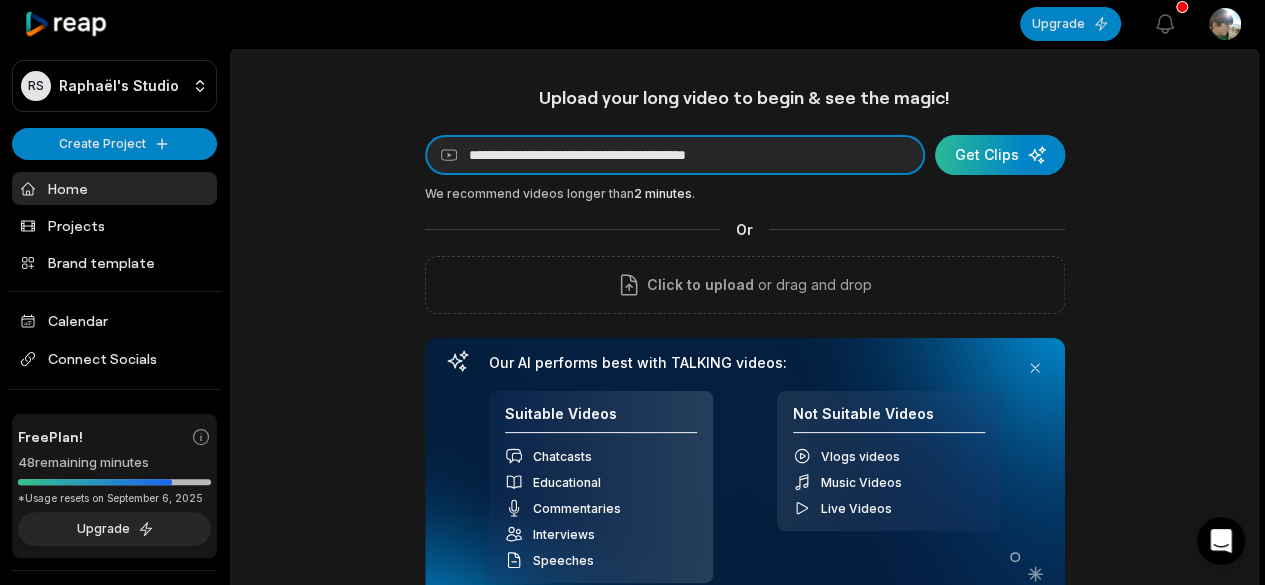 type on "**********" 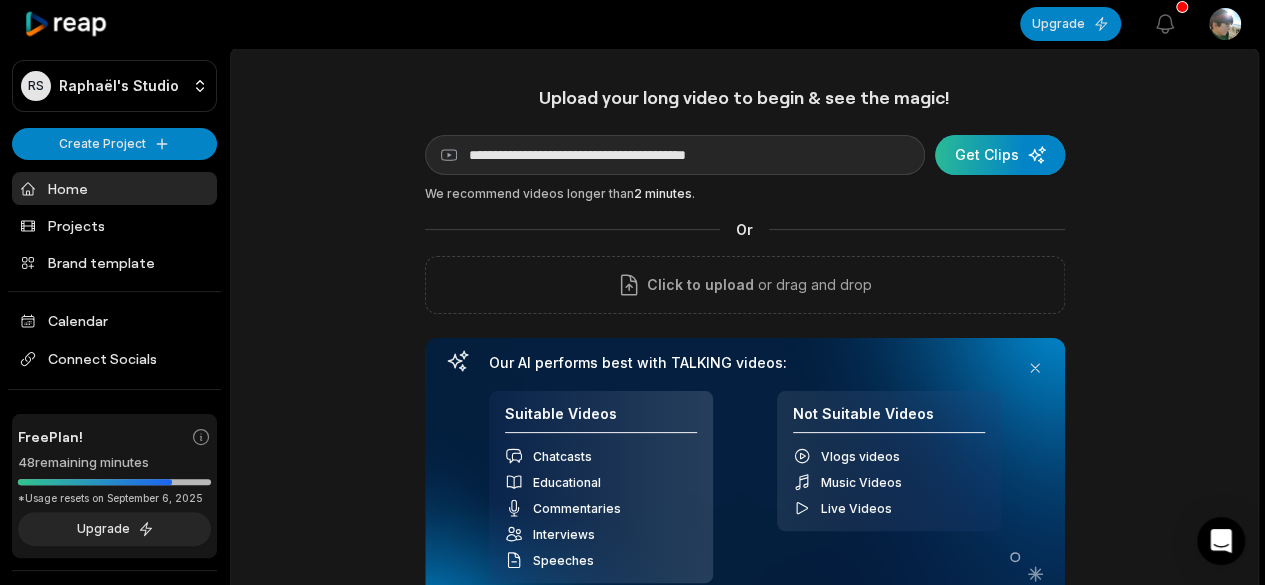 click at bounding box center [1000, 155] 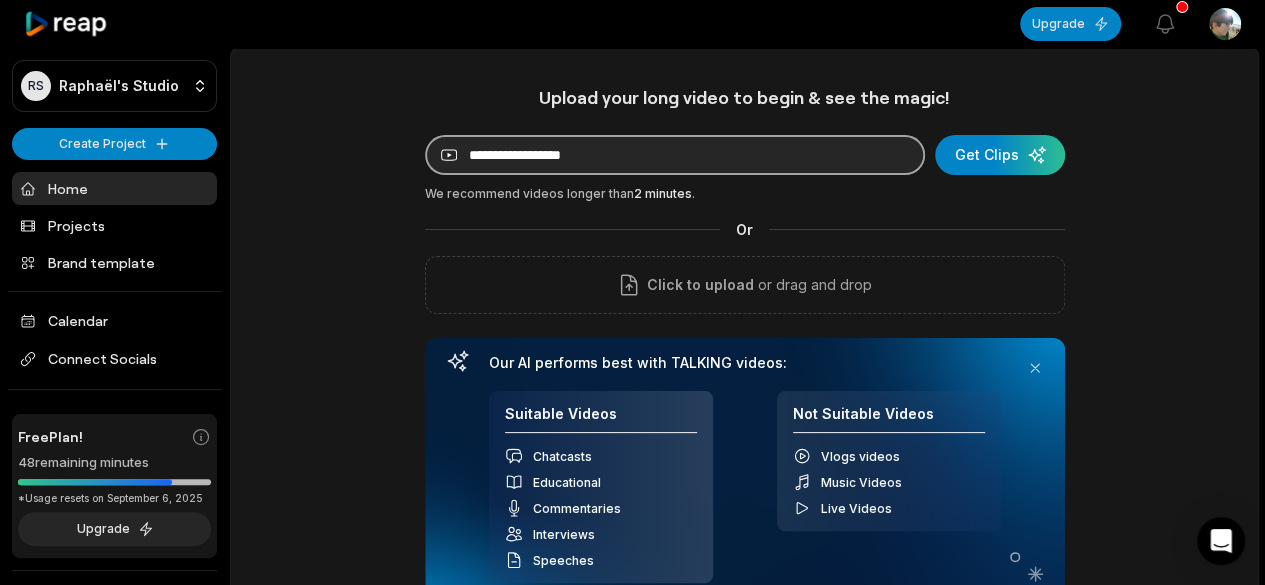 click at bounding box center [675, 155] 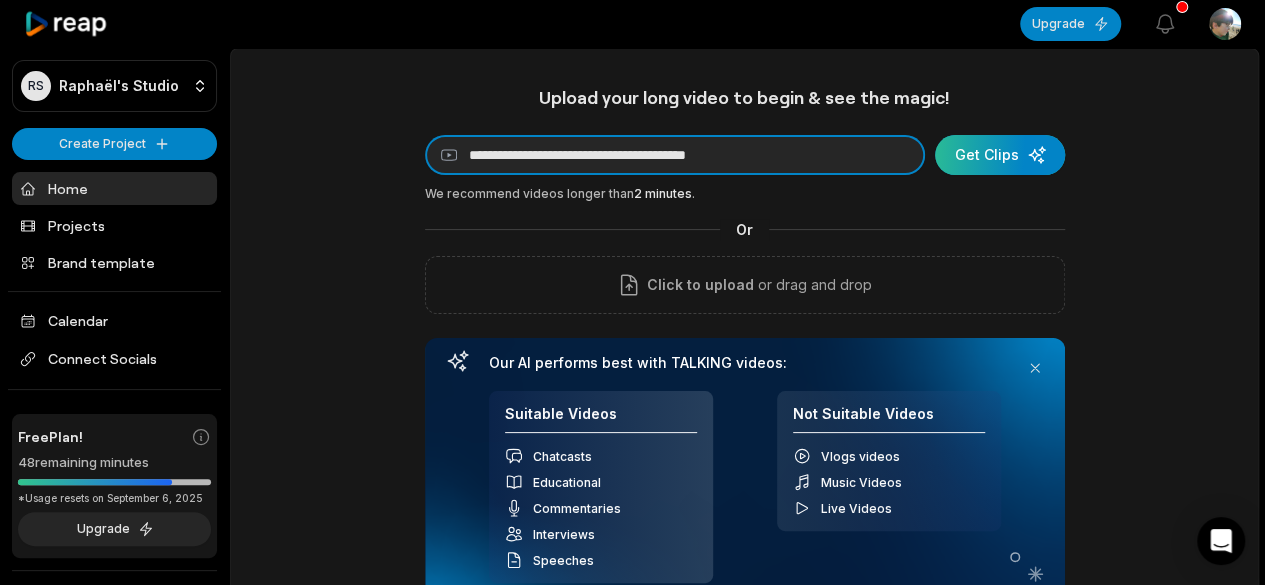 type on "**********" 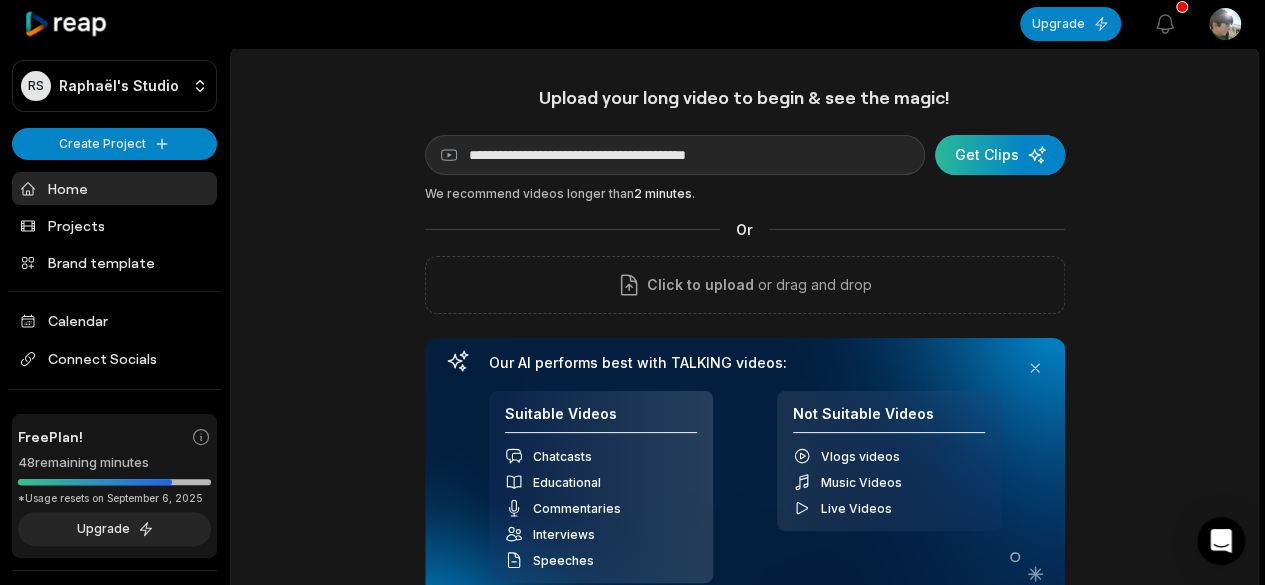 click at bounding box center (1000, 155) 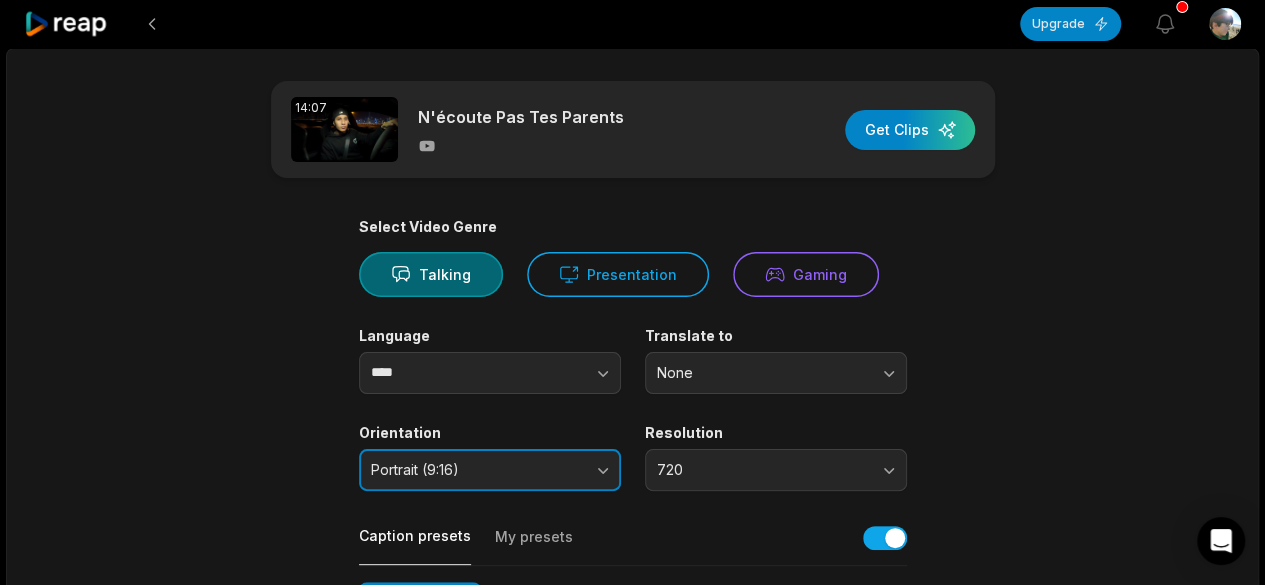 click on "Portrait (9:16)" at bounding box center [476, 470] 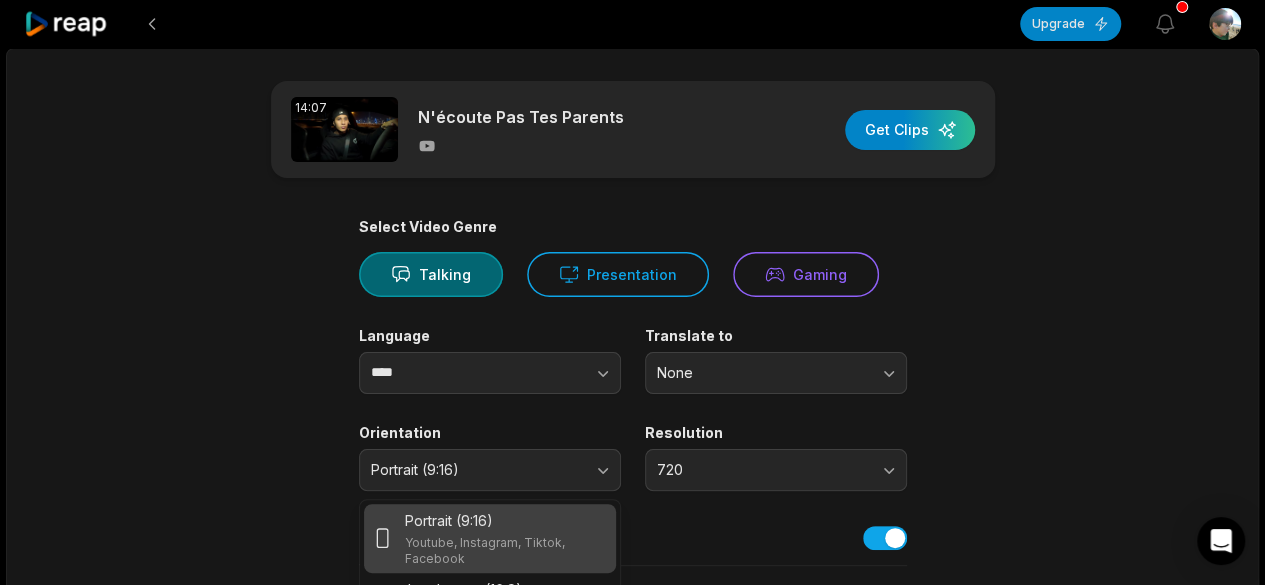 click on "14:07 N'écoute Pas Tes Parents Get Clips Select Video Genre Talking Presentation Gaming Language **** Translate to None Orientation Portrait (9:16) Portrait (9:16) Youtube, Instagram, Tiktok, Facebook Landscape (16:9) Youtube, Facebook Square (1:1) Instagram, Facebook, LinkedIn Resolution 720 Caption presets My presets Deep Diver Popping Beasty YC Playdate Pet Zen More Presets Processing Time Frame 00:00 14:07 Auto Clip Length <30s 30s-60s 60s-90s 90s-3min Clip Topics (optional) Add specific topics that you want AI to clip from the video." at bounding box center [633, 689] 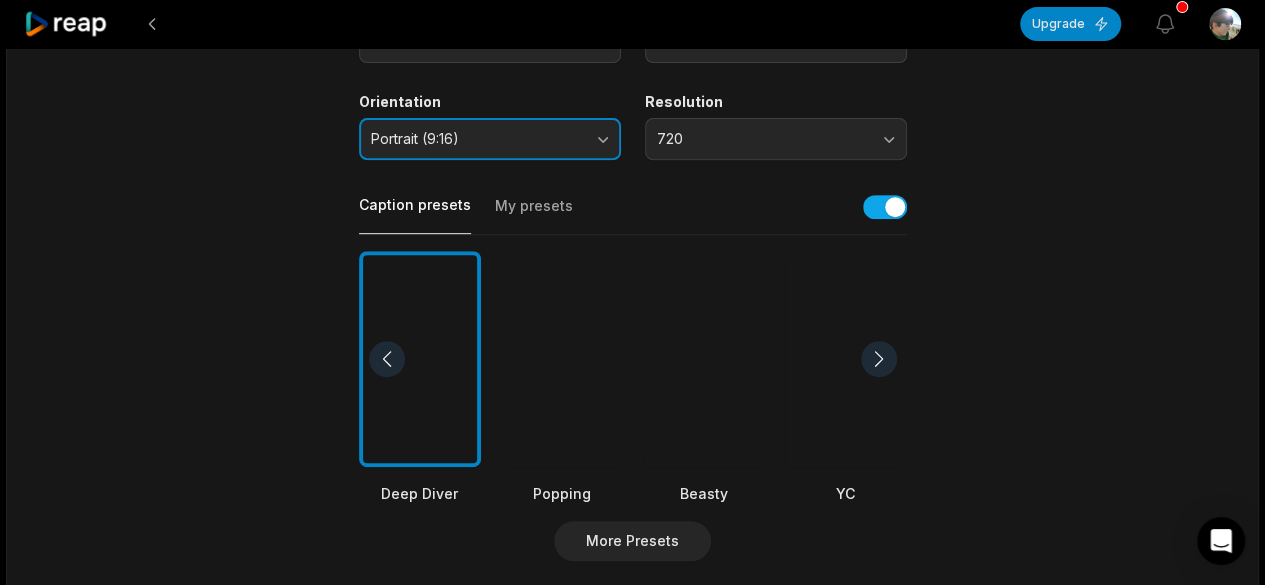 scroll, scrollTop: 332, scrollLeft: 0, axis: vertical 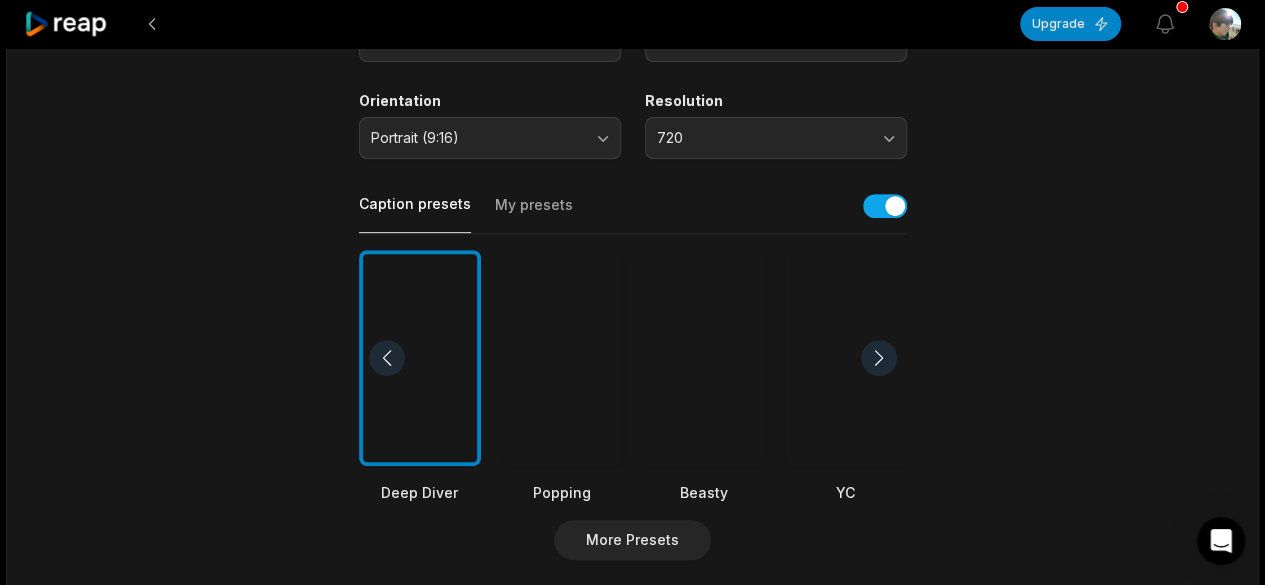 click on "Deep Diver Popping Beasty YC Playdate Pet Zen" at bounding box center (633, 377) 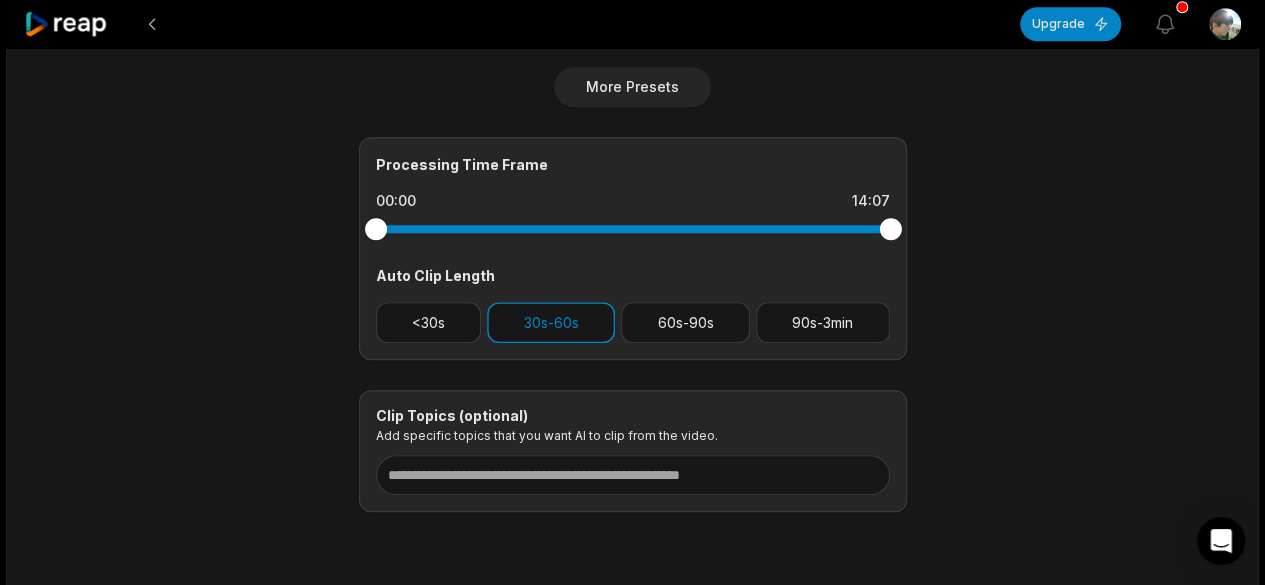 scroll, scrollTop: 853, scrollLeft: 0, axis: vertical 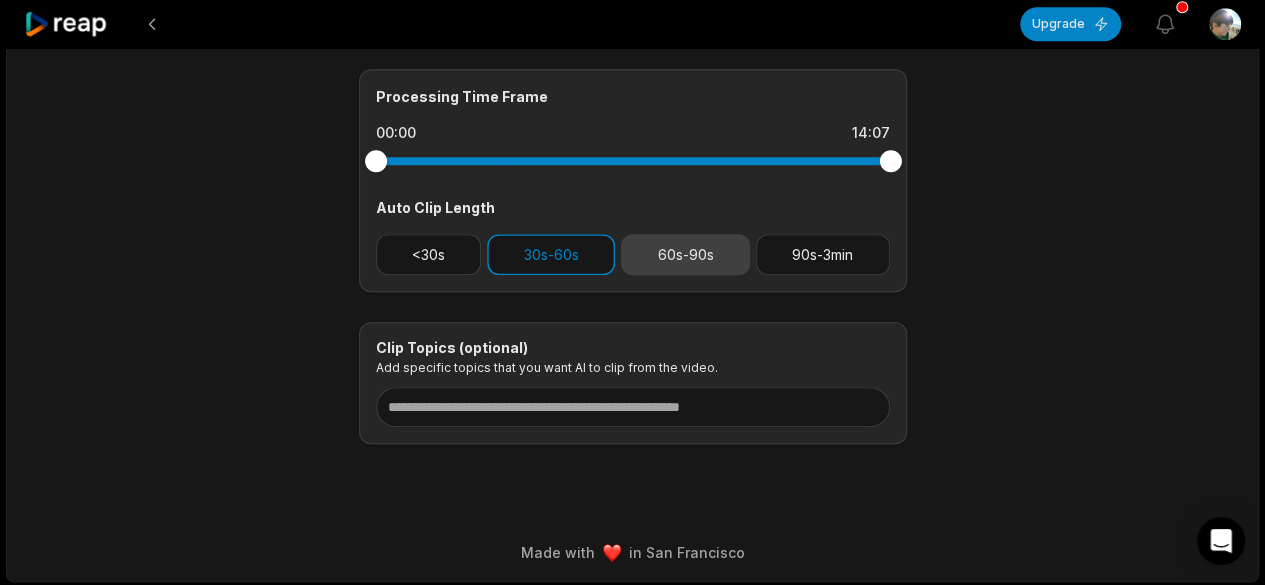 click on "60s-90s" at bounding box center (685, 254) 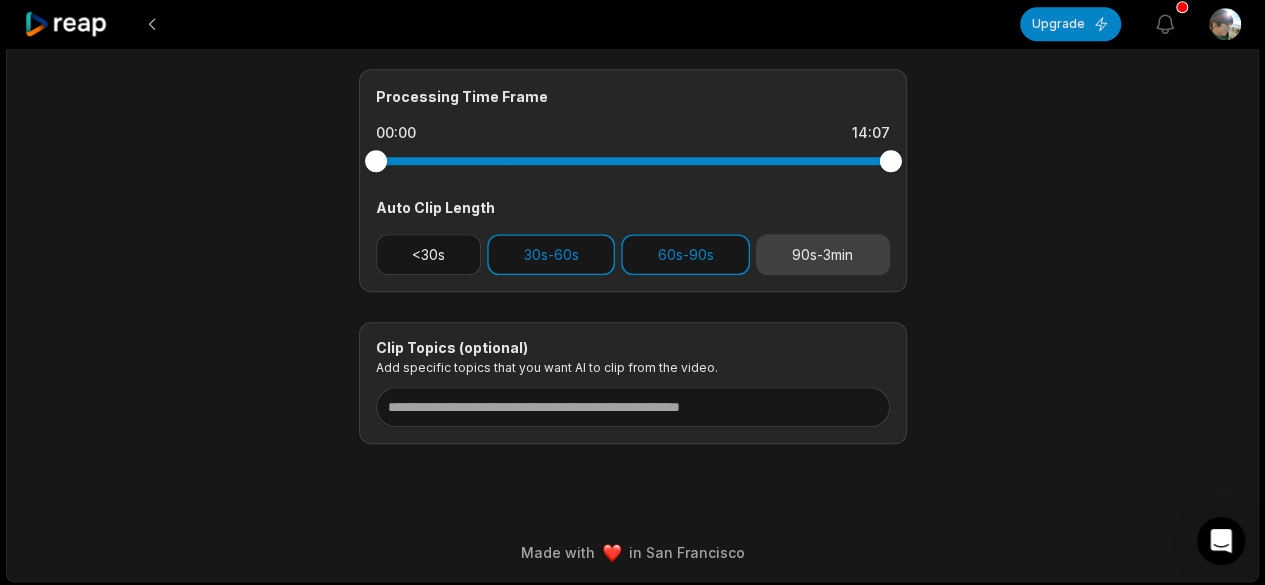 click on "90s-3min" at bounding box center [823, 254] 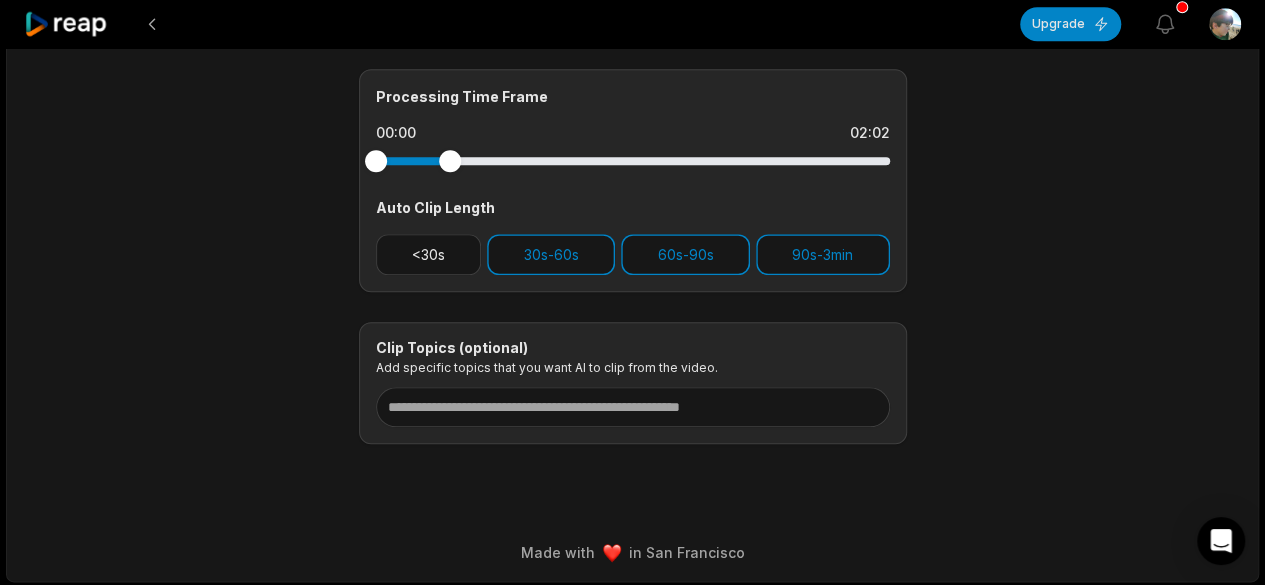 drag, startPoint x: 888, startPoint y: 167, endPoint x: 302, endPoint y: 205, distance: 587.2308 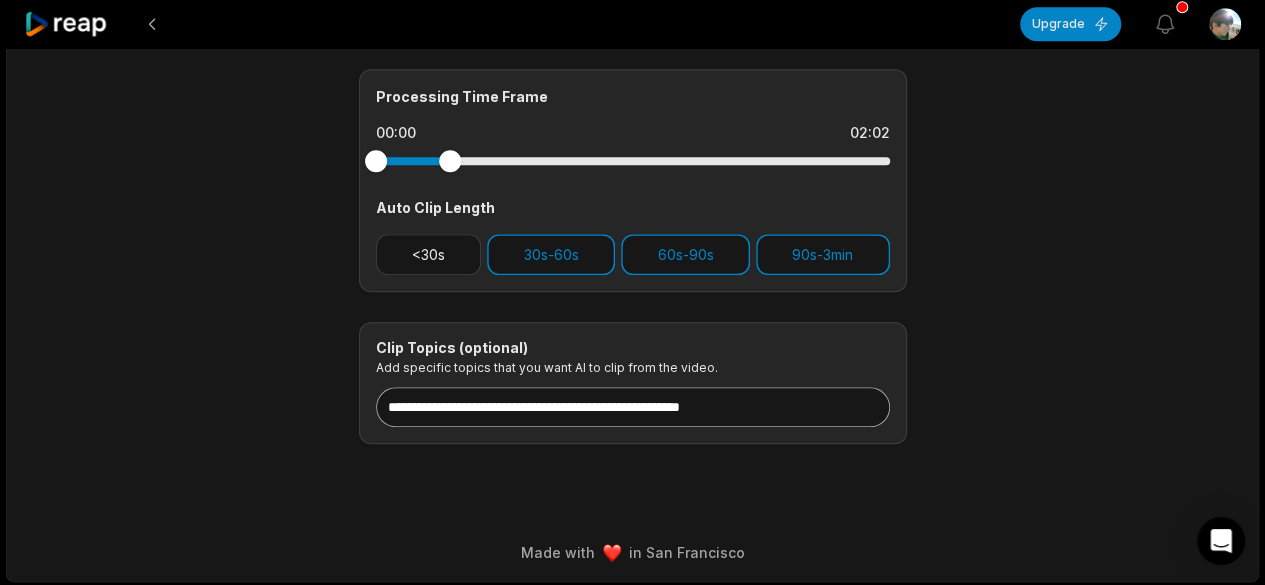 scroll, scrollTop: 0, scrollLeft: 0, axis: both 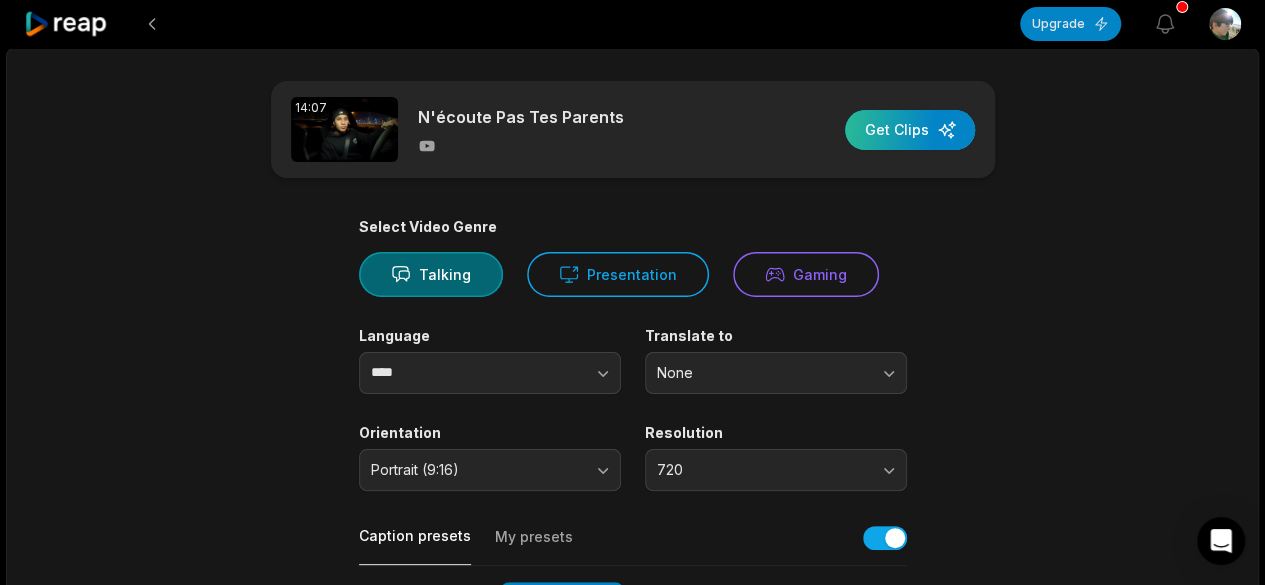 click at bounding box center (910, 130) 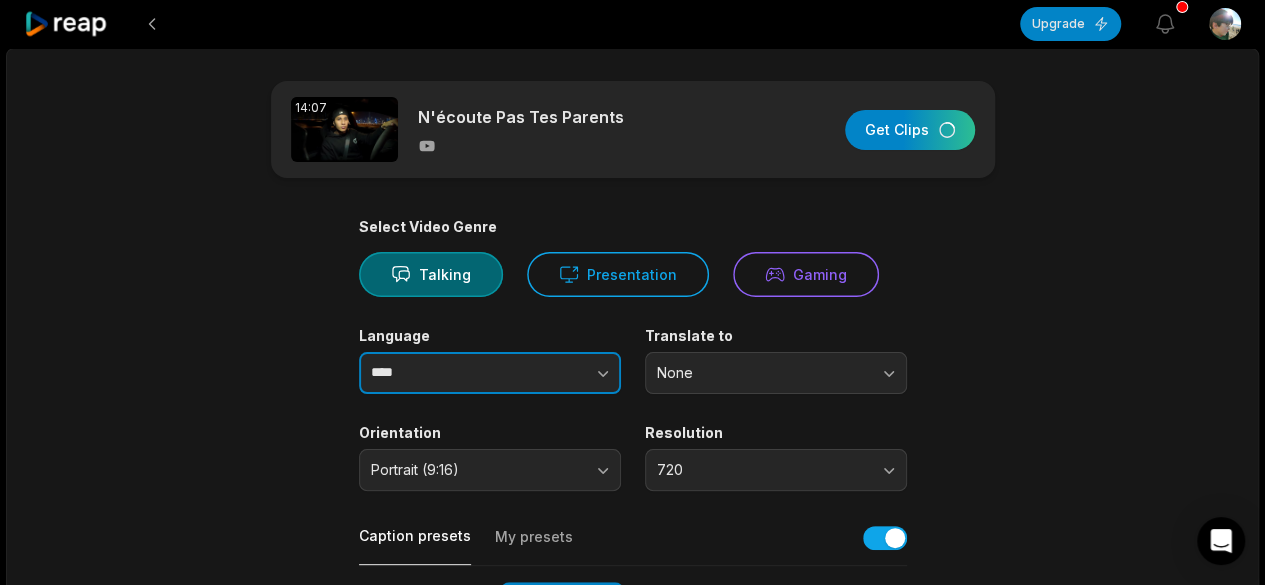 click on "****" at bounding box center [490, 373] 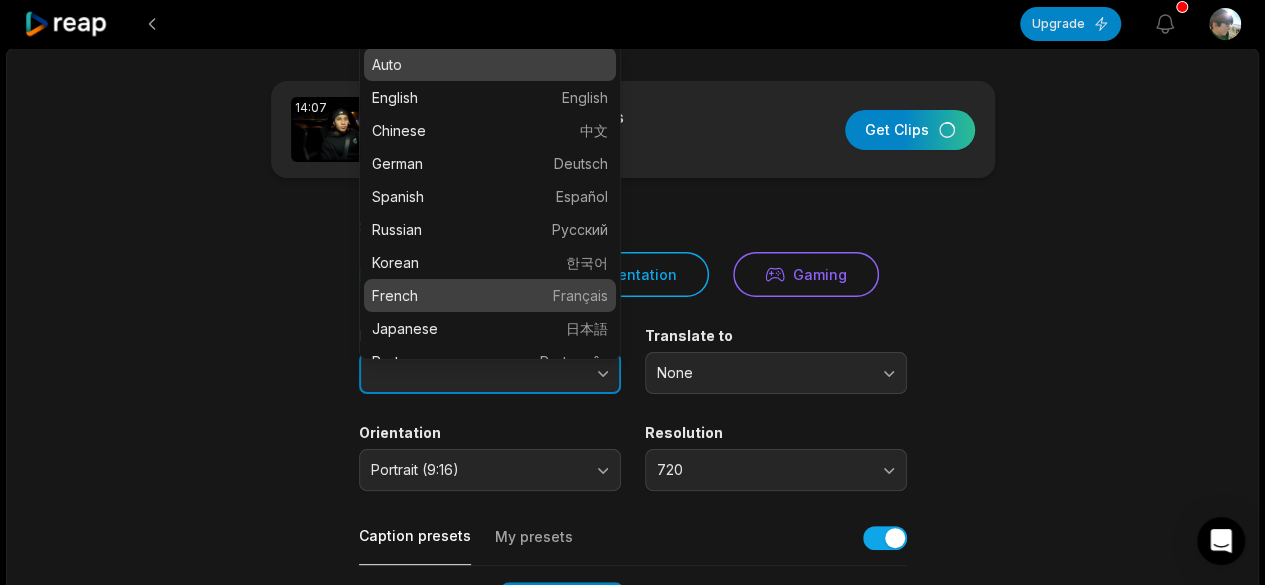 type on "******" 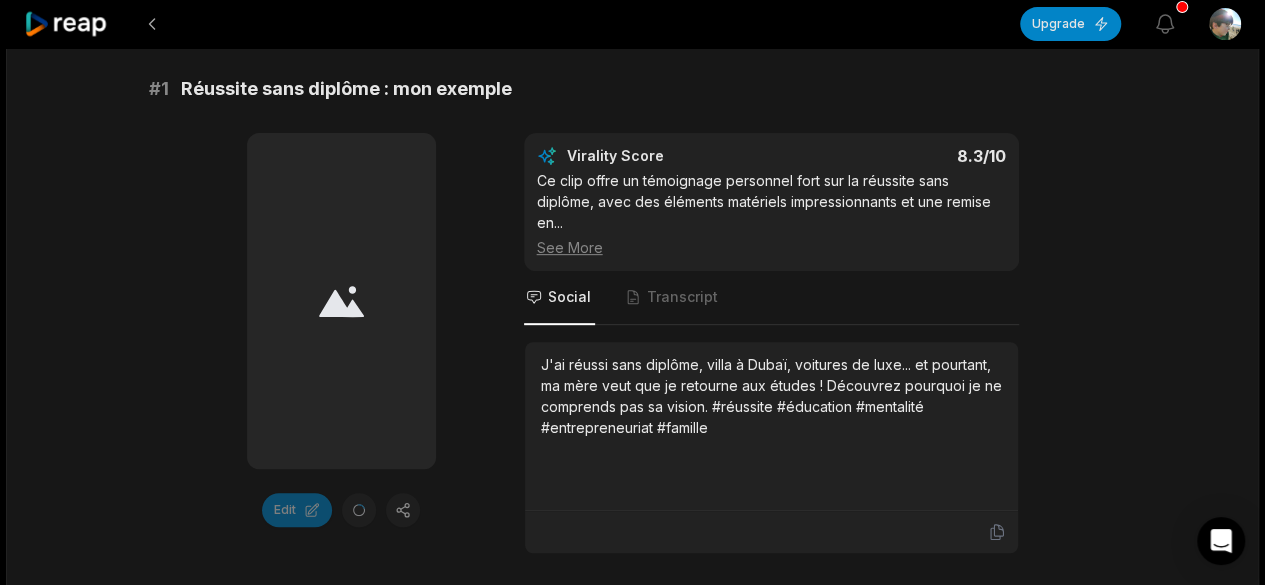 scroll, scrollTop: 328, scrollLeft: 0, axis: vertical 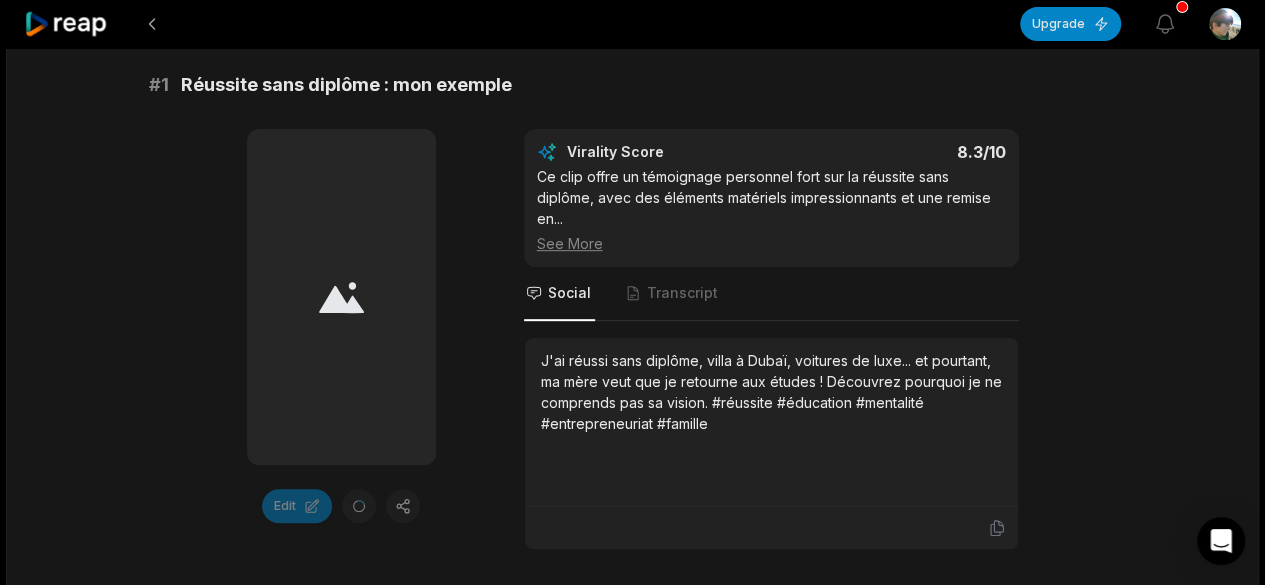 click 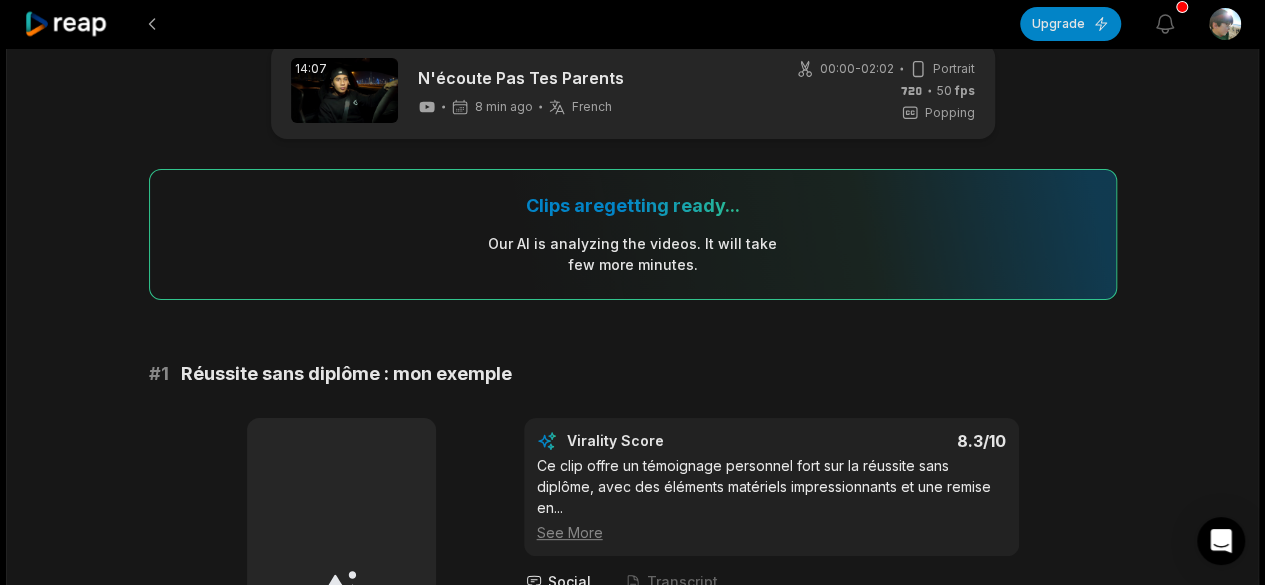 scroll, scrollTop: 0, scrollLeft: 0, axis: both 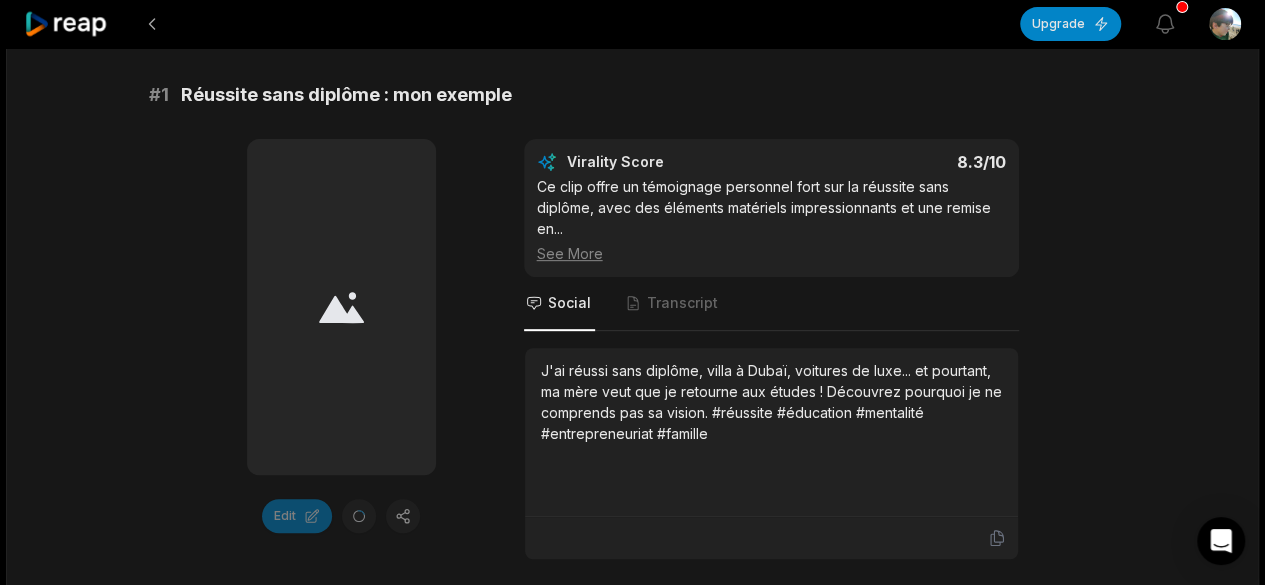 click on "Transcript" at bounding box center (682, 303) 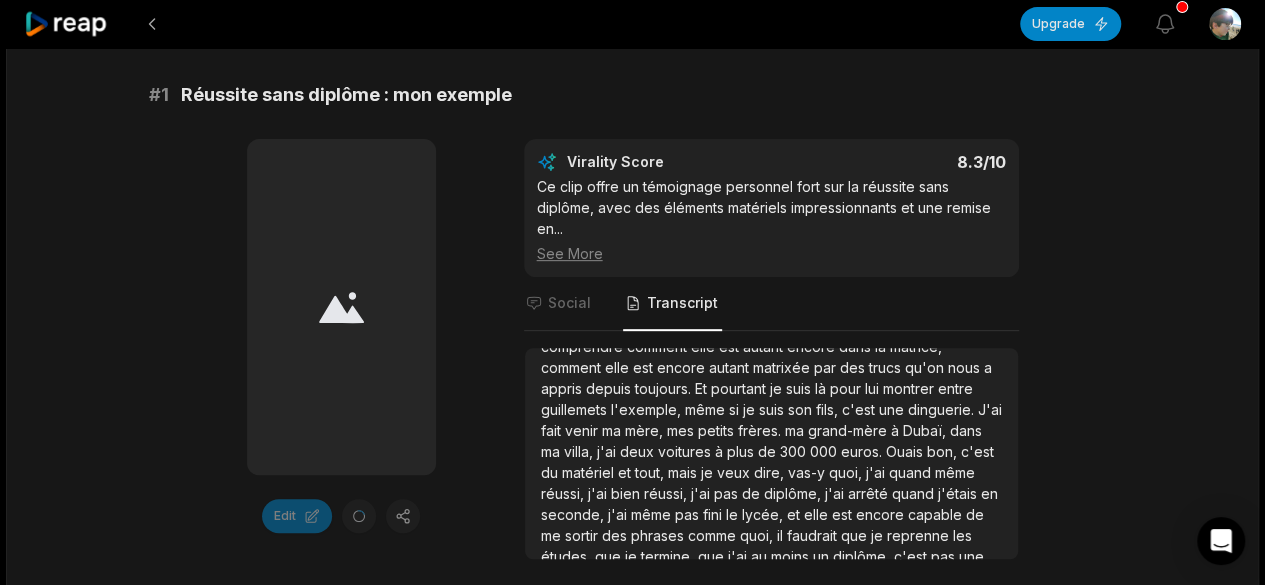 scroll, scrollTop: 94, scrollLeft: 0, axis: vertical 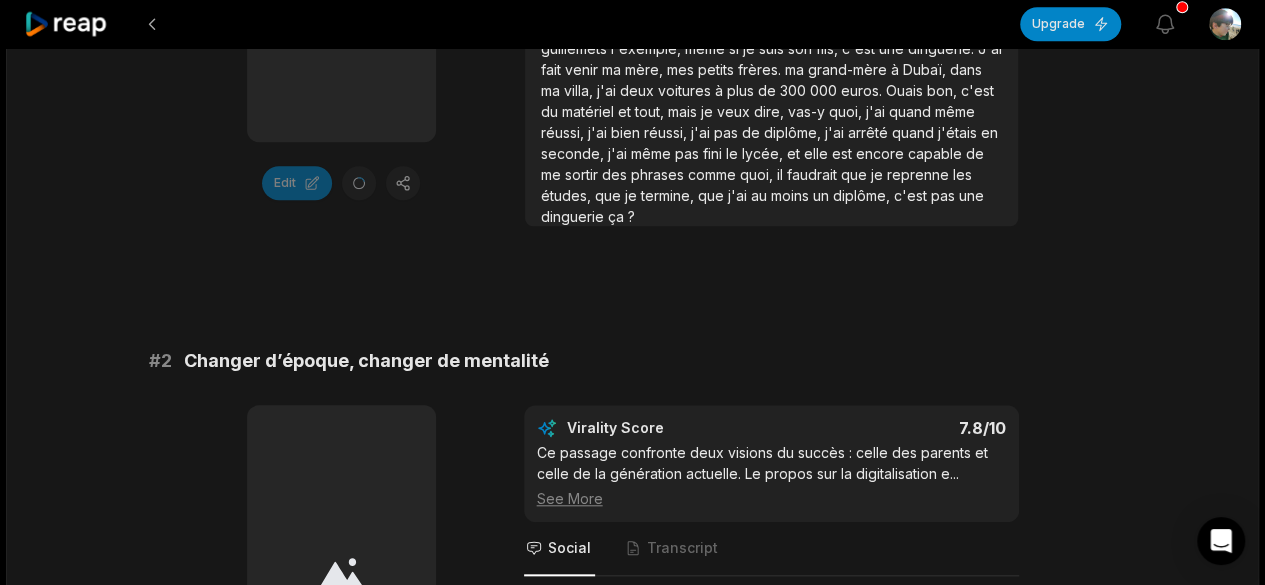 click on "Edit" at bounding box center (341, 183) 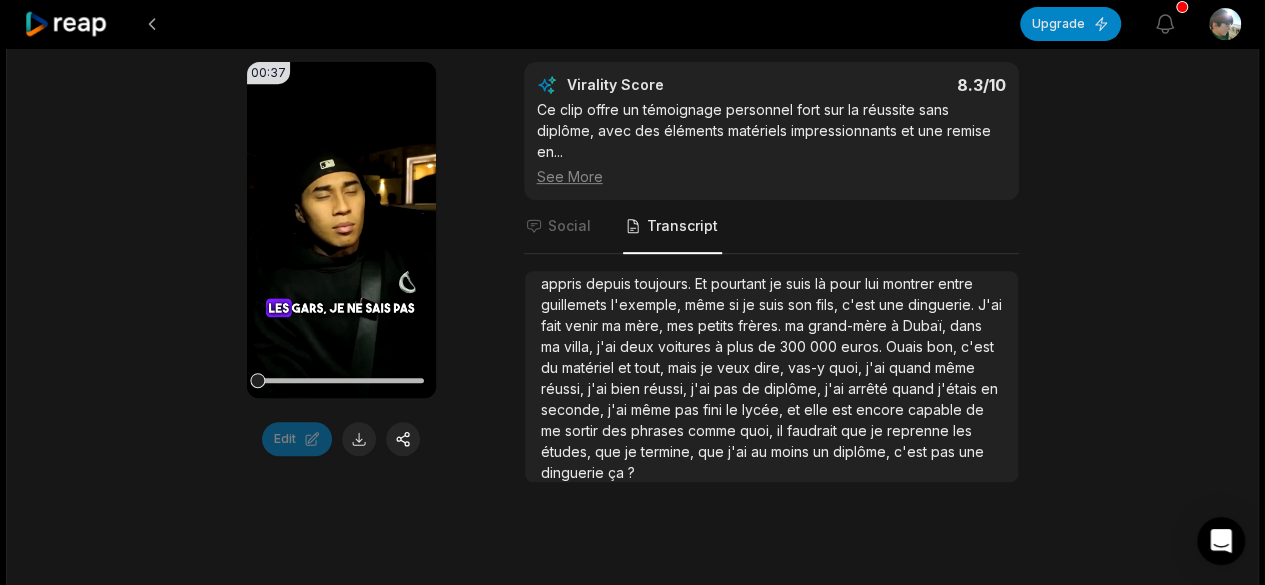 scroll, scrollTop: 404, scrollLeft: 0, axis: vertical 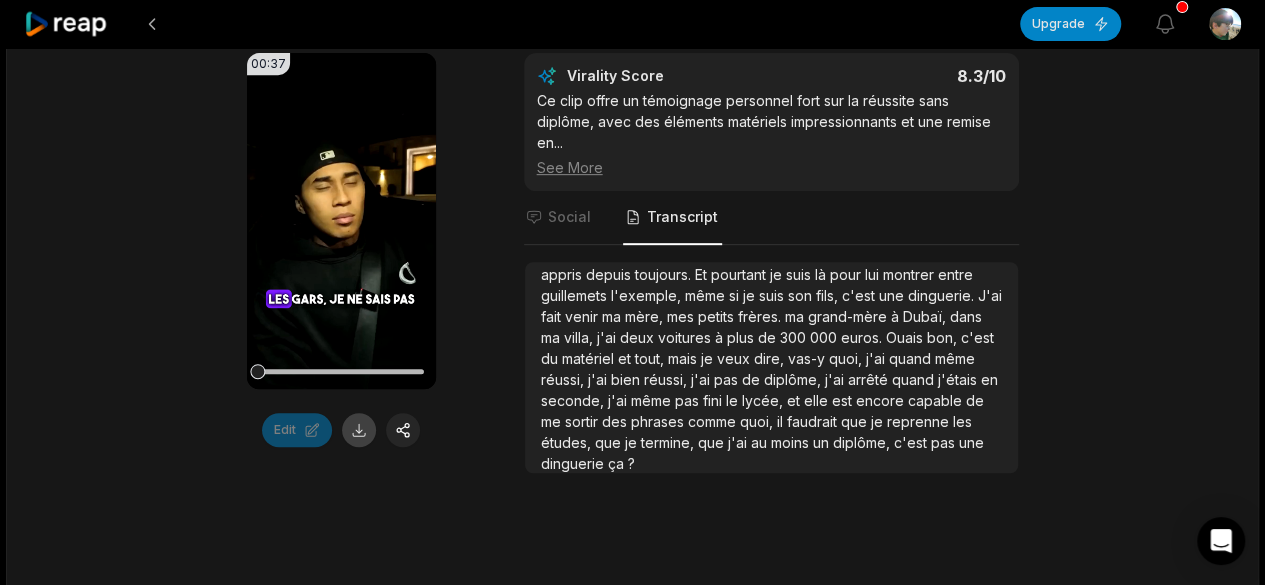 click at bounding box center (359, 430) 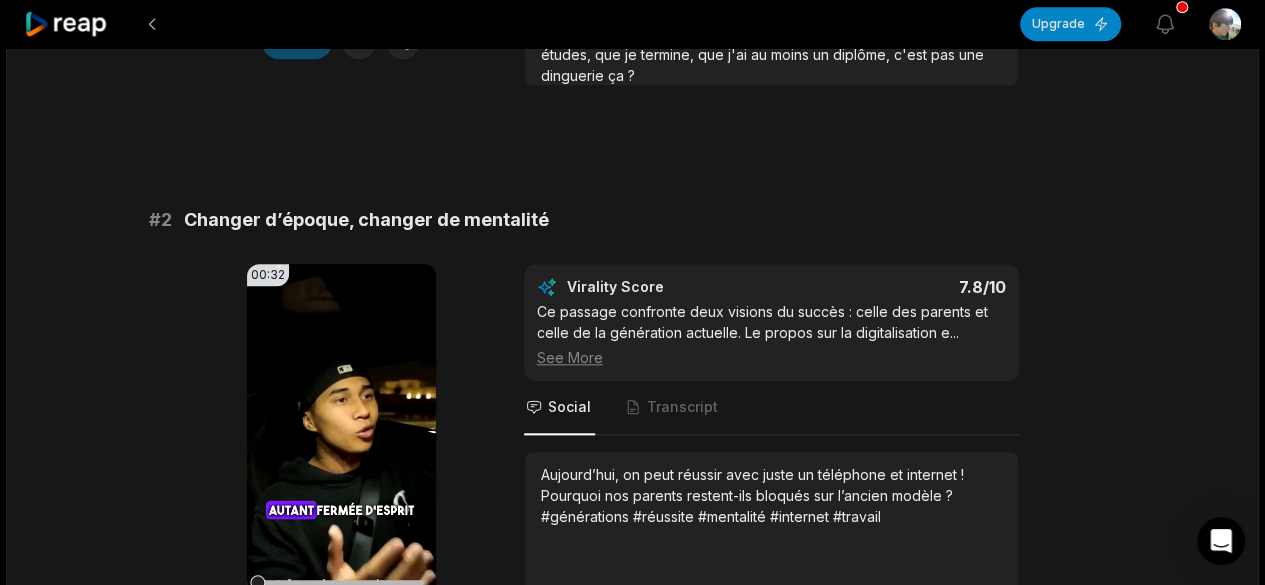 scroll, scrollTop: 1011, scrollLeft: 0, axis: vertical 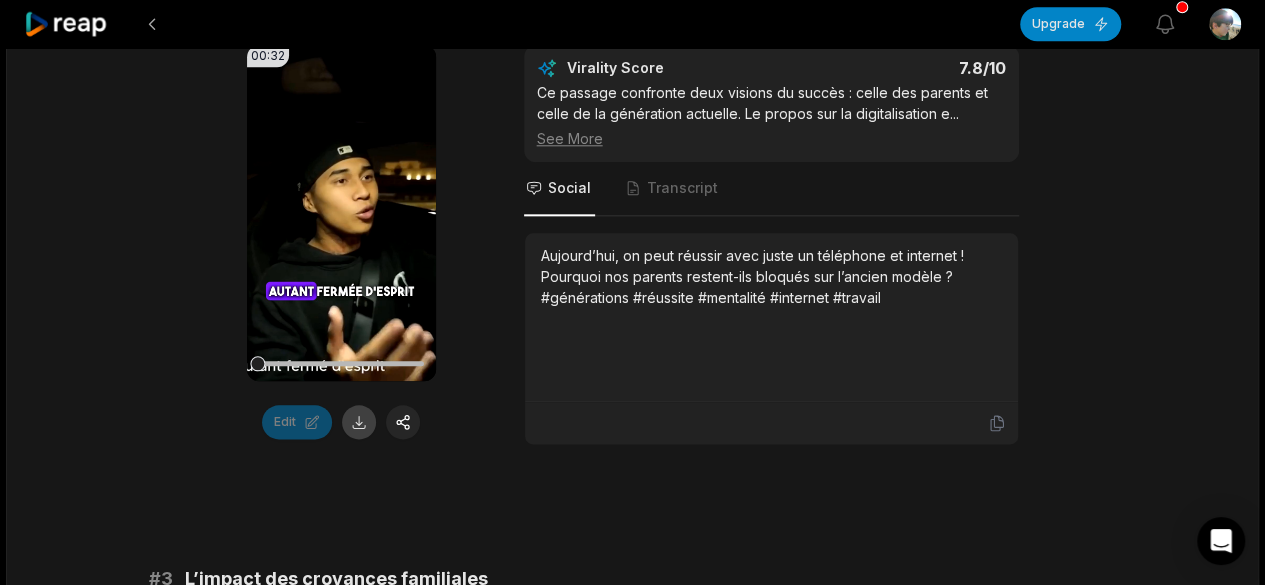 click at bounding box center [359, 422] 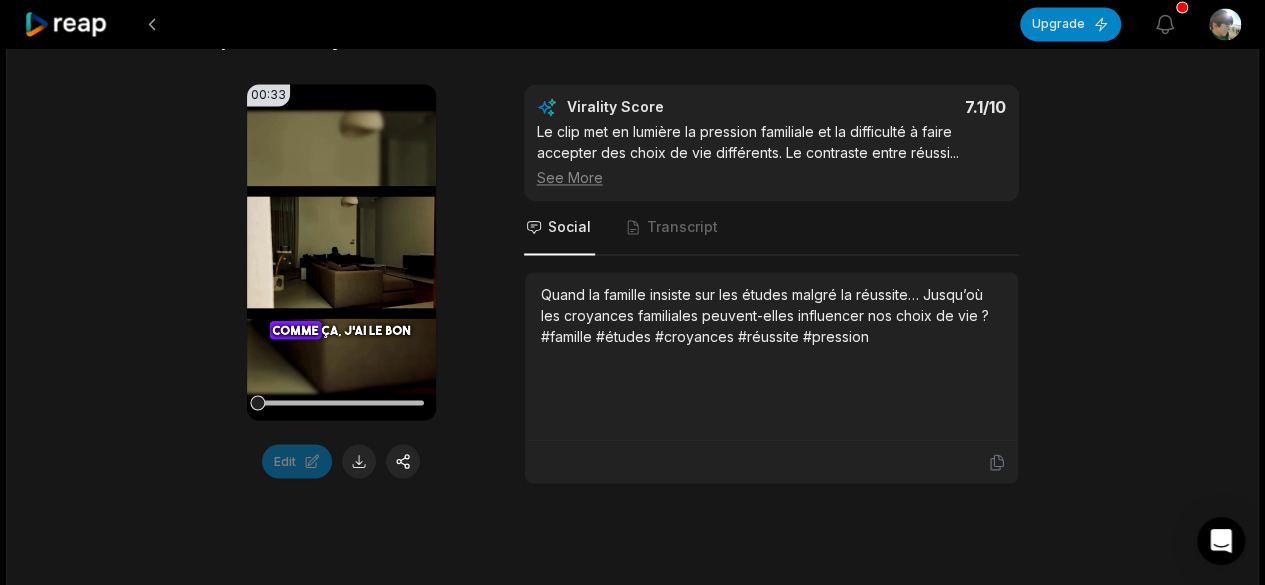 scroll, scrollTop: 1565, scrollLeft: 0, axis: vertical 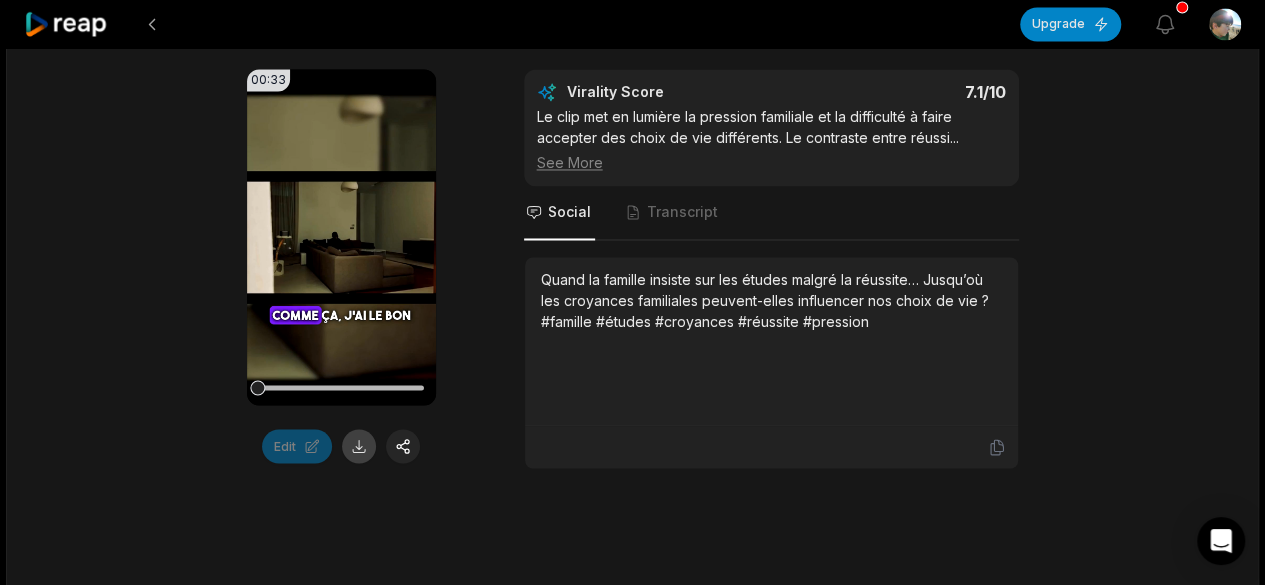 click at bounding box center (359, 446) 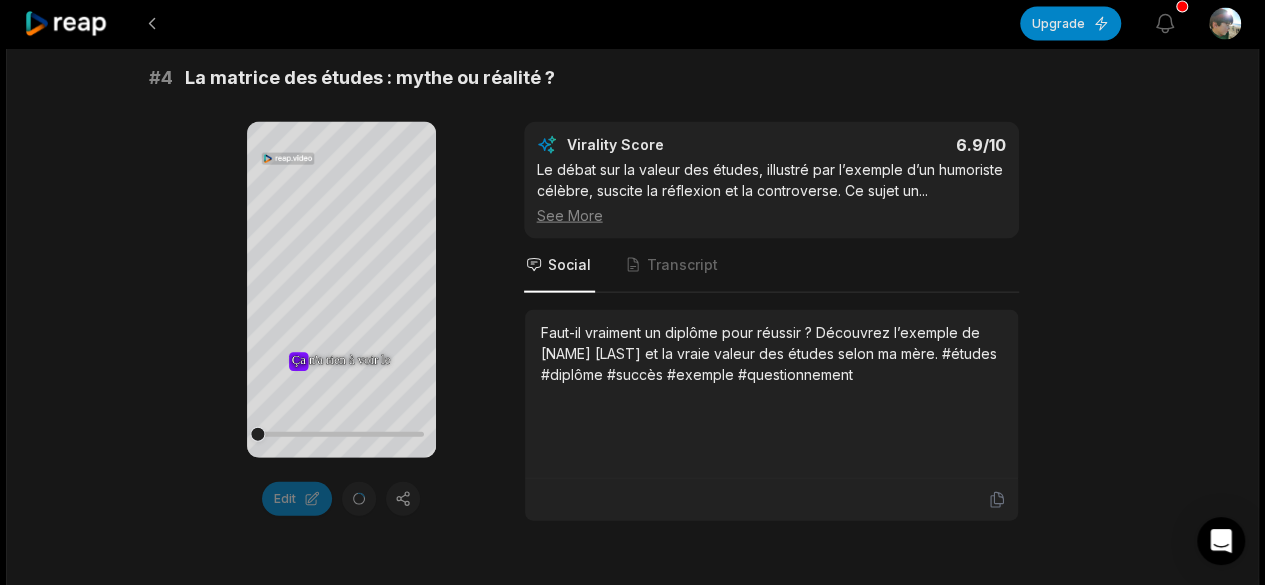 scroll, scrollTop: 2170, scrollLeft: 0, axis: vertical 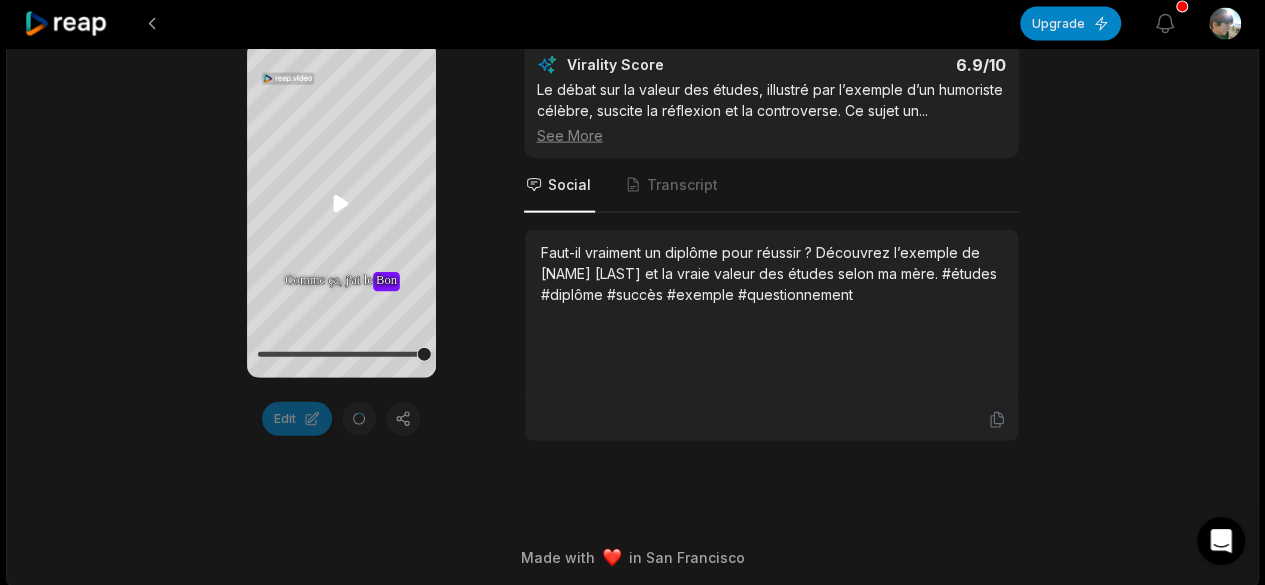 click on "Your browser does not support mp4 format. Ça Ça   n'a n'a   rien rien   à à   voir voir   le le fait fait   d'avoir d'avoir   de de   l'argent l'argent et et   pas pas   de de   l'argent l'argent C'est C'est   important important   d'avoir d'avoir un un   diplôme diplôme Mais Mais   pour pour   faire faire   quoi quoi   ? ? Pour Pour   aller aller   où où   ? ? Moi, Moi,   je je   suis suis   désolée, désolée, mais mais   il il   y y   a a   des des   gens gens   qui qui ont ont   fait fait   des des   études études   et et des des   gens gens   qui qui   n'en n'en   ont ont pas pas   fait fait Mais Mais   pourquoi pourquoi   c'est c'est des des gens gens   qui.. qui.. En En   général, général,   ça ça   se se   voit voit Tu Tu   sais, sais,   il il   y y   a a   des des   gens, gens, moi moi   je je   vais vais   donner donner l'exemple l'exemple de de   l'humoriste, l'humoriste, Jean-Marie Jean-Marie Bigard, Bigard,   il il   n'a" at bounding box center [341, 210] 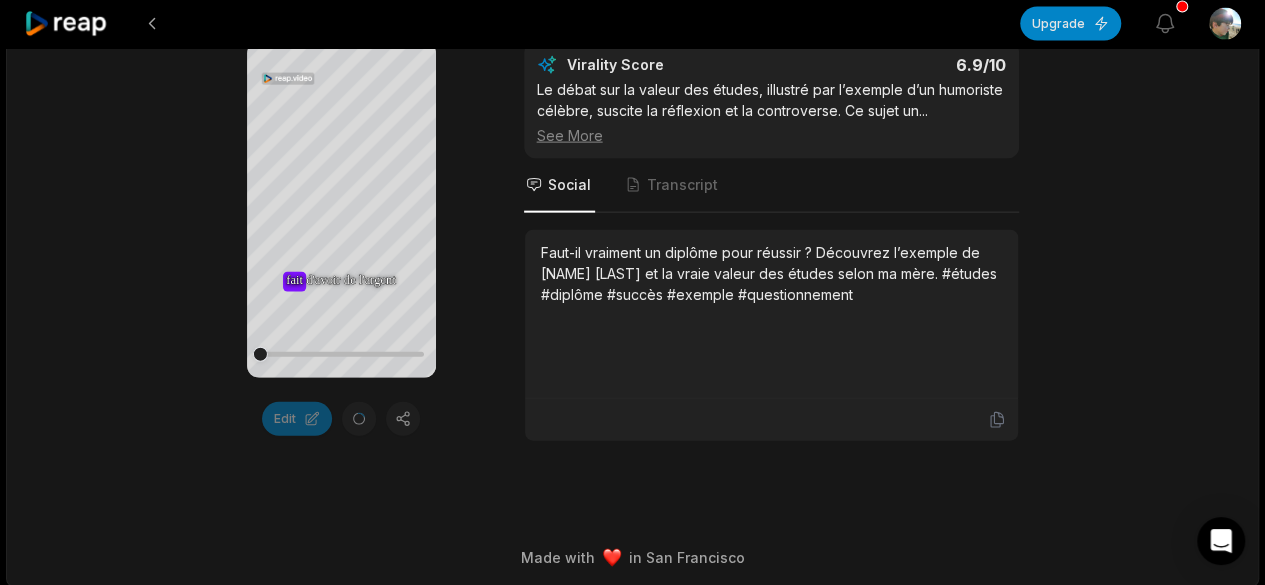 click on "Edit" at bounding box center (341, 419) 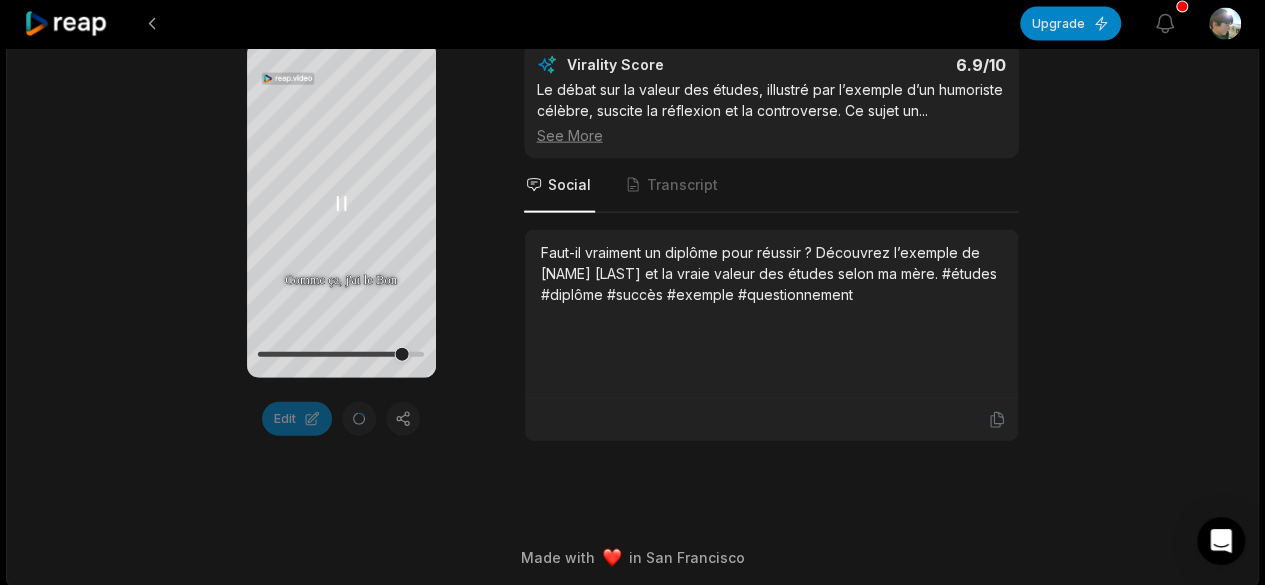click 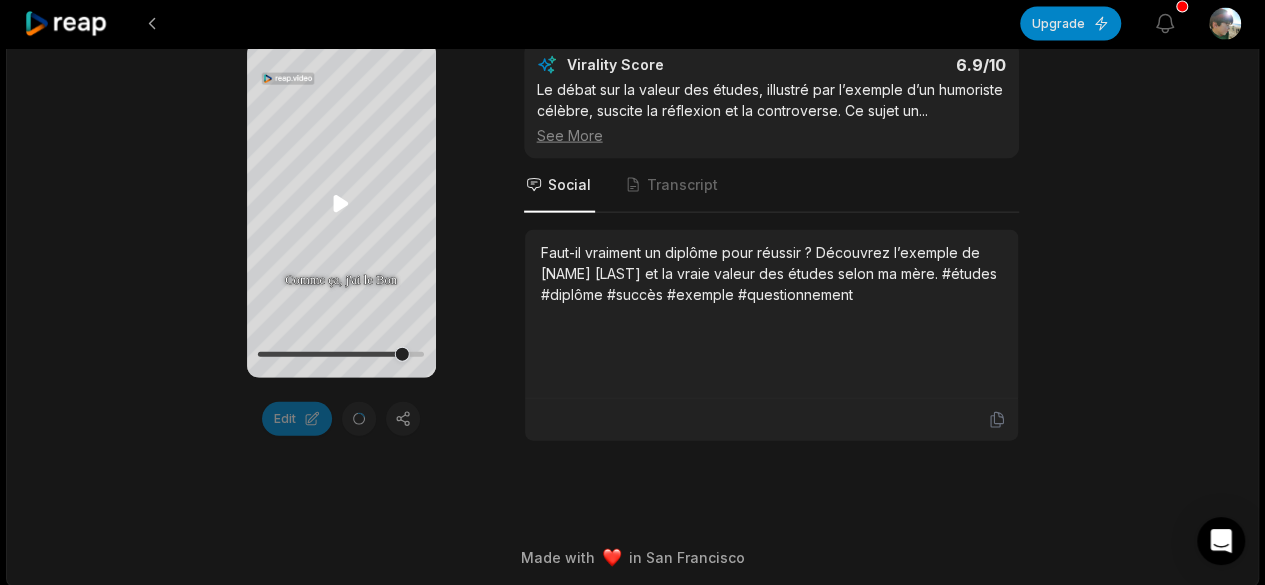 click 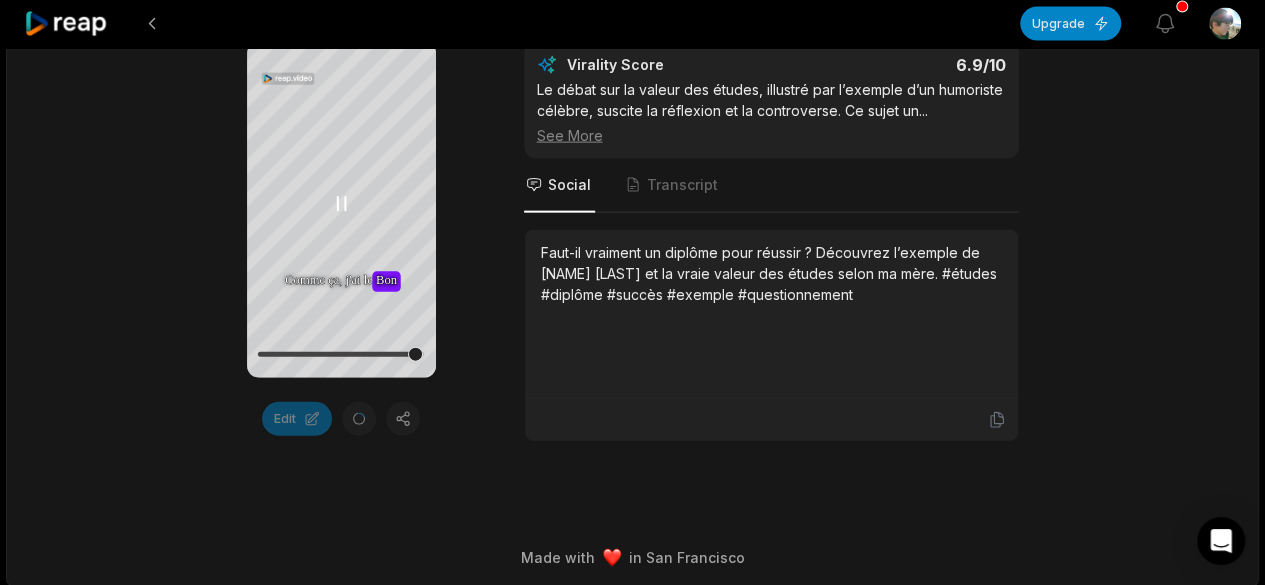 click 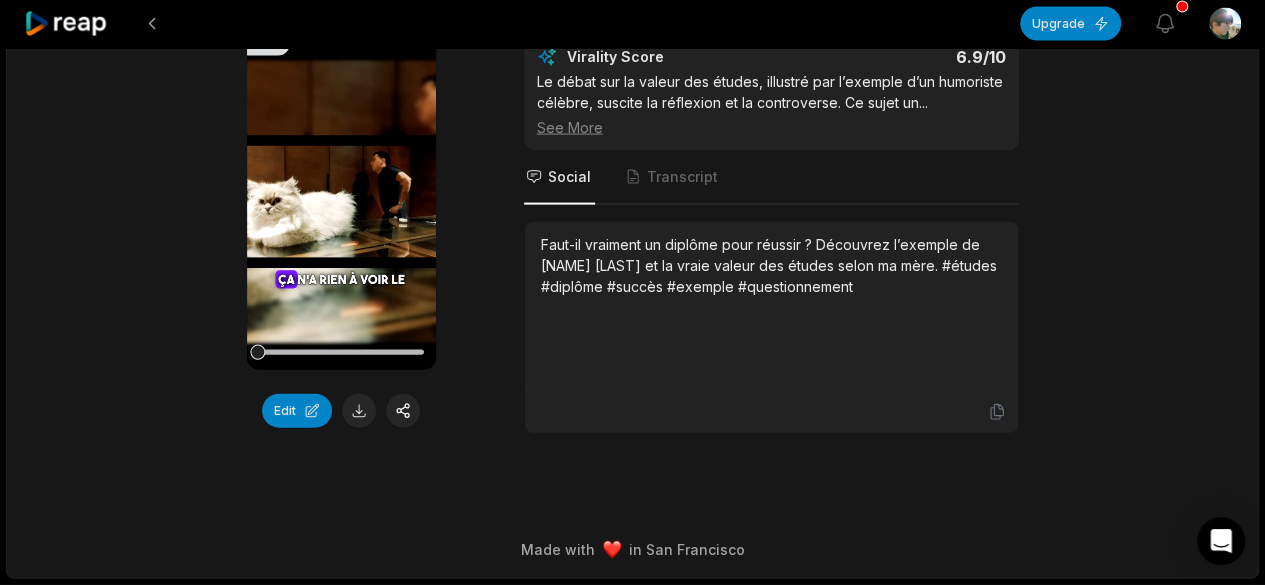 scroll, scrollTop: 2009, scrollLeft: 0, axis: vertical 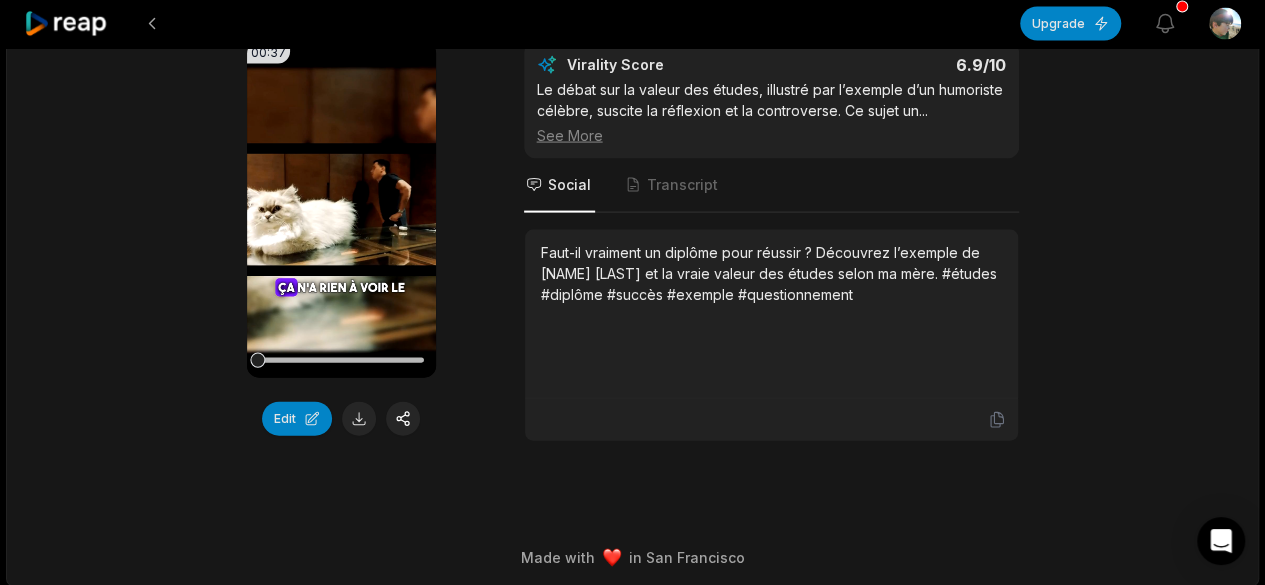 click on "00:37 Your browser does not support mp4 format. Edit" at bounding box center (341, 242) 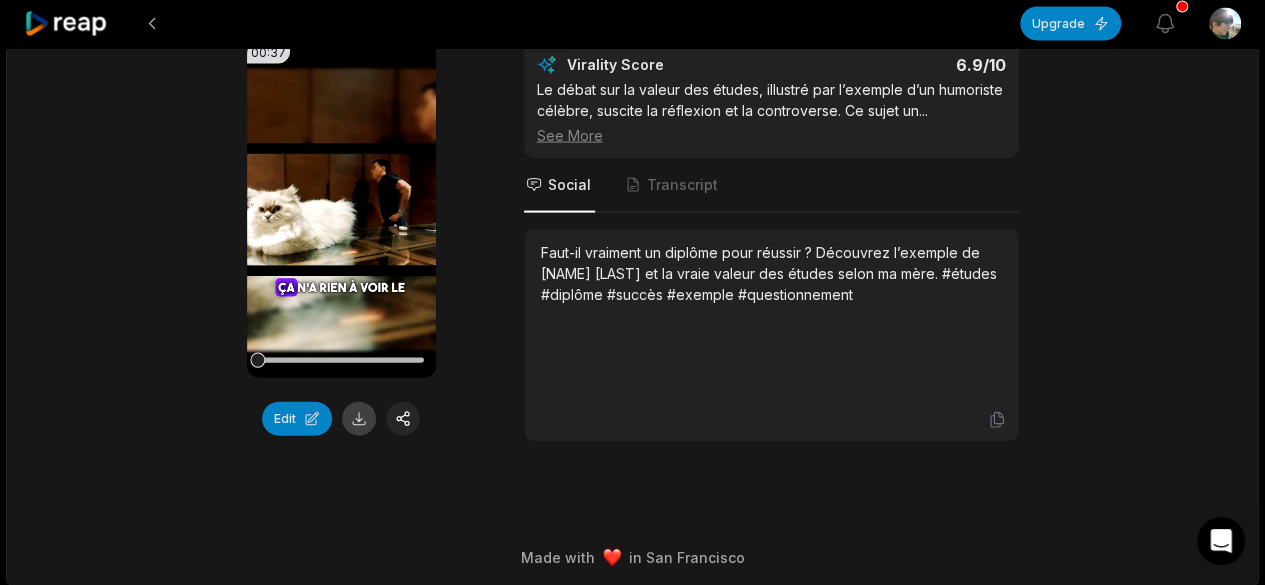 click at bounding box center [359, 419] 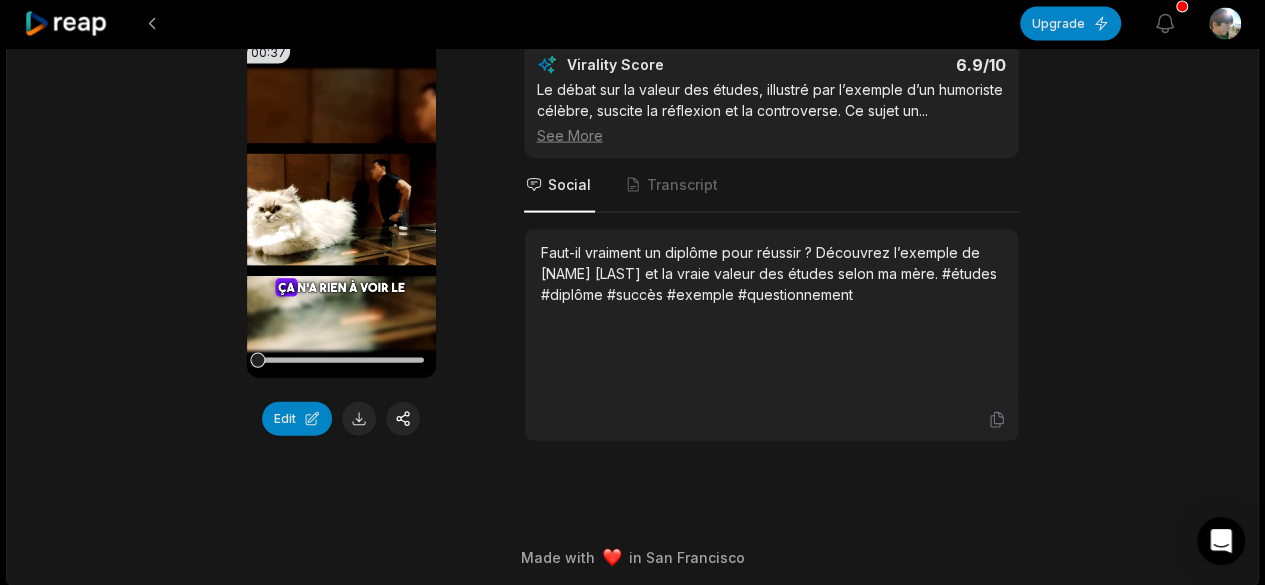 scroll, scrollTop: 0, scrollLeft: 0, axis: both 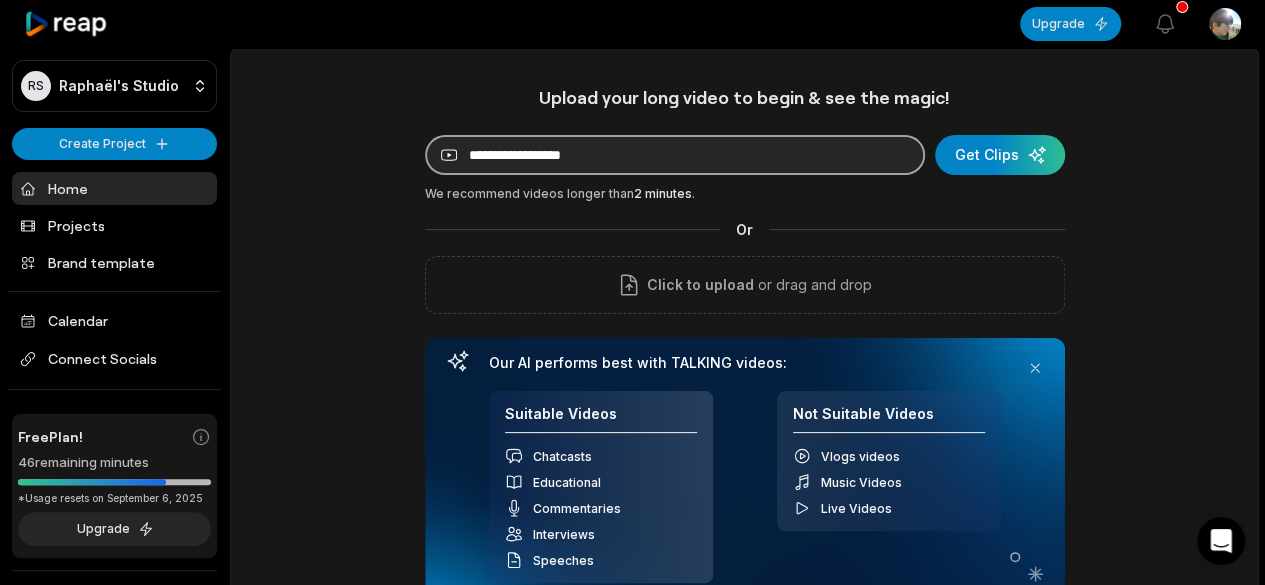 click at bounding box center [675, 155] 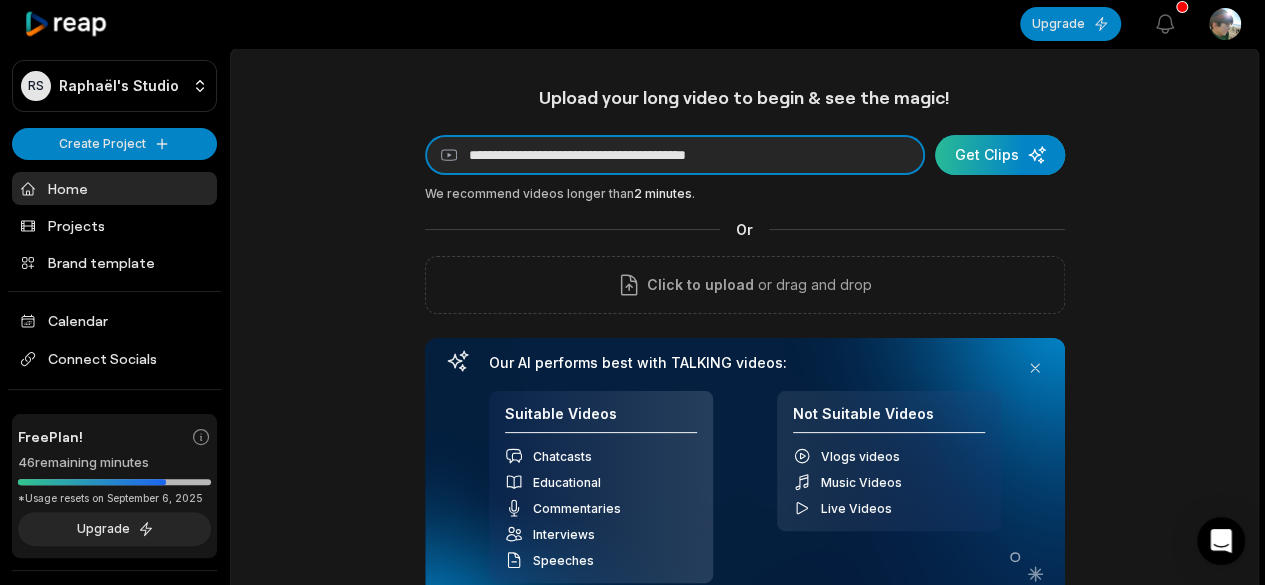 type on "**********" 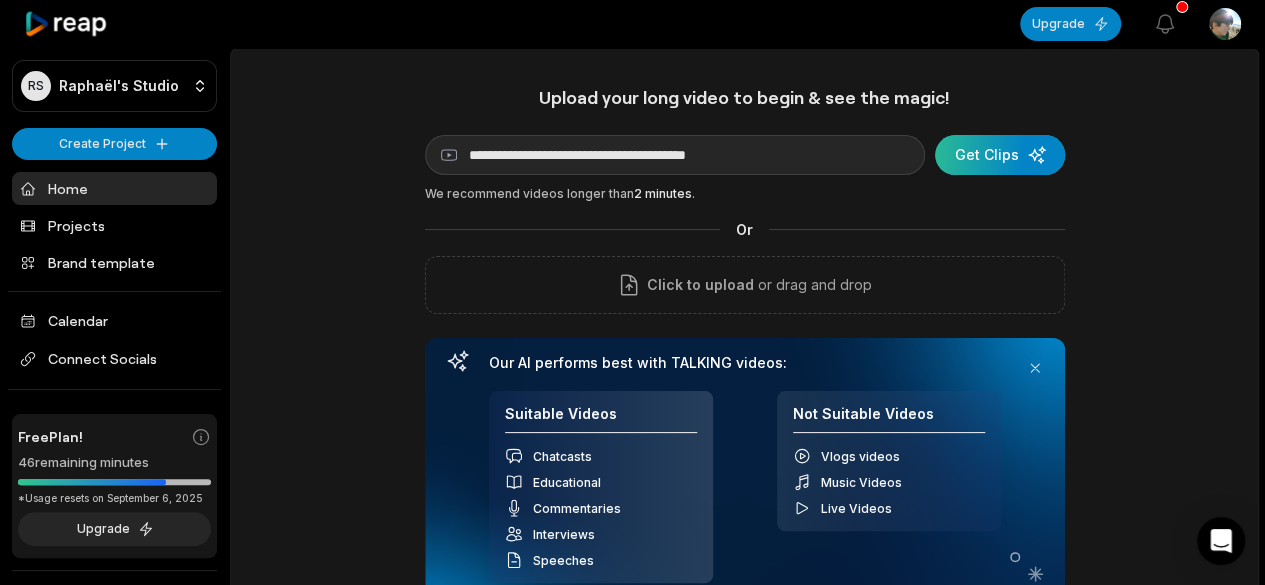 click at bounding box center [1000, 155] 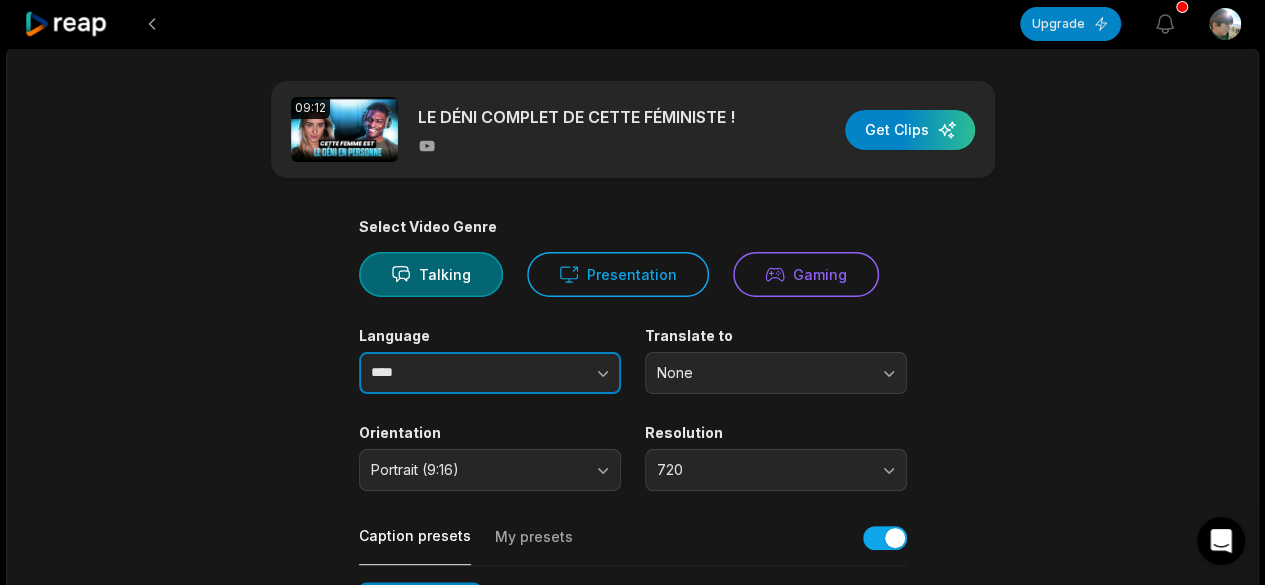 click at bounding box center [563, 373] 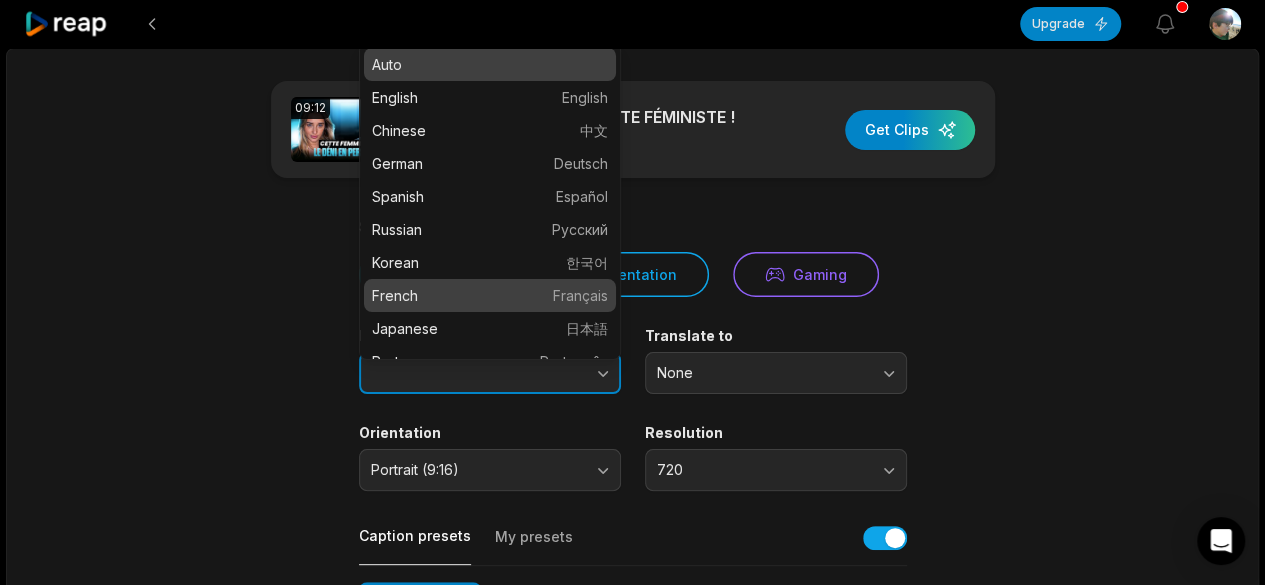 type on "******" 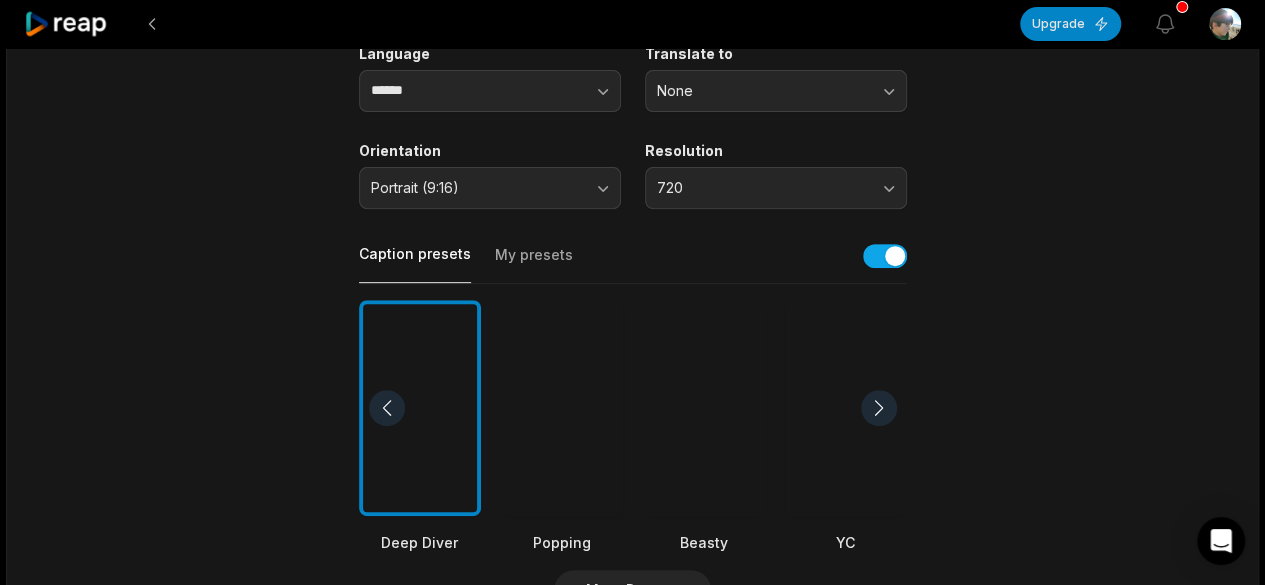 click at bounding box center (562, 408) 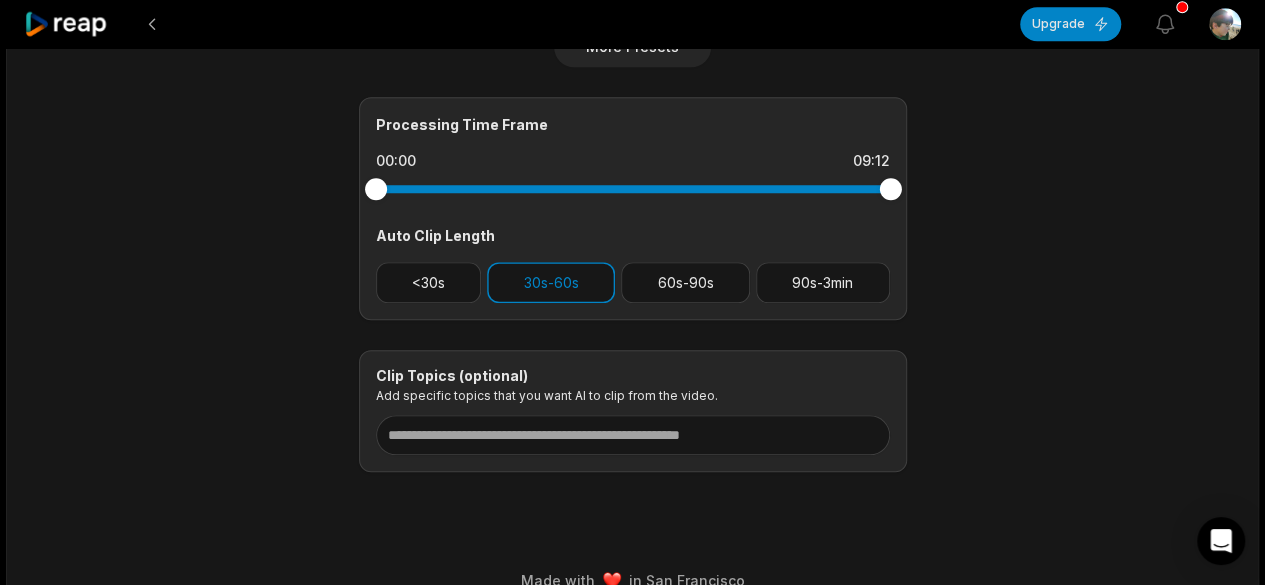 scroll, scrollTop: 853, scrollLeft: 0, axis: vertical 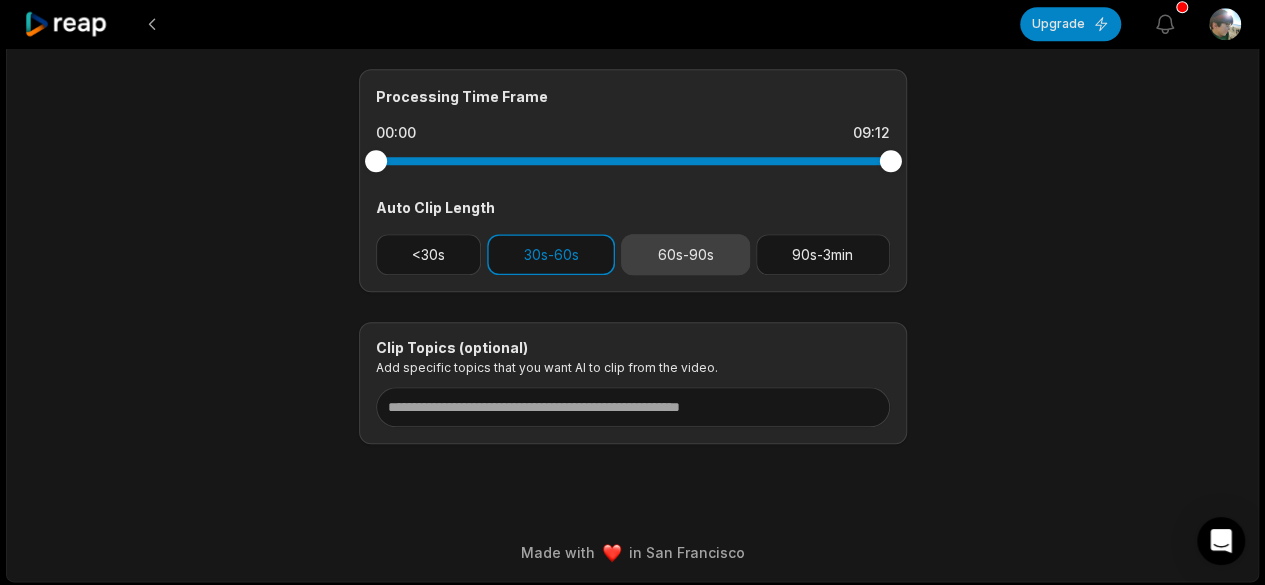 click on "60s-90s" at bounding box center (685, 254) 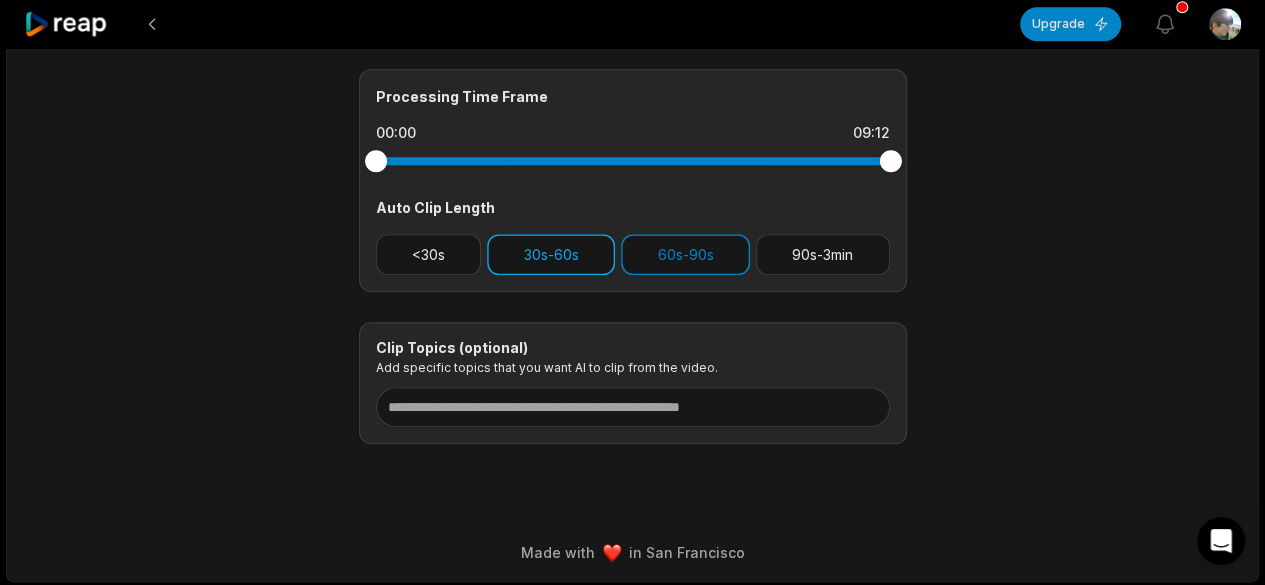 click on "30s-60s" at bounding box center [551, 254] 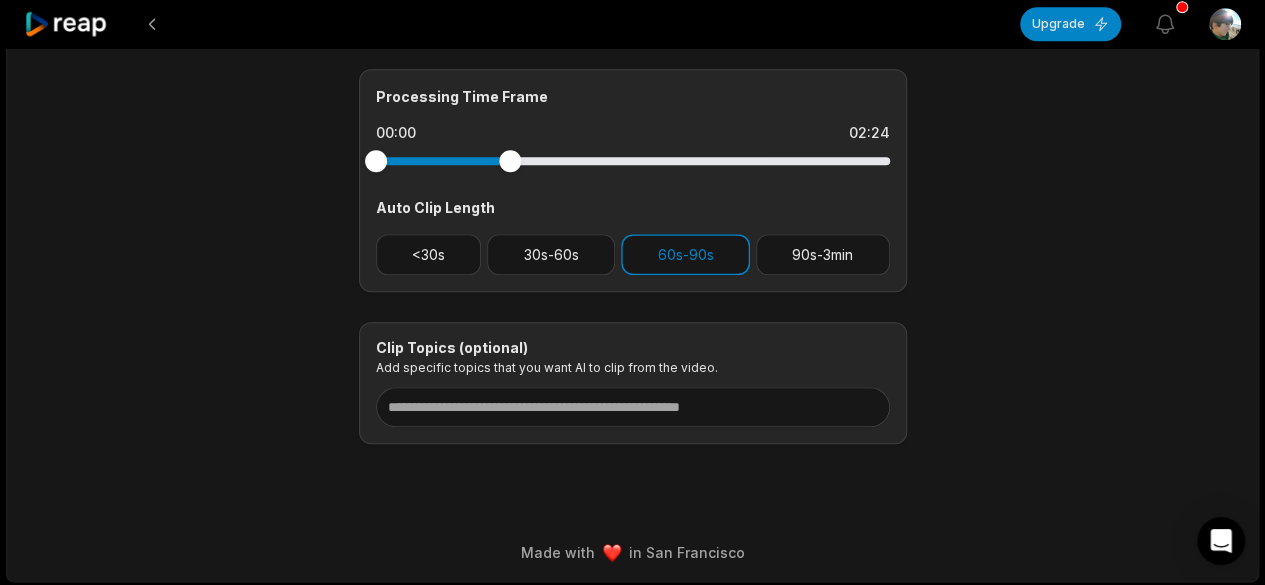 drag, startPoint x: 885, startPoint y: 171, endPoint x: 54, endPoint y: 201, distance: 831.5413 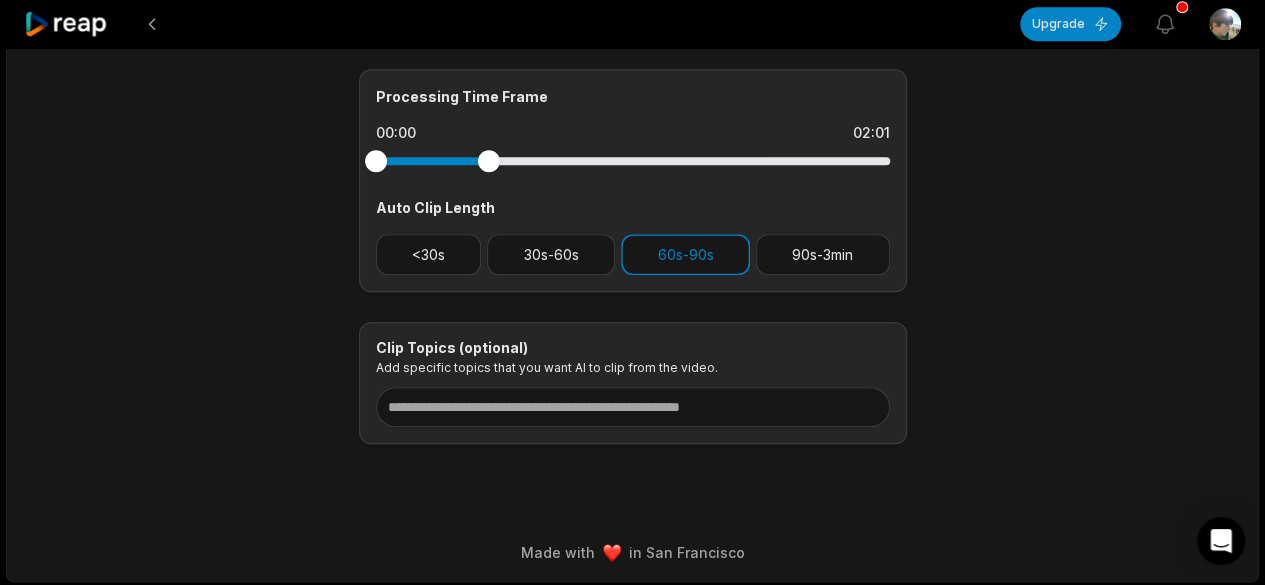 drag, startPoint x: 512, startPoint y: 156, endPoint x: 416, endPoint y: 154, distance: 96.02083 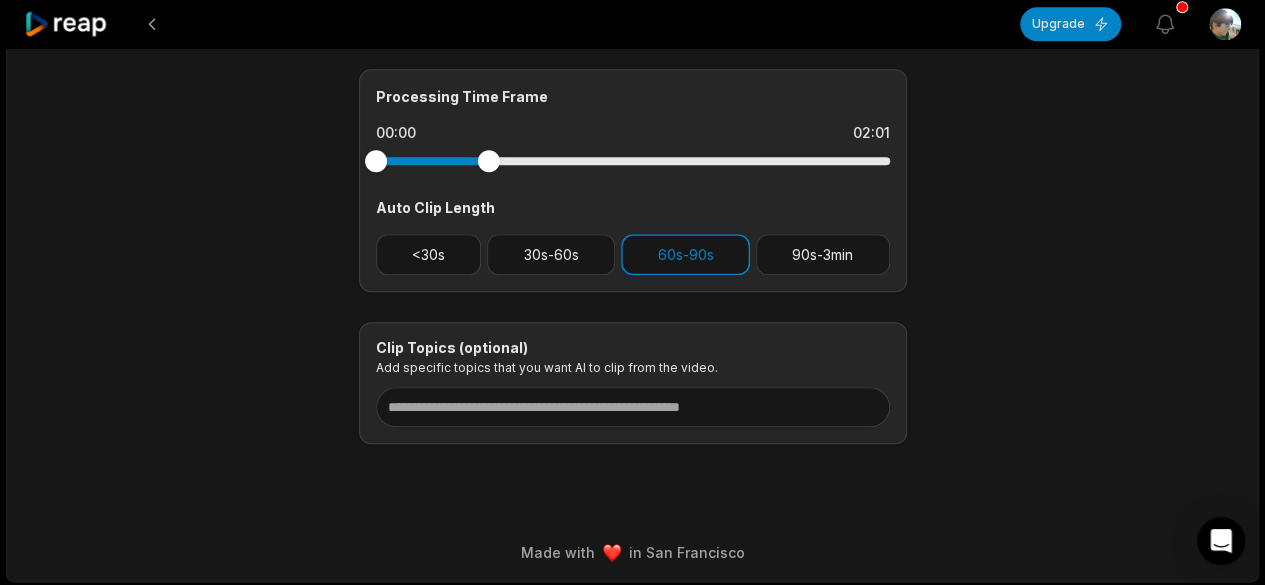 scroll, scrollTop: 0, scrollLeft: 0, axis: both 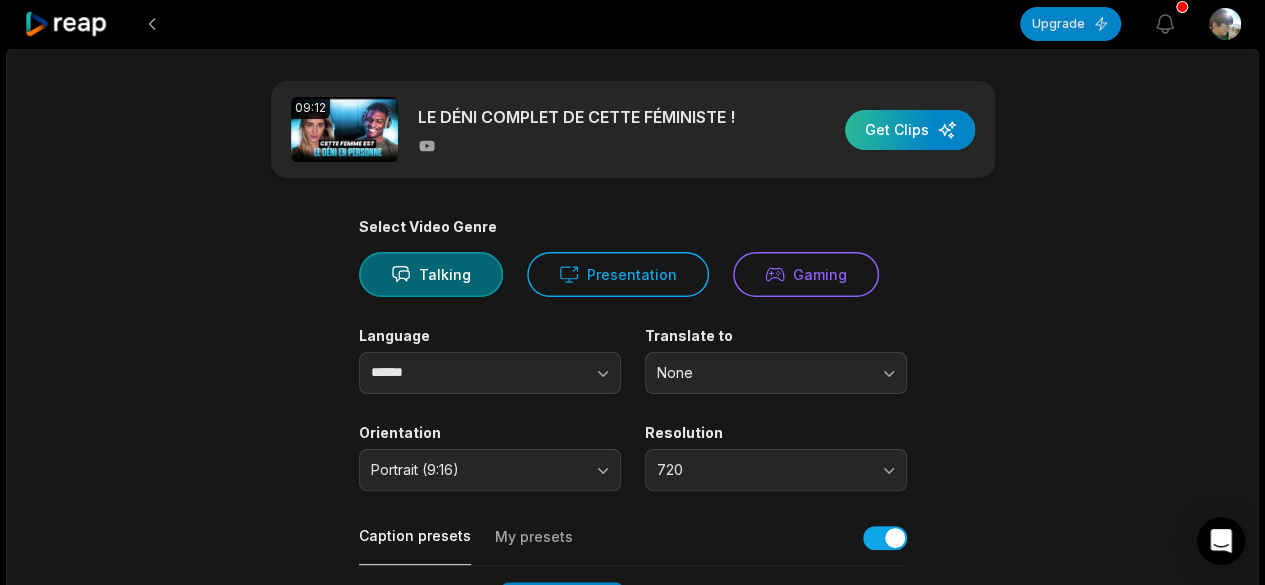 click at bounding box center (910, 130) 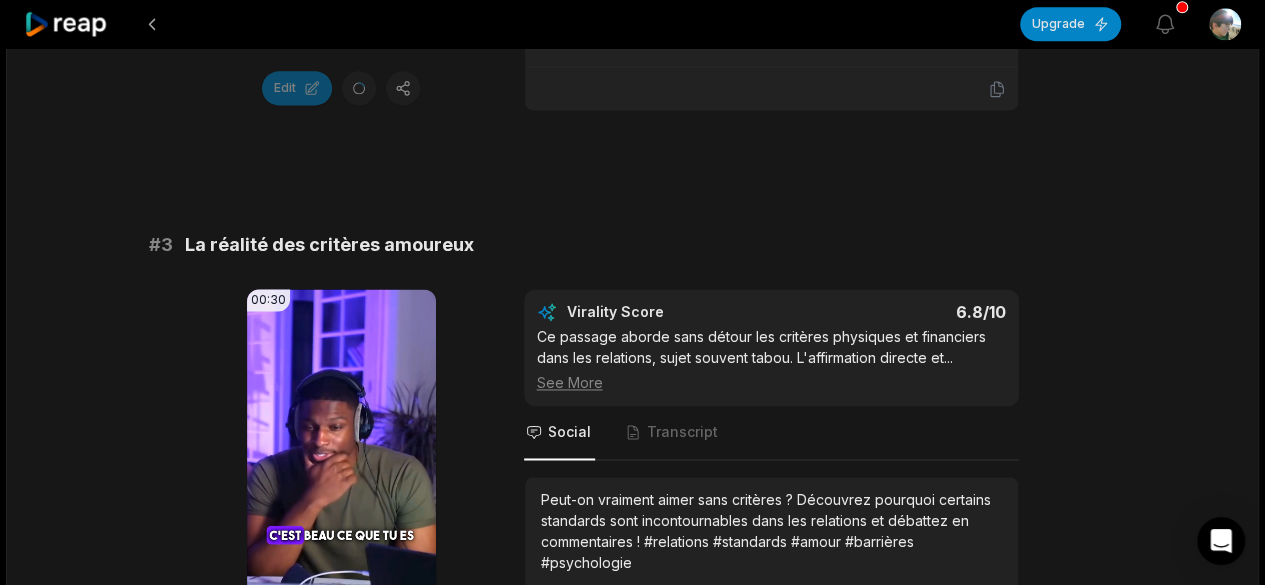 scroll, scrollTop: 1268, scrollLeft: 0, axis: vertical 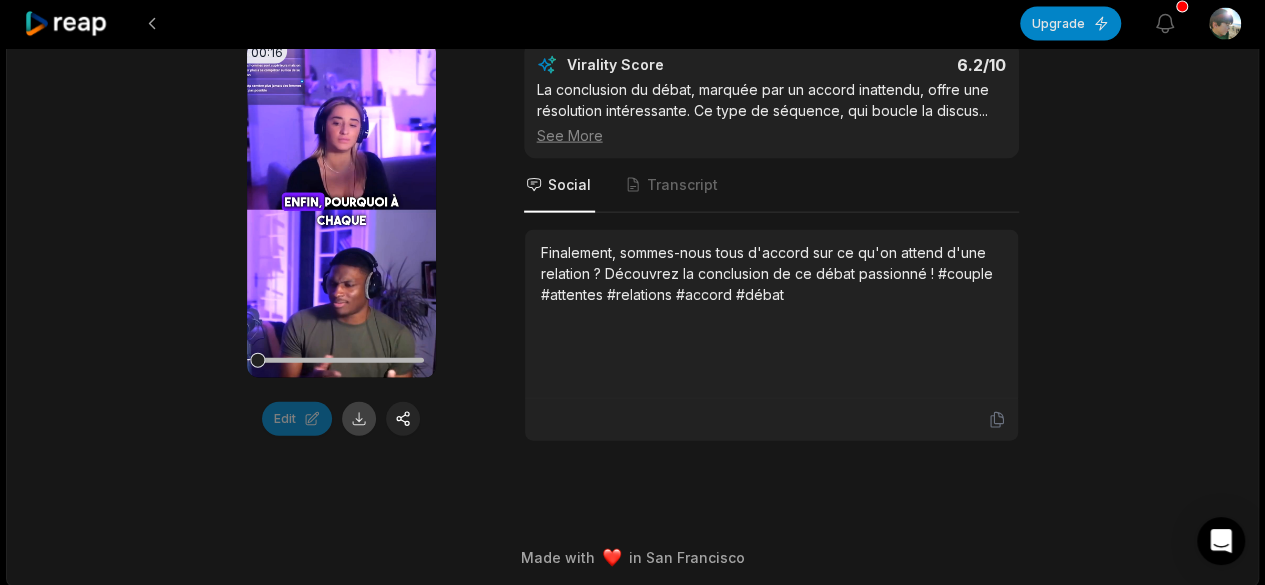 click at bounding box center [359, 419] 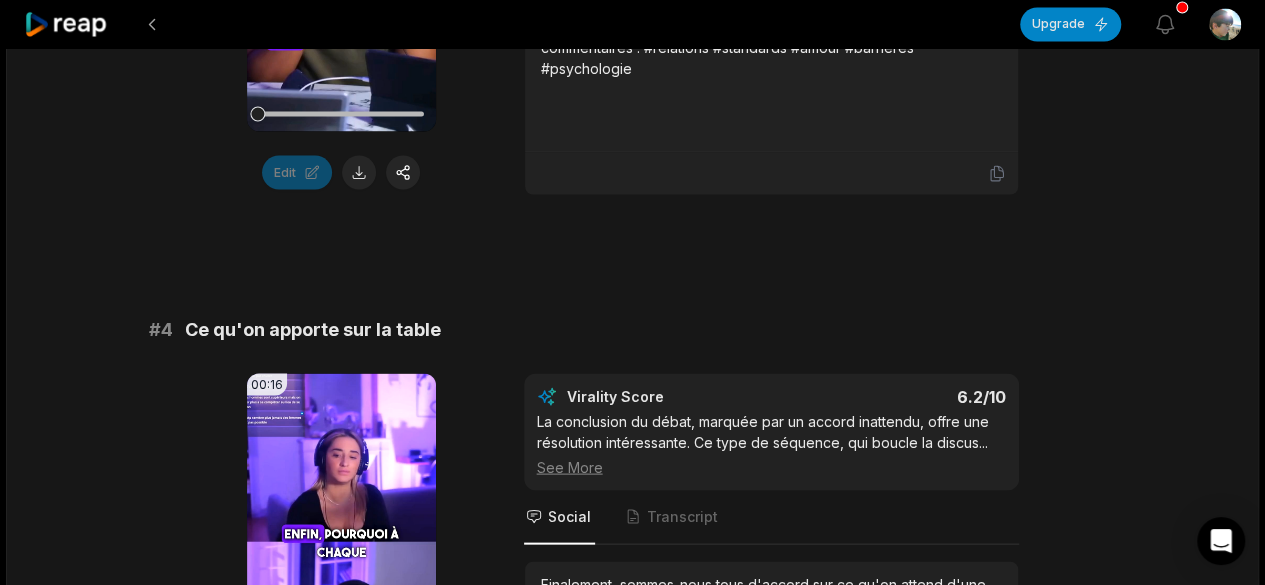scroll, scrollTop: 1748, scrollLeft: 0, axis: vertical 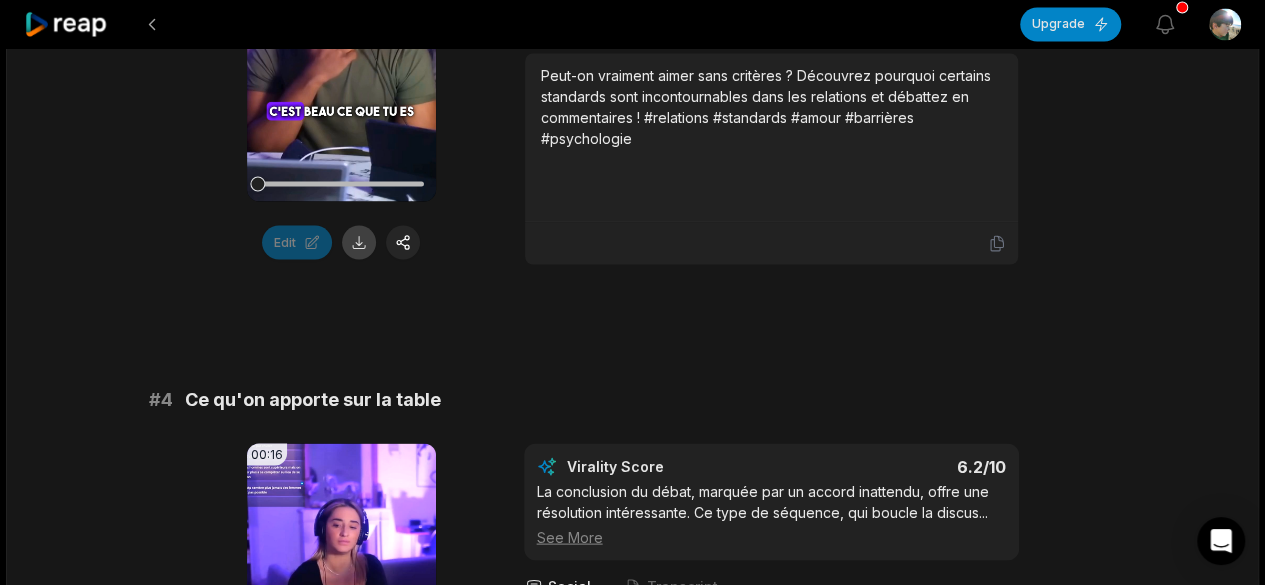click at bounding box center (359, 242) 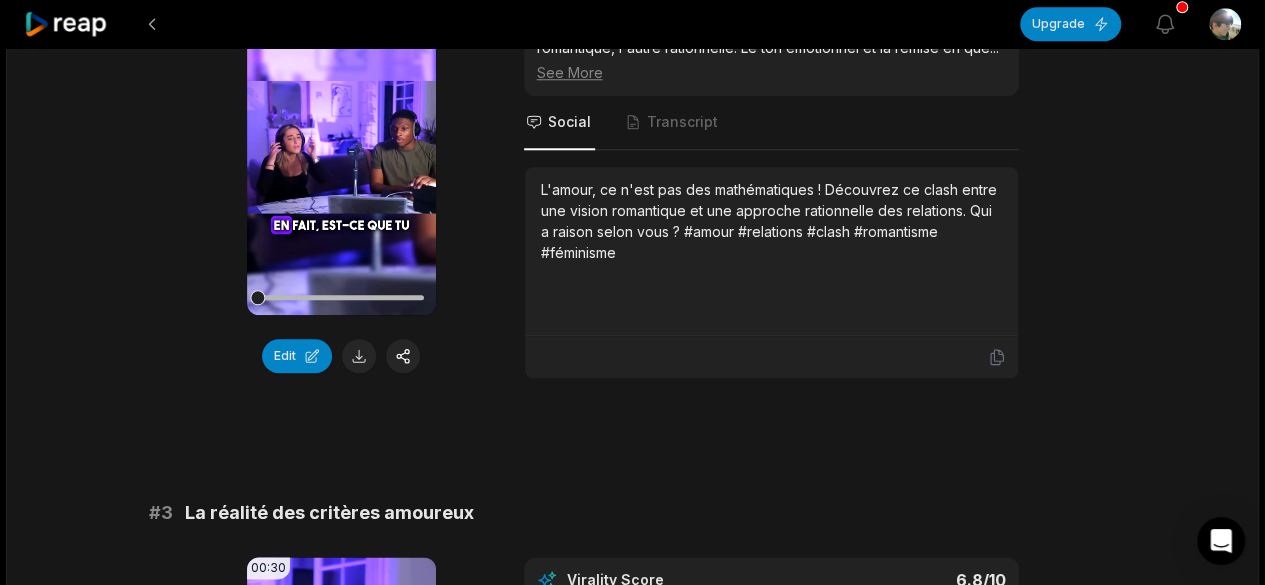 scroll, scrollTop: 776, scrollLeft: 0, axis: vertical 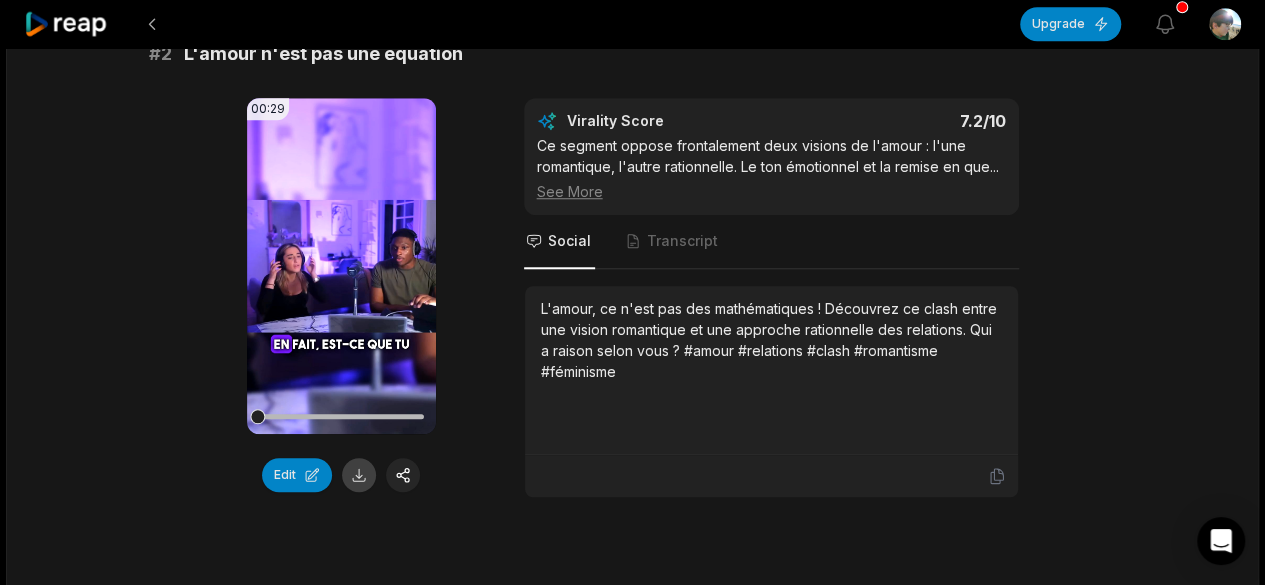 click at bounding box center [359, 475] 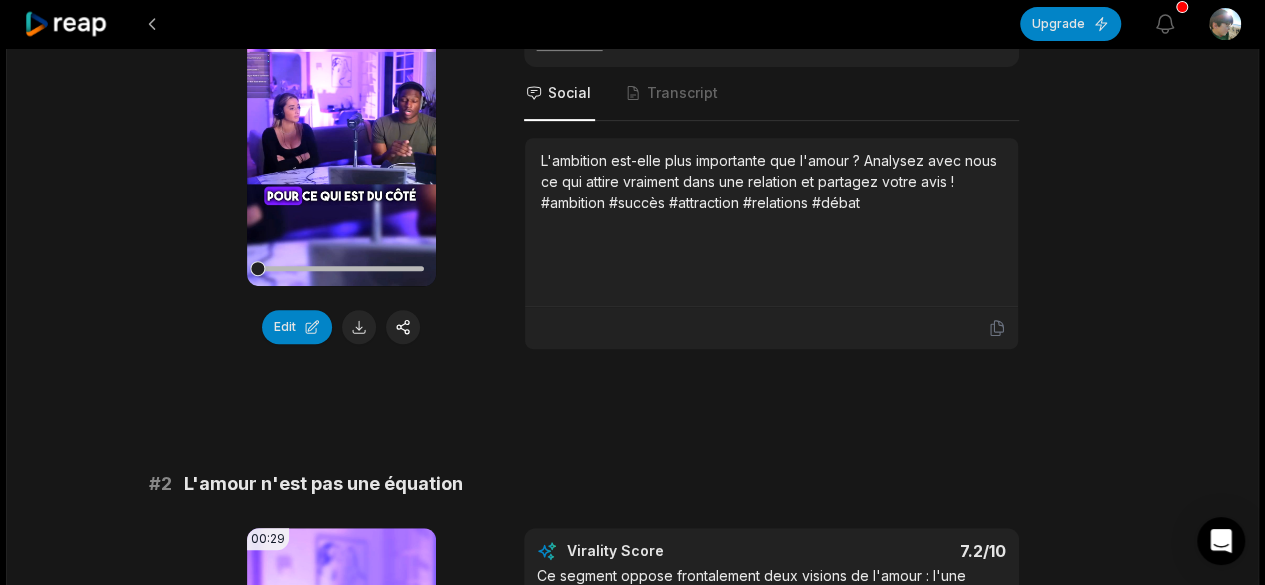 scroll, scrollTop: 344, scrollLeft: 0, axis: vertical 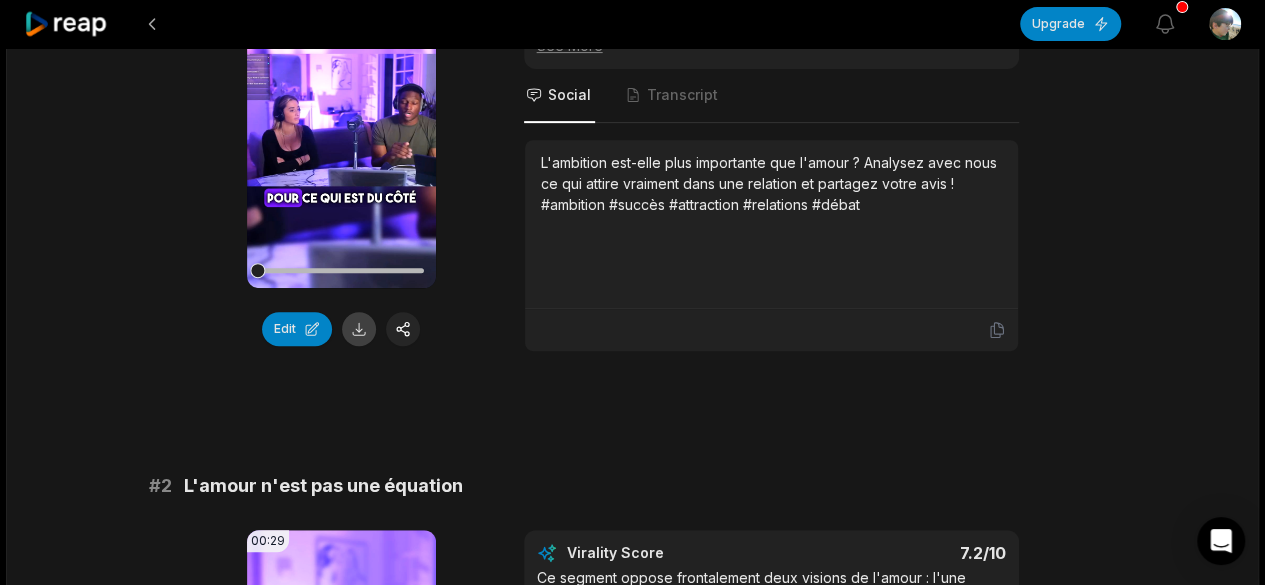 click at bounding box center [359, 329] 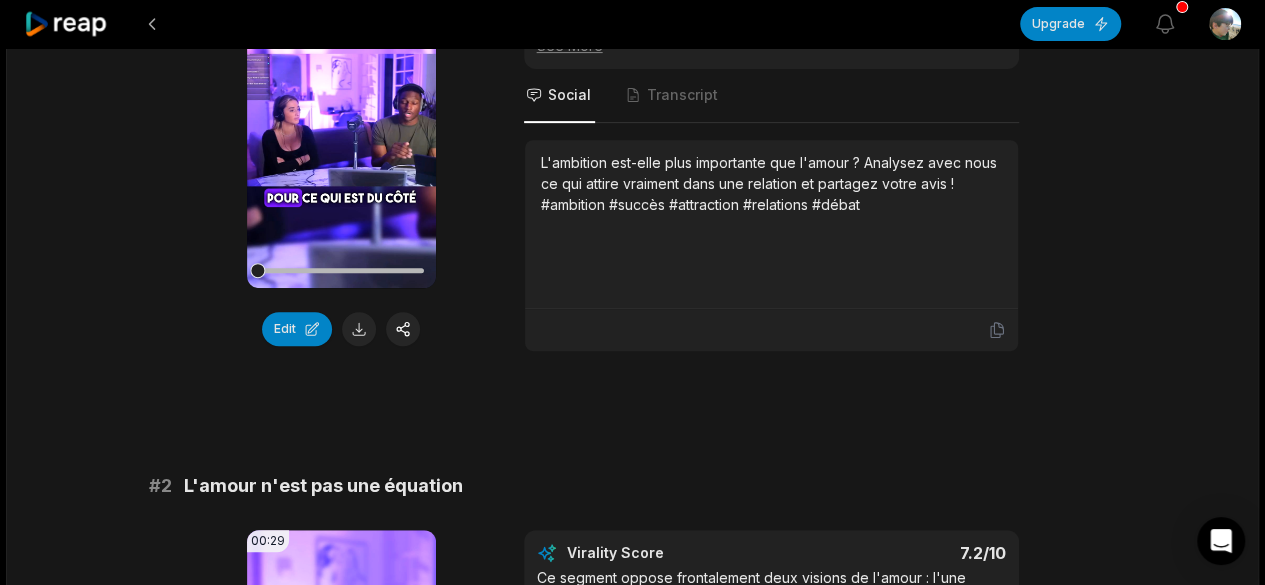 click on "L'ambition est-elle plus importante que l'amour ? Analysez avec nous ce qui attire vraiment dans une relation et partagez votre avis ! #ambition #succès #attraction #relations #débat" at bounding box center (771, 224) 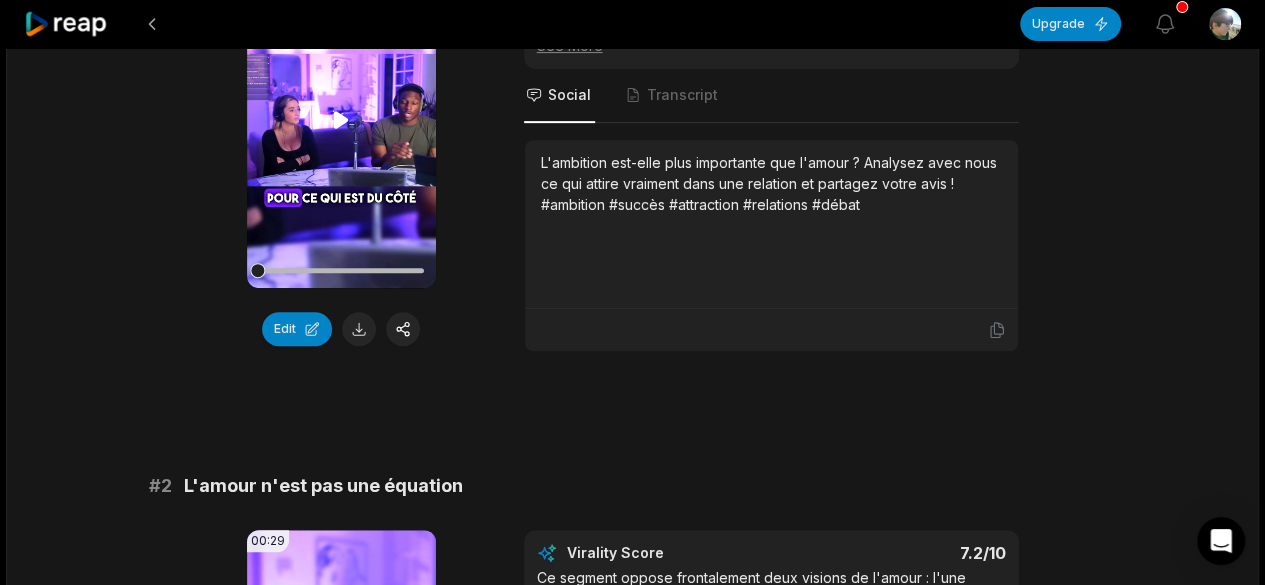 scroll, scrollTop: 0, scrollLeft: 0, axis: both 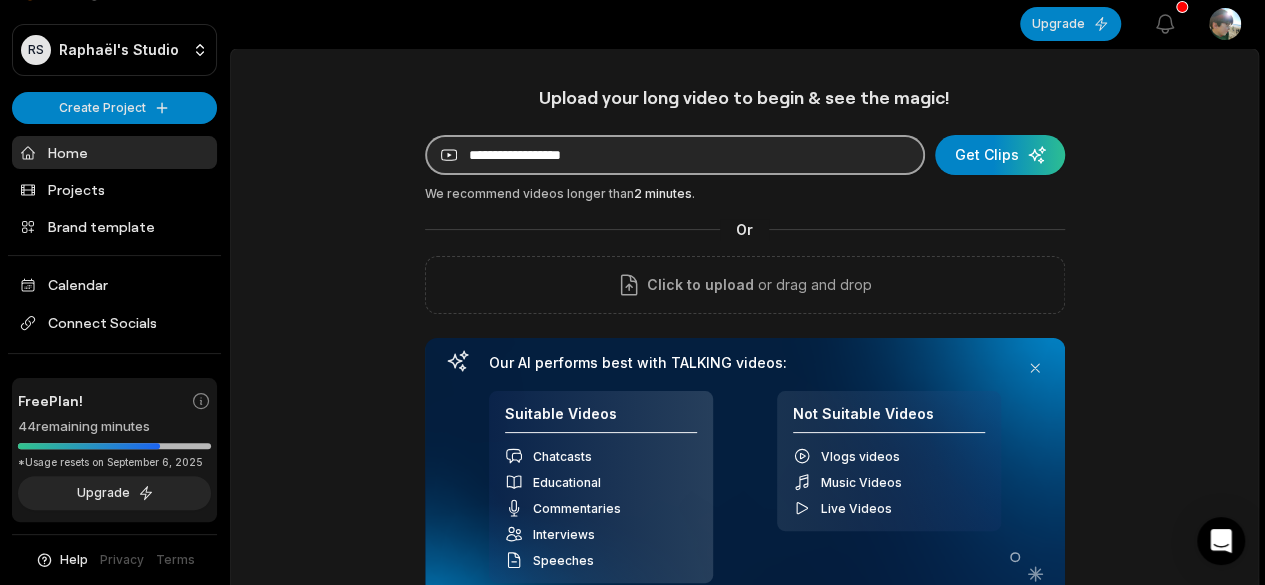 click at bounding box center (675, 155) 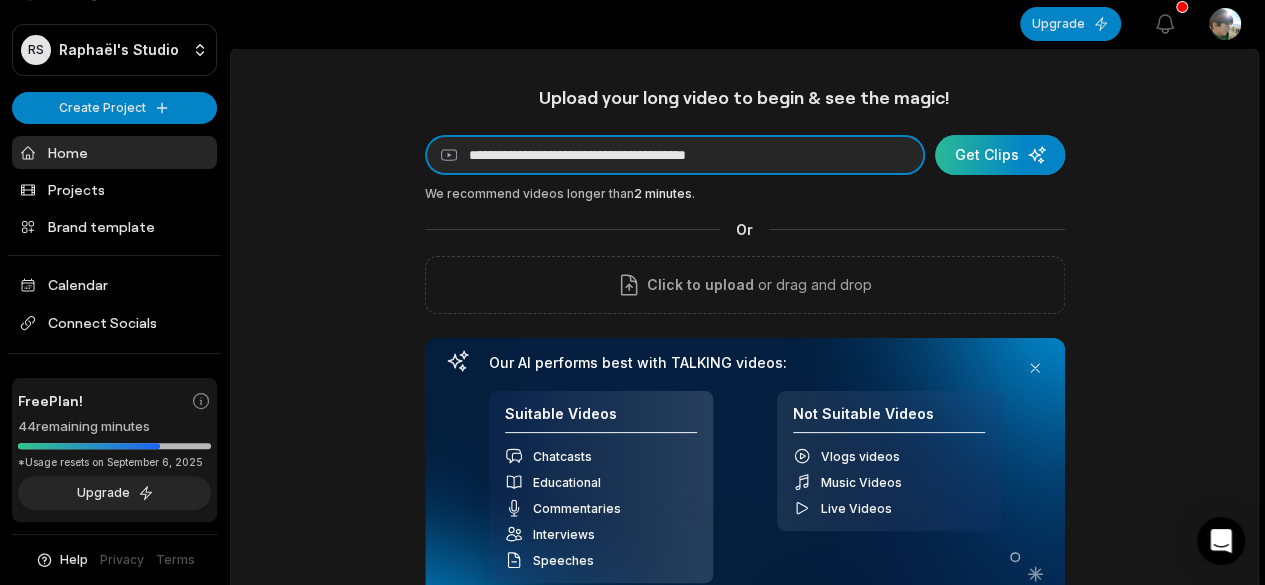 type on "**********" 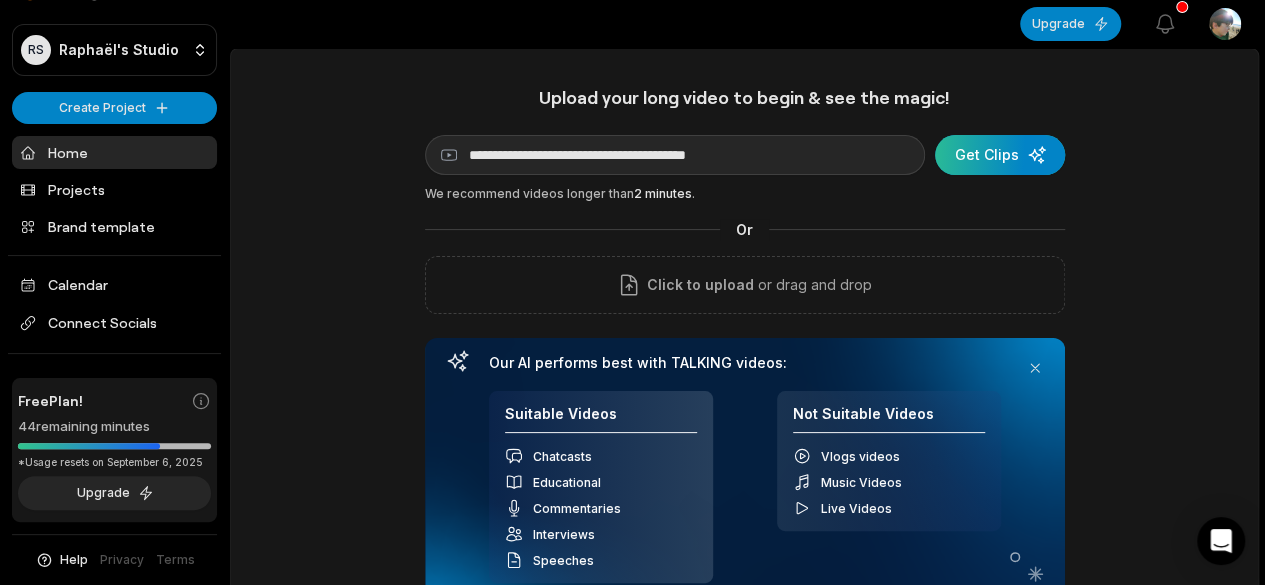 click at bounding box center (1000, 155) 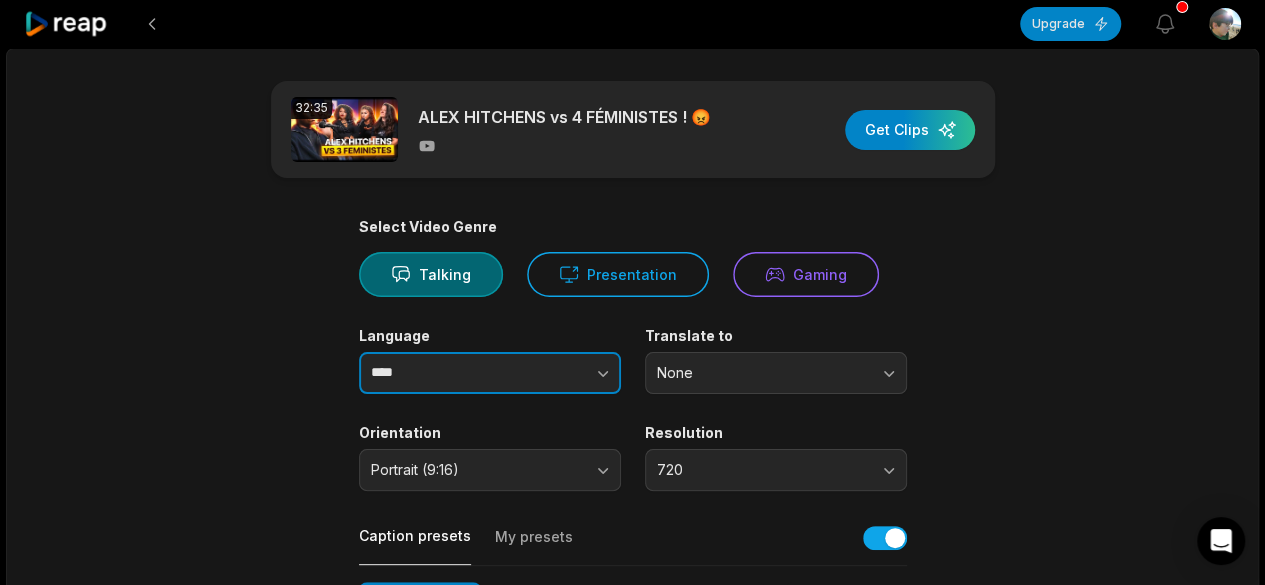 click at bounding box center (563, 373) 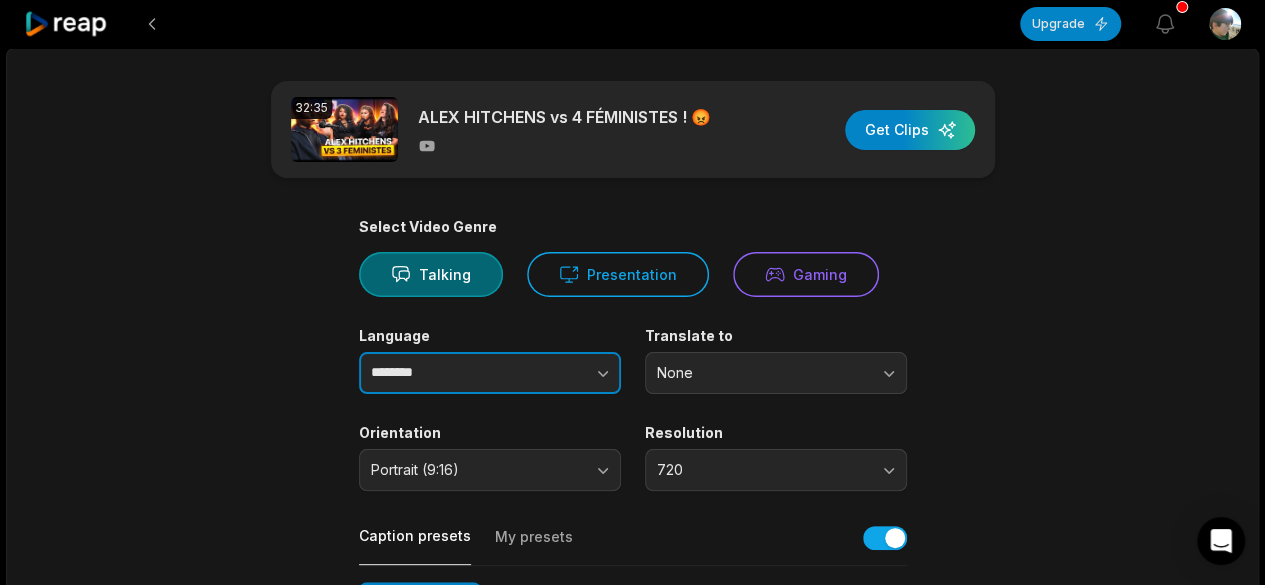 click on "********" at bounding box center [490, 373] 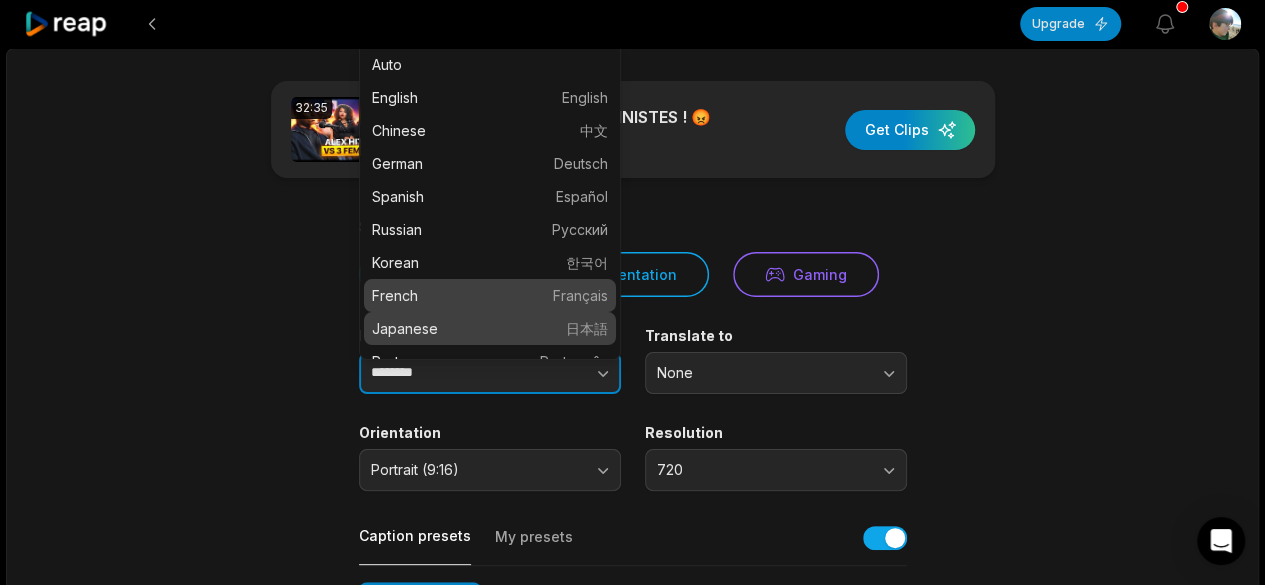 type on "******" 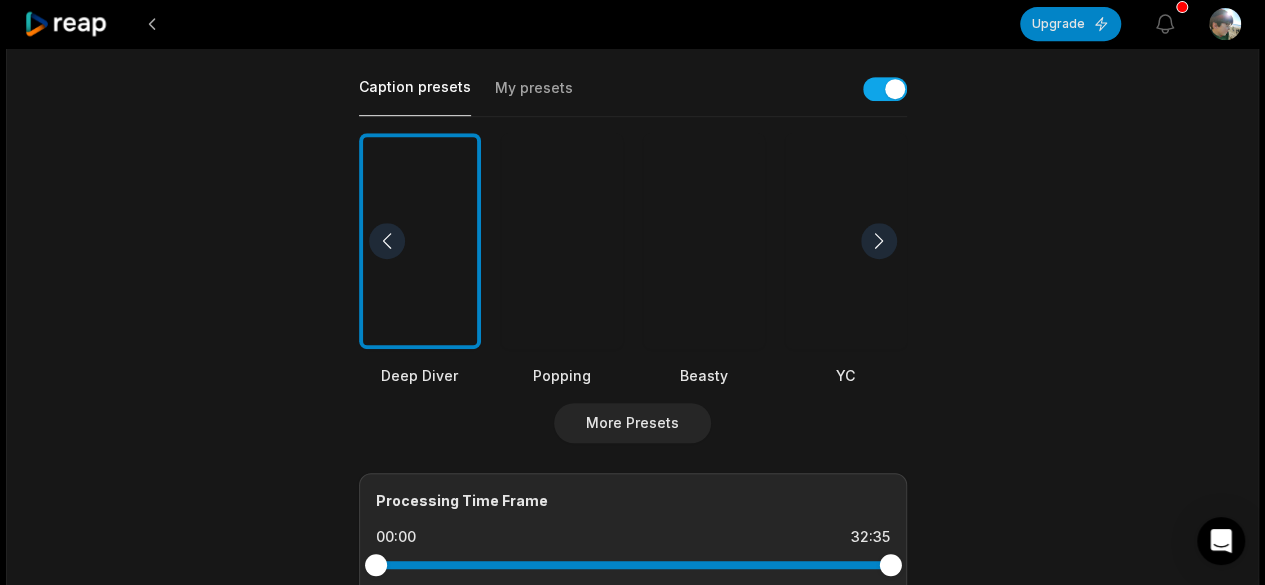 scroll, scrollTop: 450, scrollLeft: 0, axis: vertical 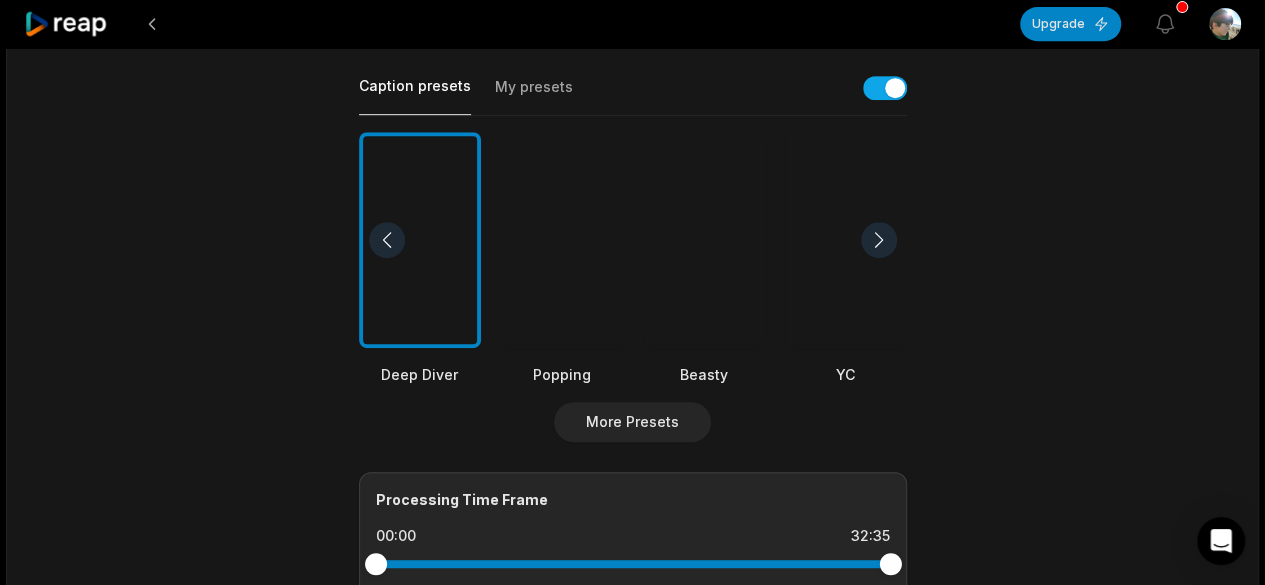 click at bounding box center (562, 240) 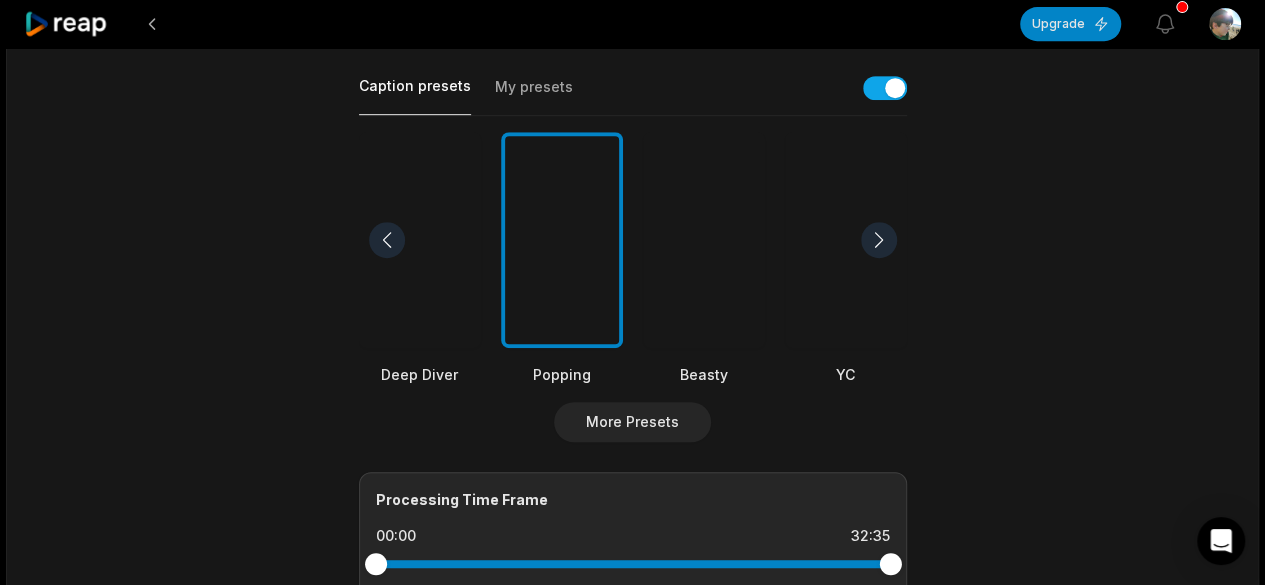 scroll, scrollTop: 853, scrollLeft: 0, axis: vertical 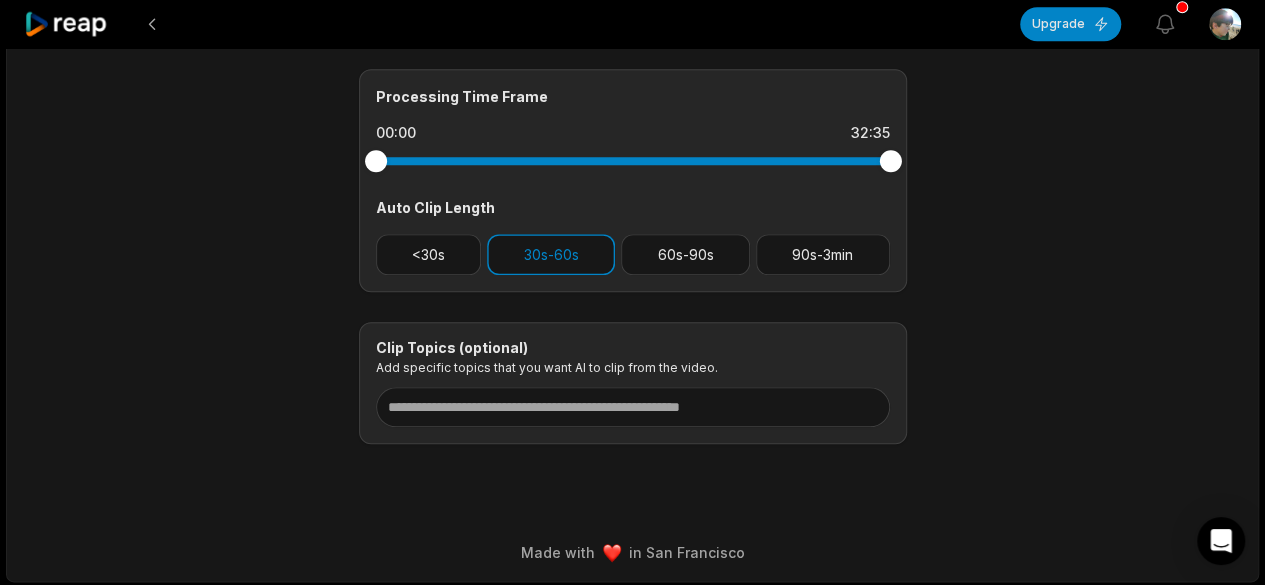 drag, startPoint x: 884, startPoint y: 167, endPoint x: 916, endPoint y: 223, distance: 64.49806 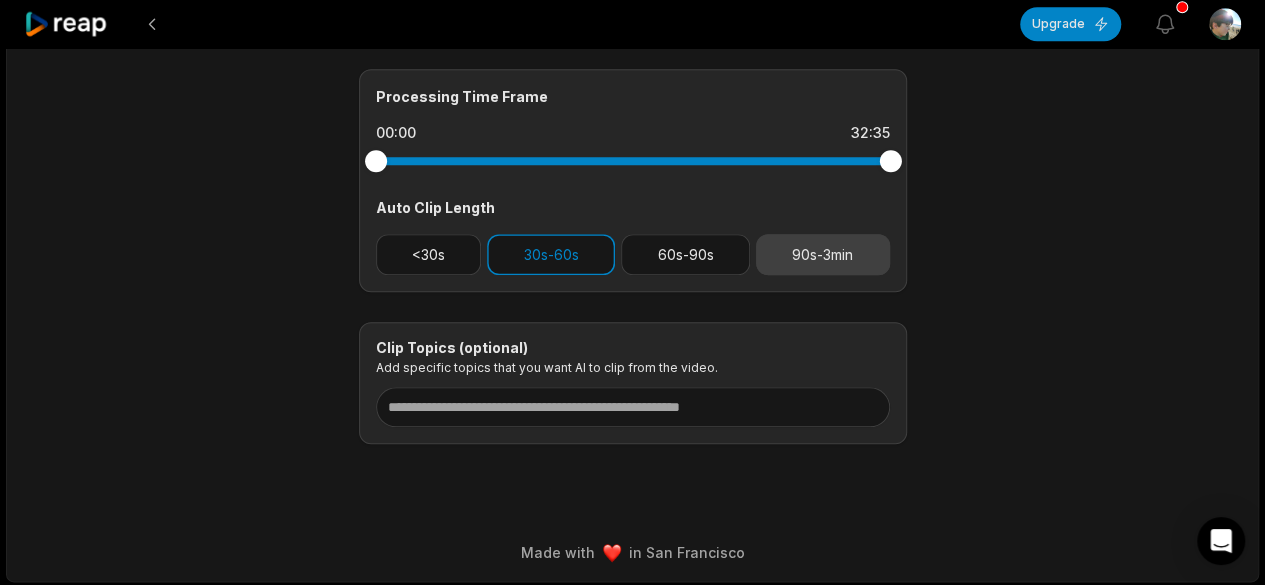 click on "90s-3min" at bounding box center [823, 254] 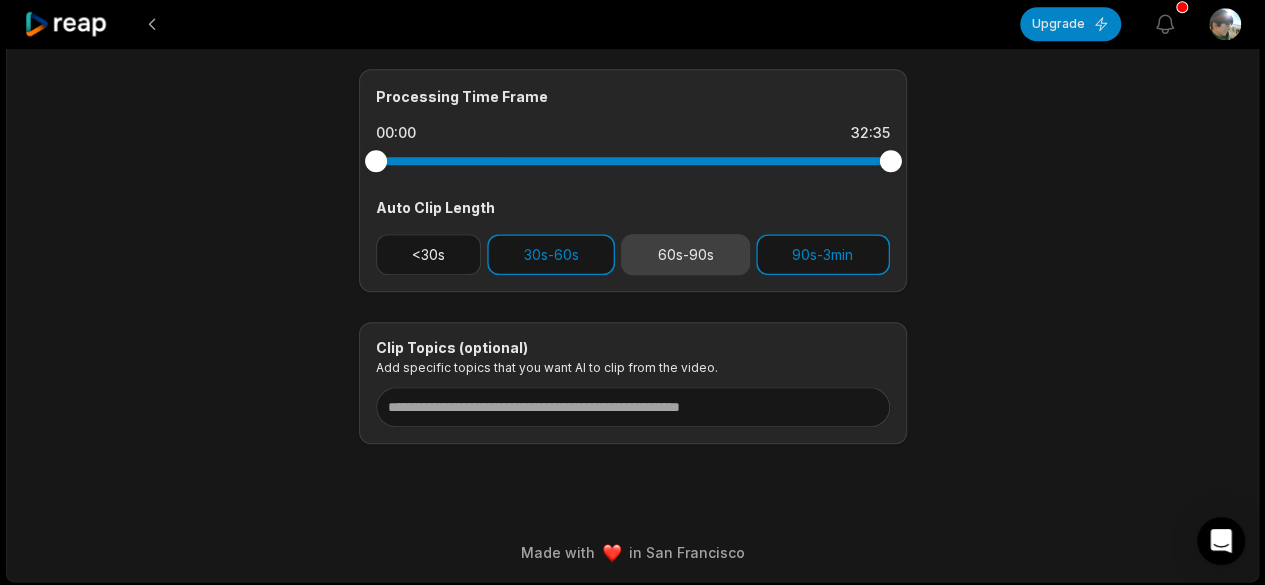 click on "60s-90s" at bounding box center (685, 254) 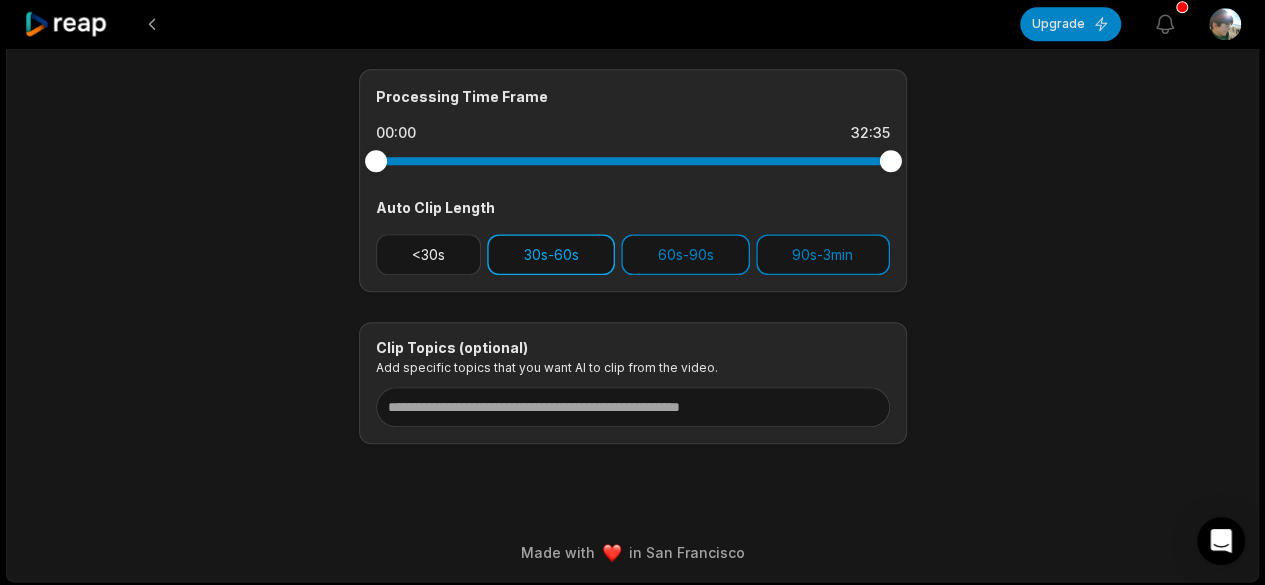click on "30s-60s" at bounding box center (551, 254) 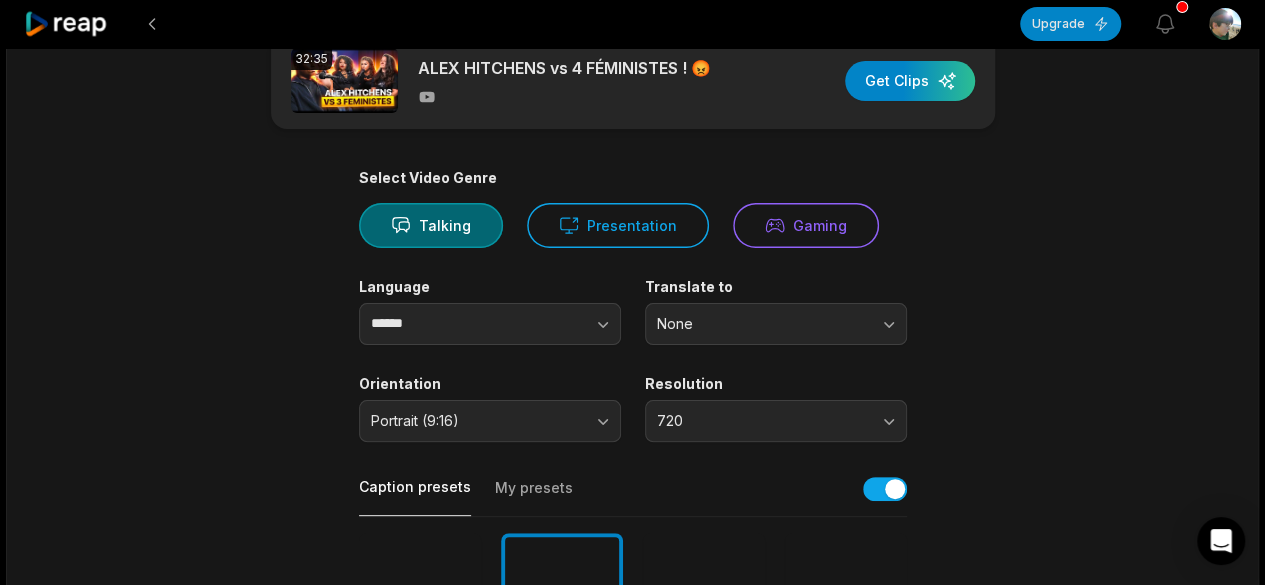 scroll, scrollTop: 0, scrollLeft: 0, axis: both 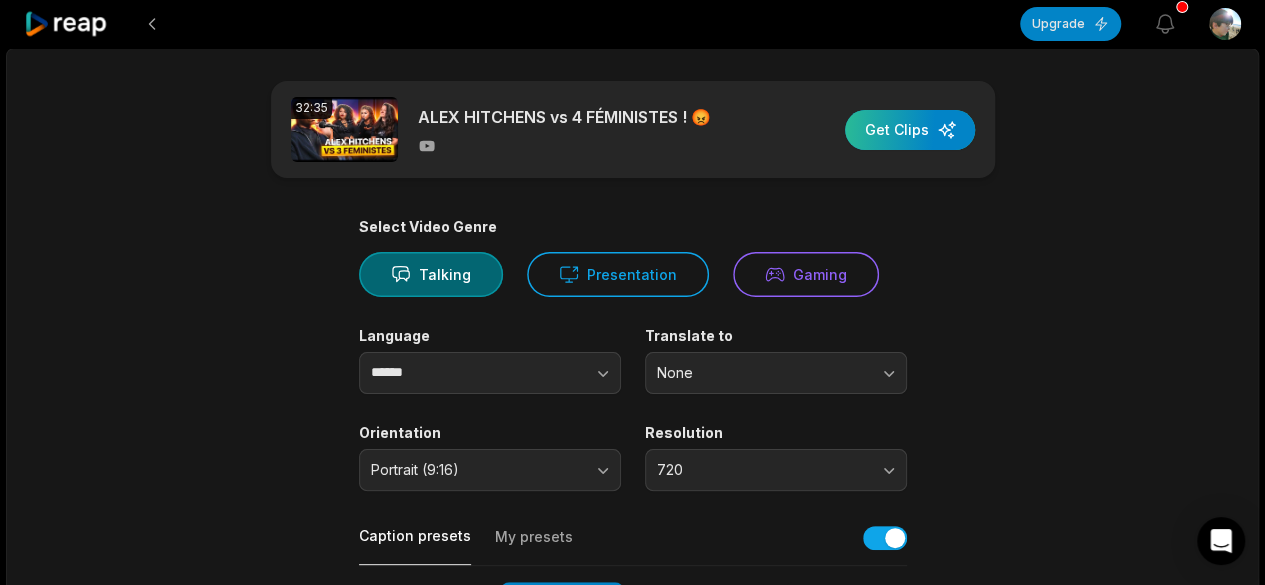click at bounding box center (910, 130) 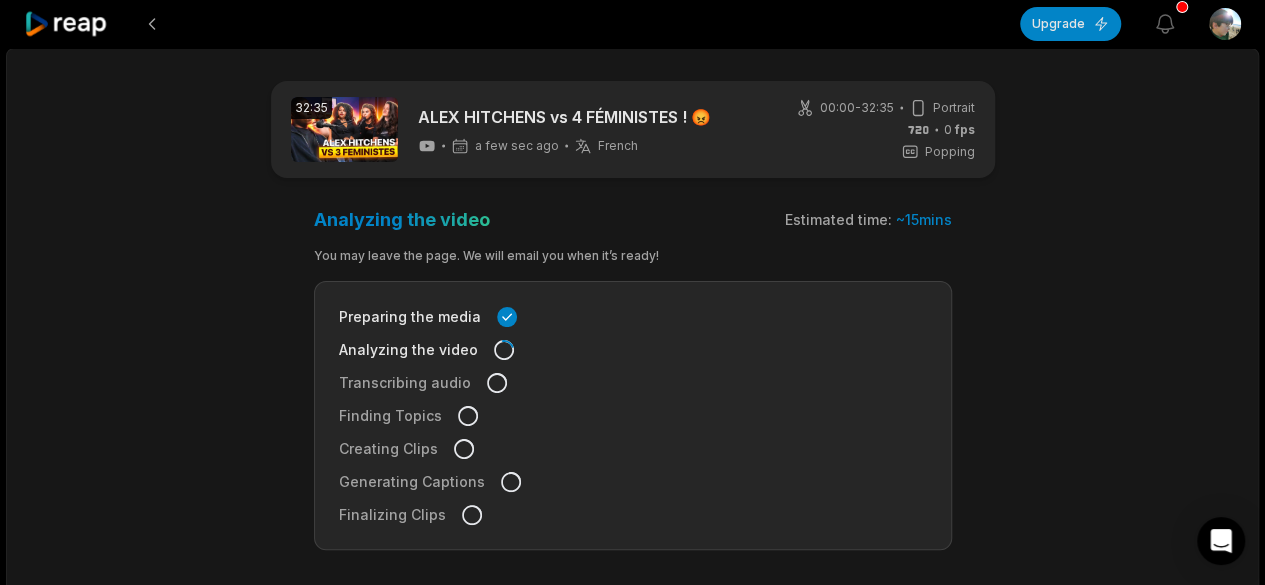 click 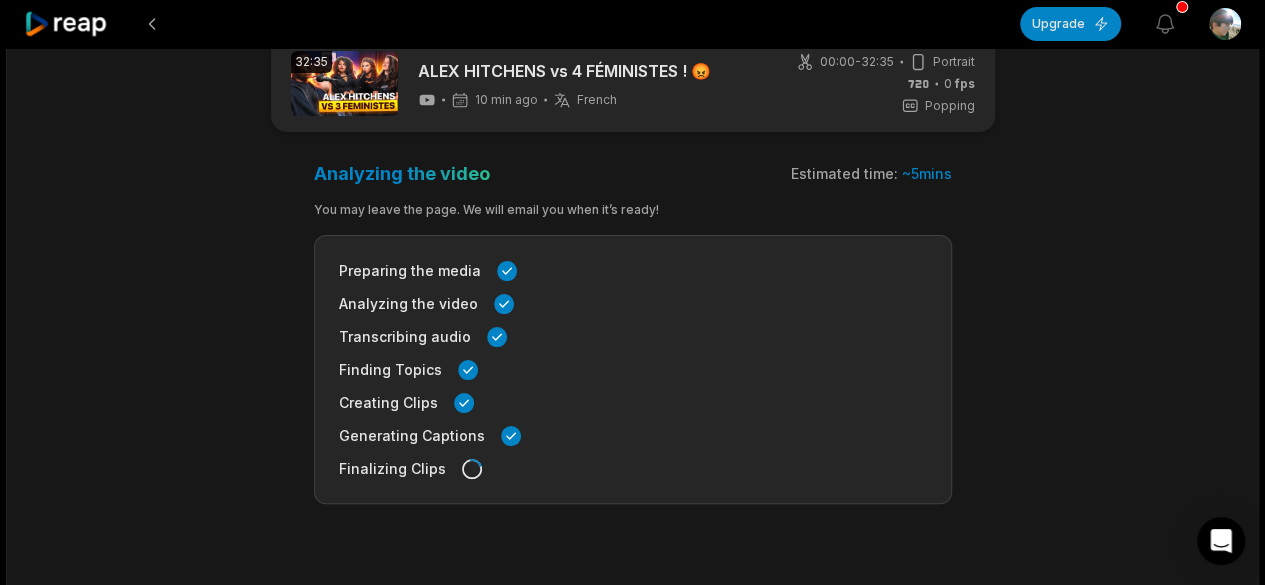 scroll, scrollTop: 0, scrollLeft: 0, axis: both 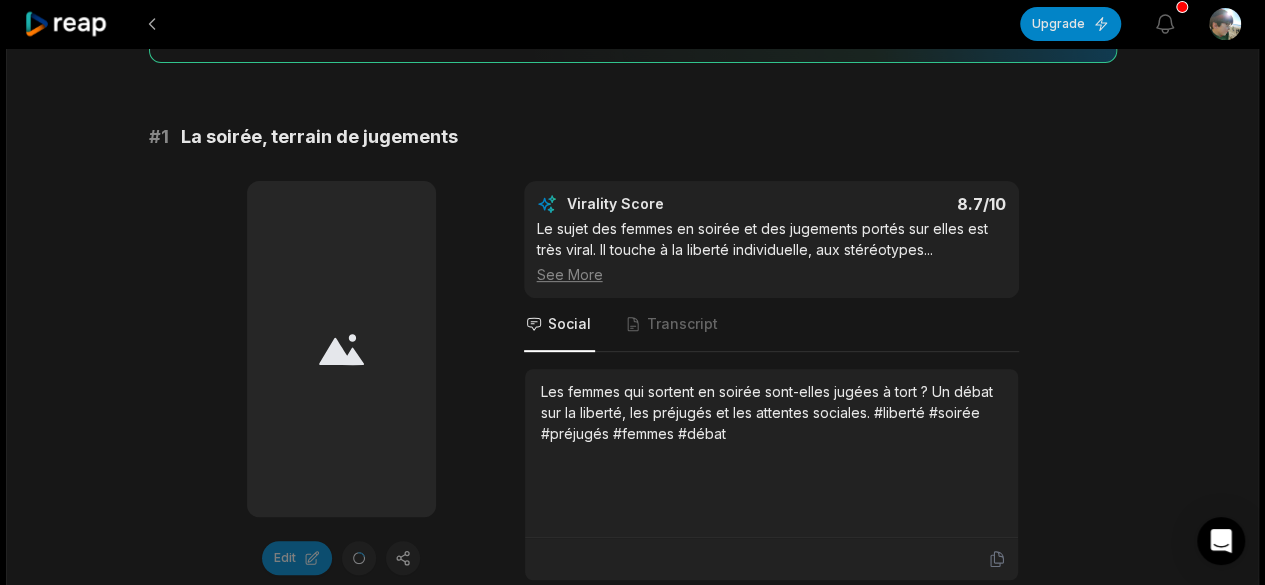 click on "32:35 ALEX HITCHENS vs 4 FÉMINISTES ! 😡 26 min ago French fr 00:00  -  32:35 Portrait 25   fps Popping Clips are  getting ready... Our AI is analyzing the video s . It will take few more minutes. # 1 La soirée, terrain de jugements Edit Virality Score 8.7 /10 Le sujet des femmes en soirée et des jugements portées sur elles est très viral. Il touche à la liberté individuelle, aux stéréotypes  ...   See More Social Transcript Les femmes qui sortent en soirée sont-elles jugées à tort ? Un débat sur la liberté, les préjugés et les attentes sociales. #liberté #soirée #préjugés #femmes #débat # 2 Responsabilité et impact du coach Edit Virality Score 8.5 /10 L'éthique des coachs et influenceurs est un sujet brûlant. Ce passage met en avant la responsabilité et les conséquences psychologiqu ...   See More Social Transcript # 3 Le poids des mots sur Internet Edit Virality Score 8.3 /10 ...   See More Social Transcript # 4 Débat sur la préférence féminine Edit Virality Score 8.2 /10 ..." at bounding box center (633, 2794) 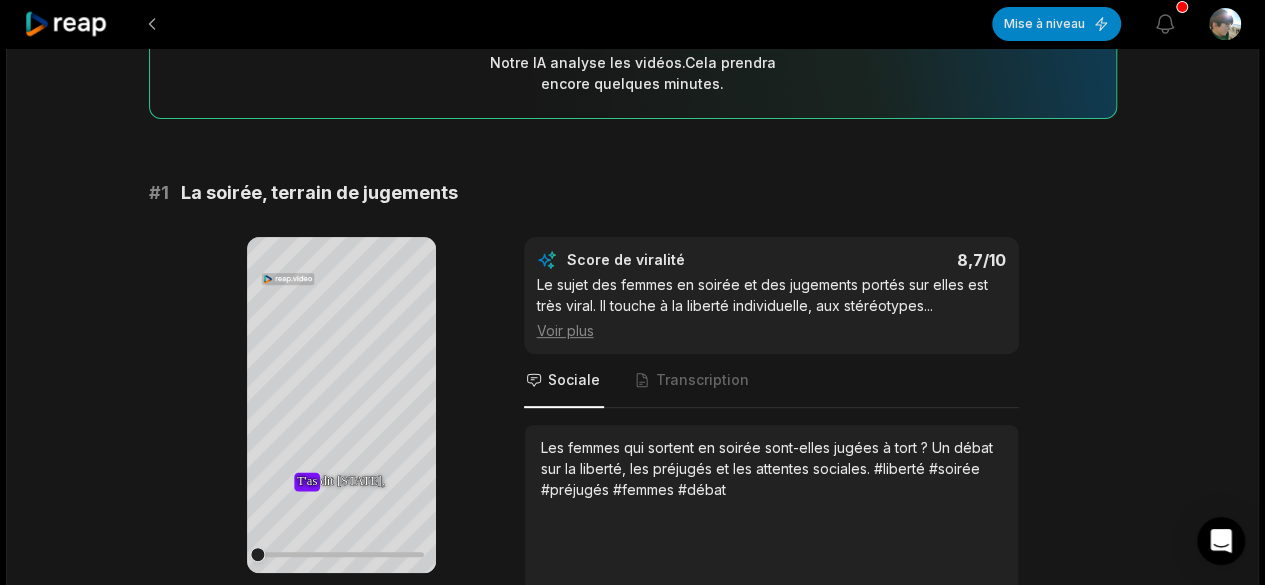 scroll, scrollTop: 347, scrollLeft: 0, axis: vertical 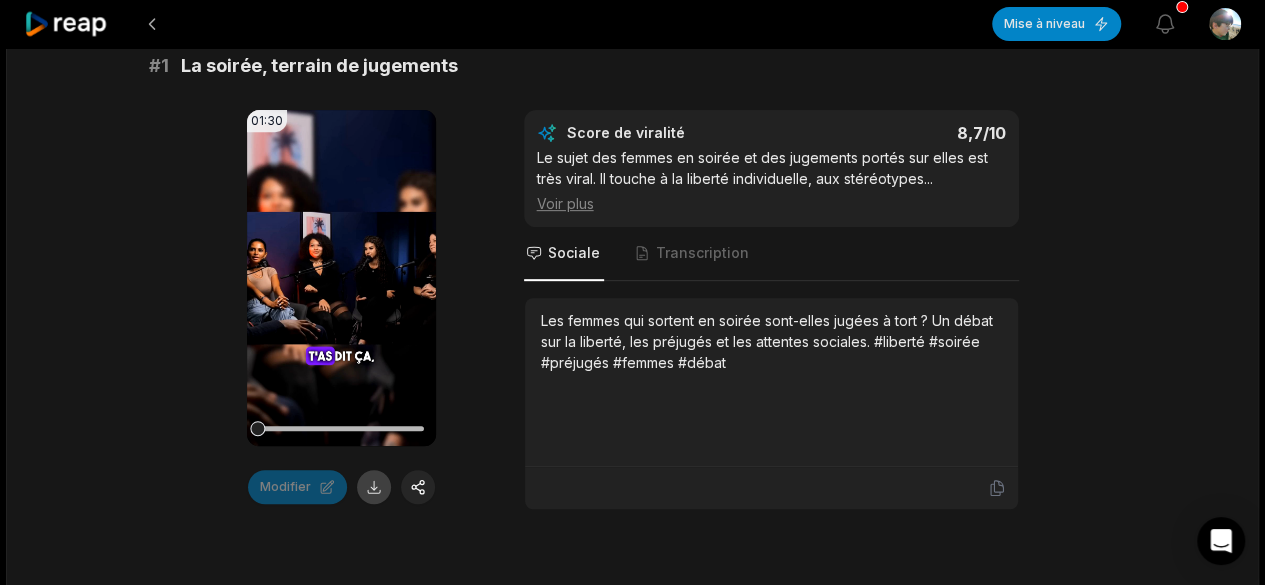 click at bounding box center (374, 487) 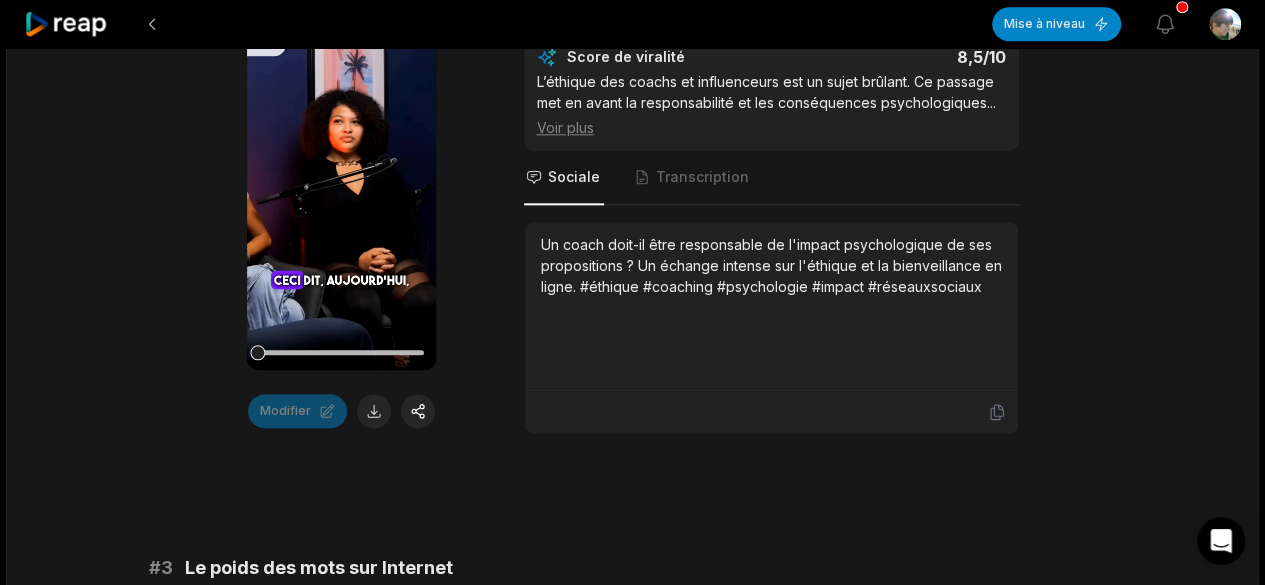 scroll, scrollTop: 1018, scrollLeft: 0, axis: vertical 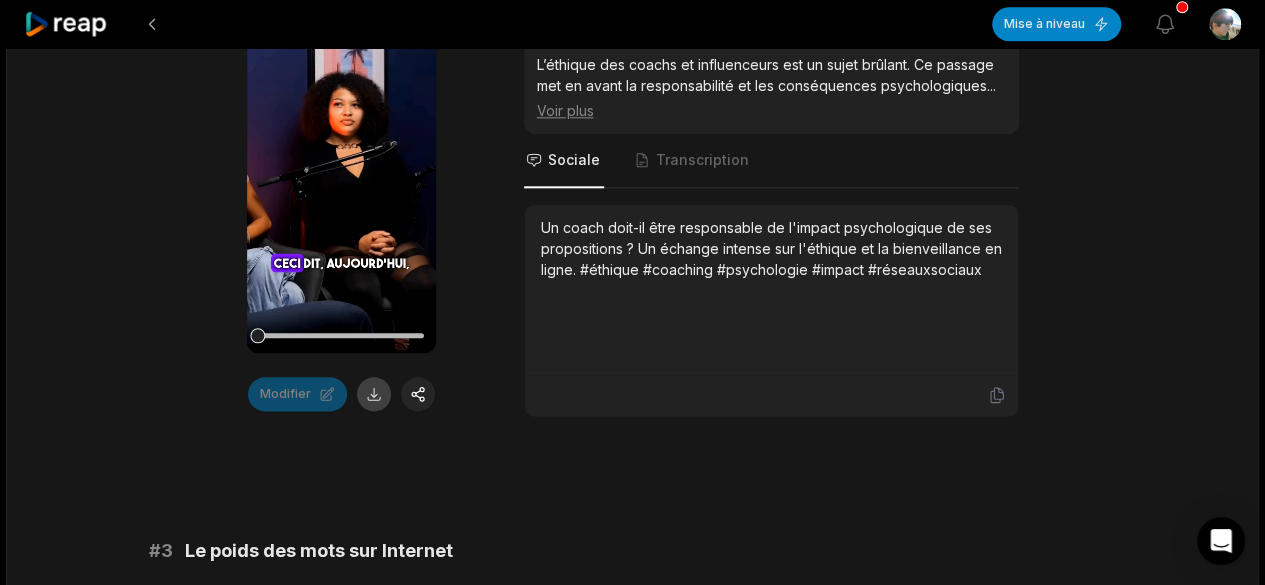 click at bounding box center [374, 394] 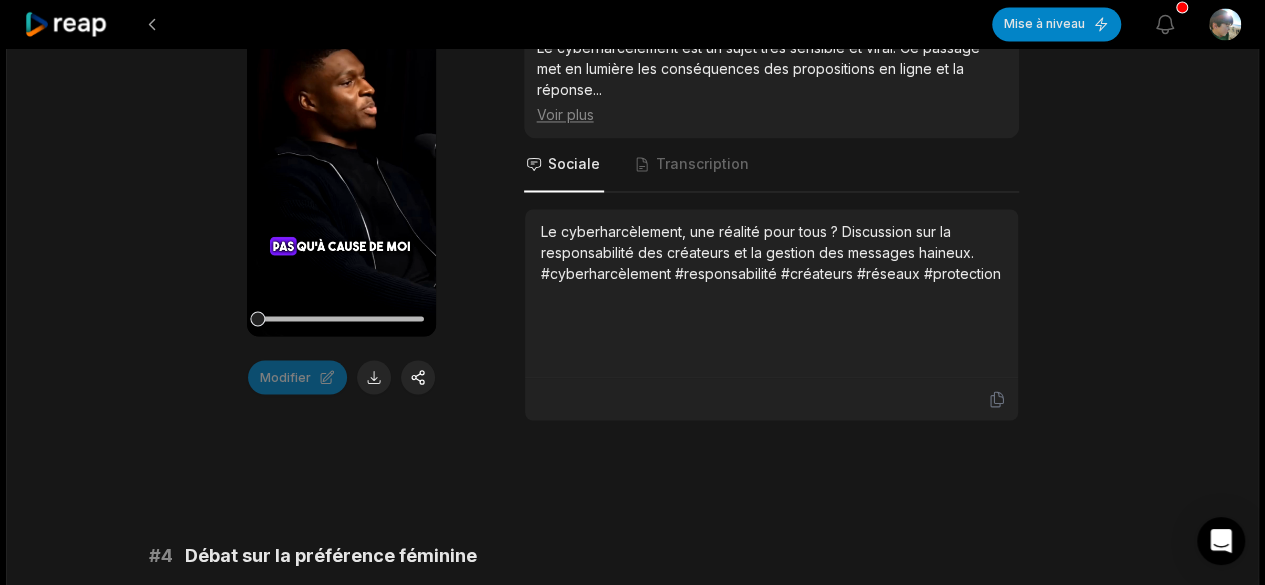 scroll, scrollTop: 1455, scrollLeft: 0, axis: vertical 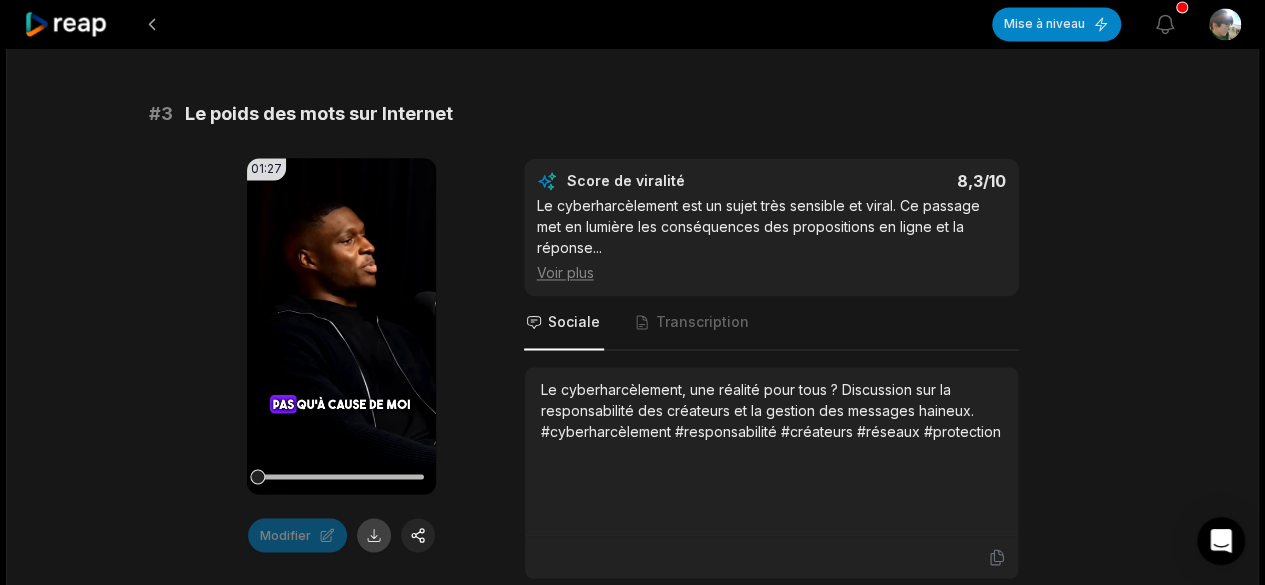 click at bounding box center (374, 535) 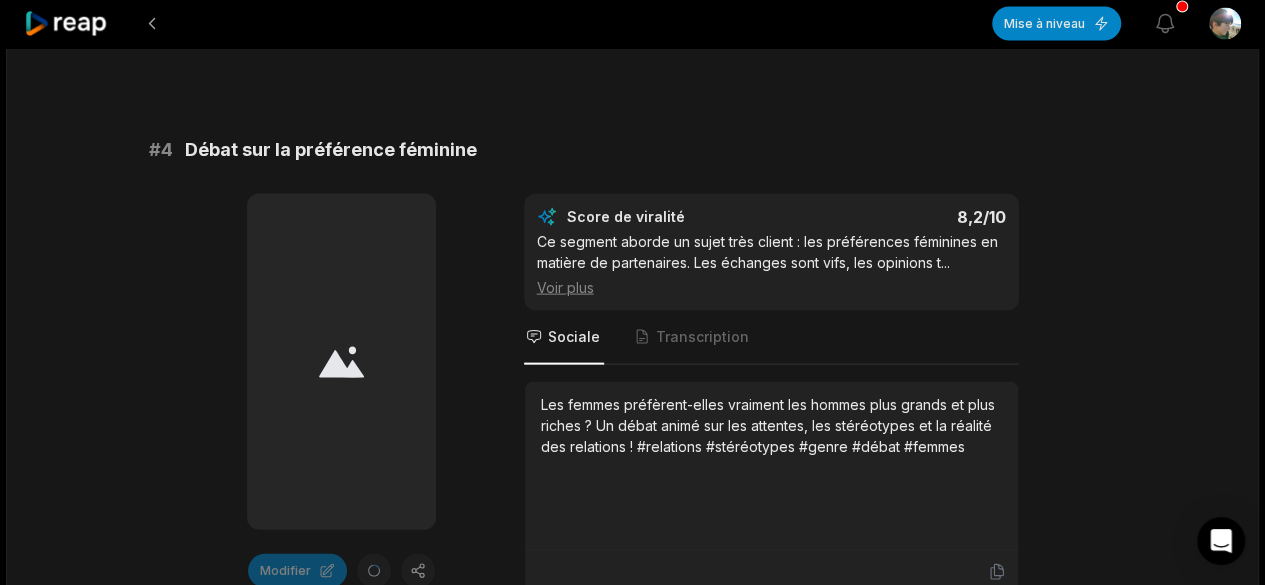 scroll, scrollTop: 2108, scrollLeft: 0, axis: vertical 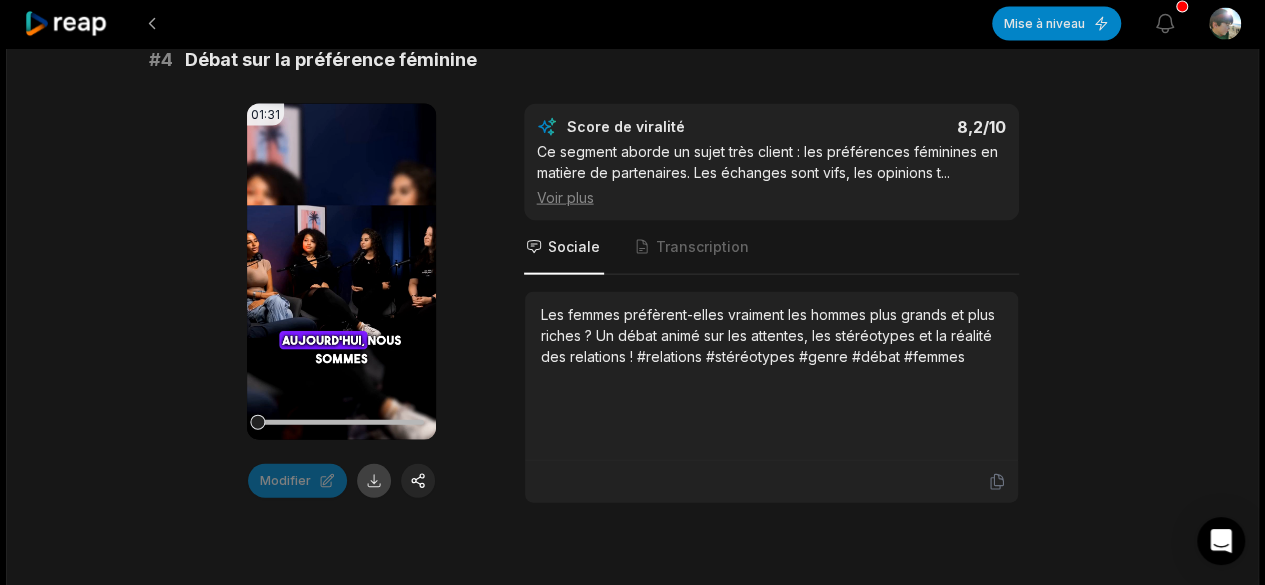 click at bounding box center [374, 481] 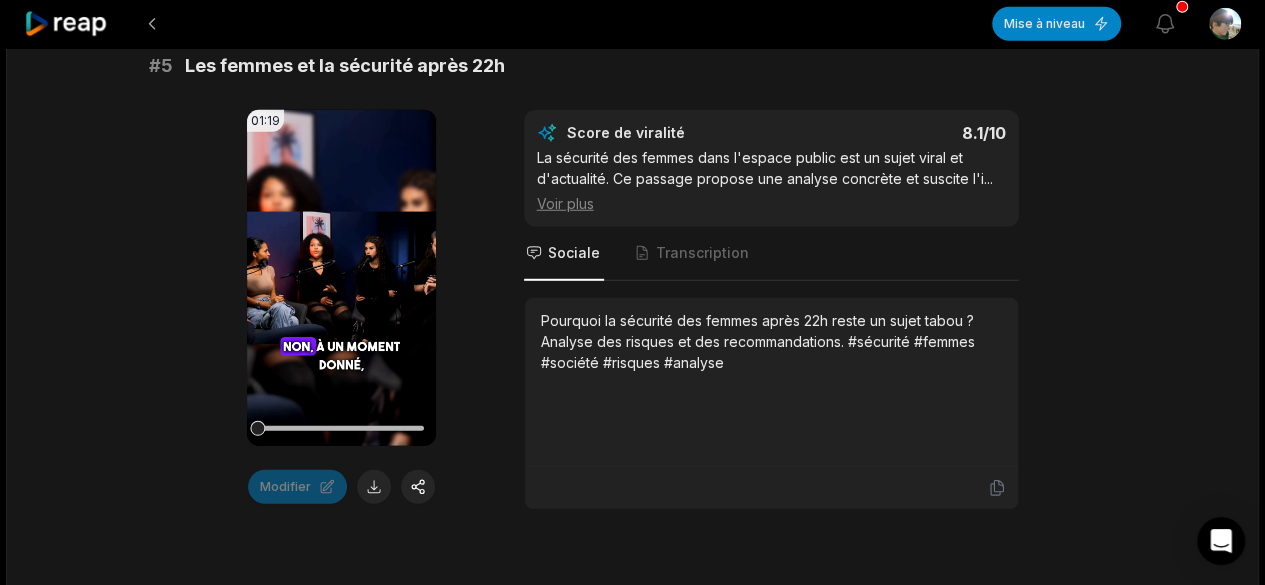 scroll, scrollTop: 2681, scrollLeft: 0, axis: vertical 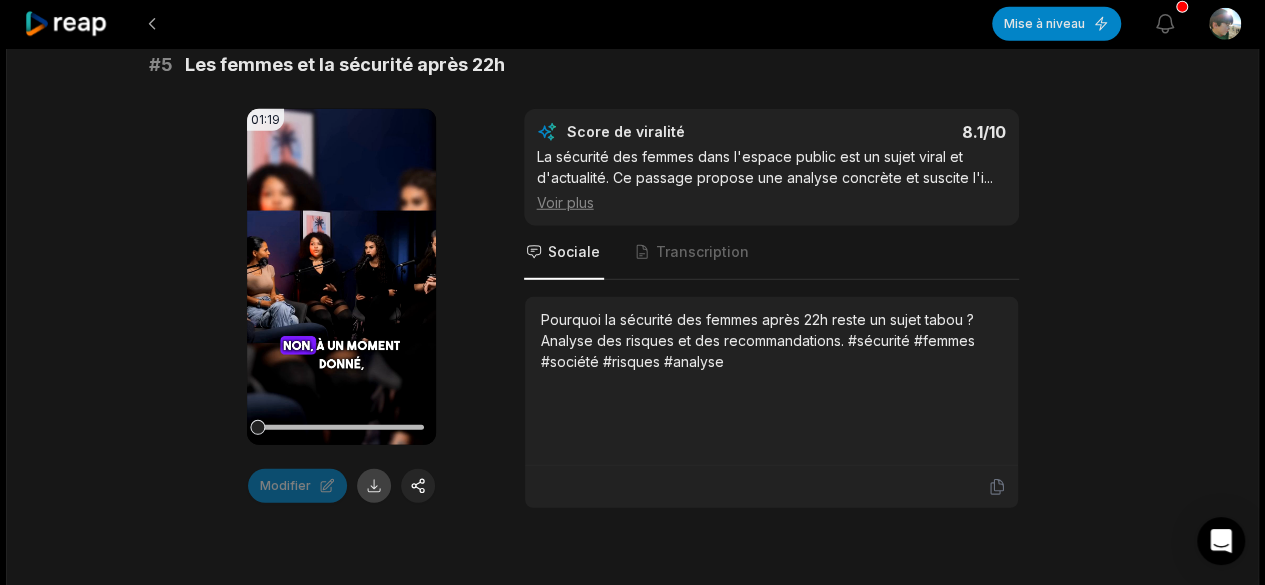 click at bounding box center [374, 486] 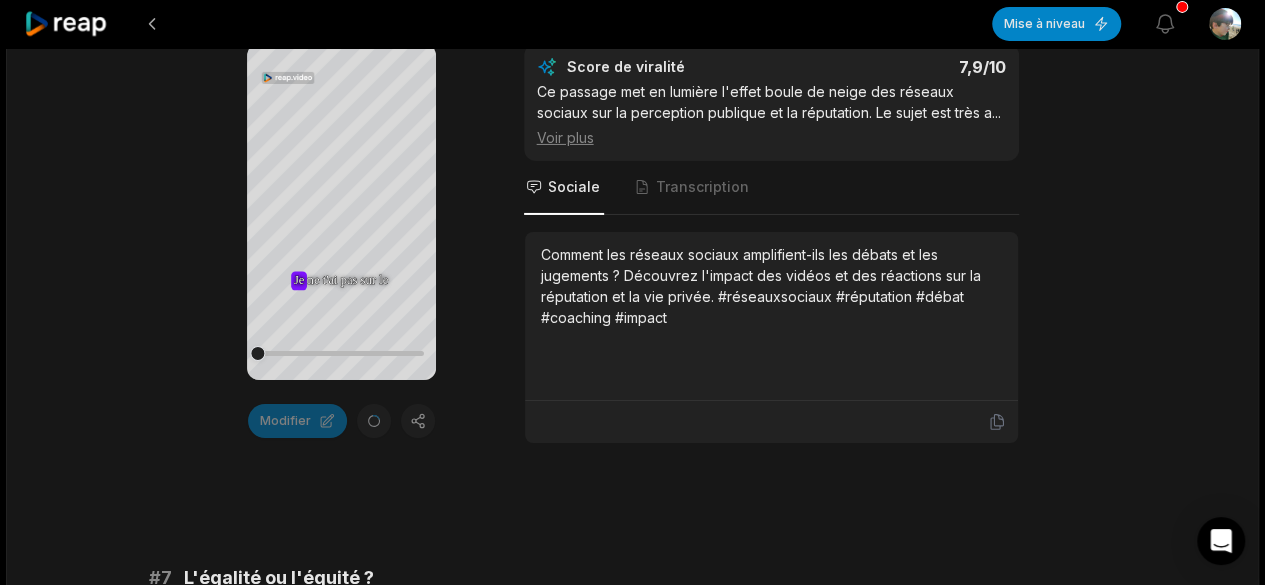 scroll, scrollTop: 3320, scrollLeft: 0, axis: vertical 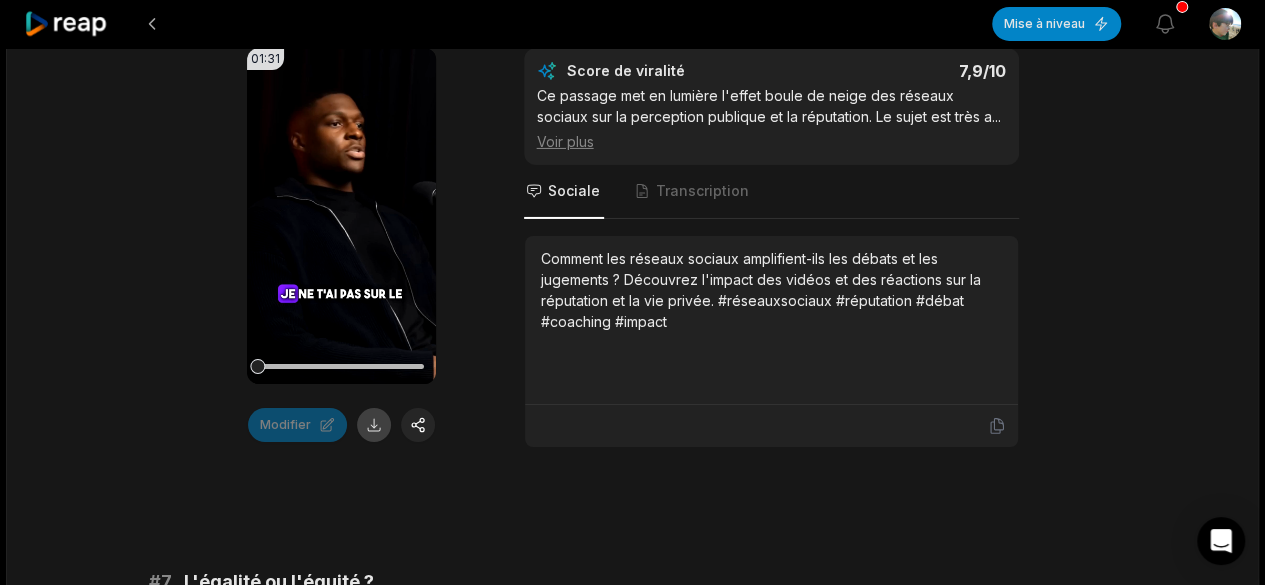 click at bounding box center (374, 425) 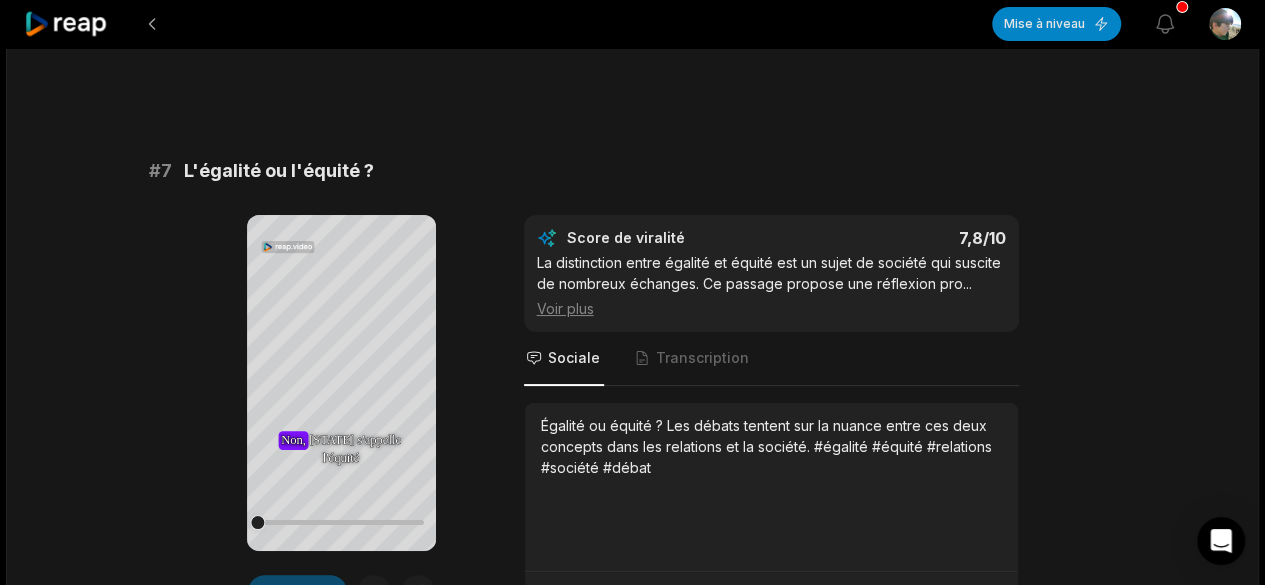 scroll, scrollTop: 3772, scrollLeft: 0, axis: vertical 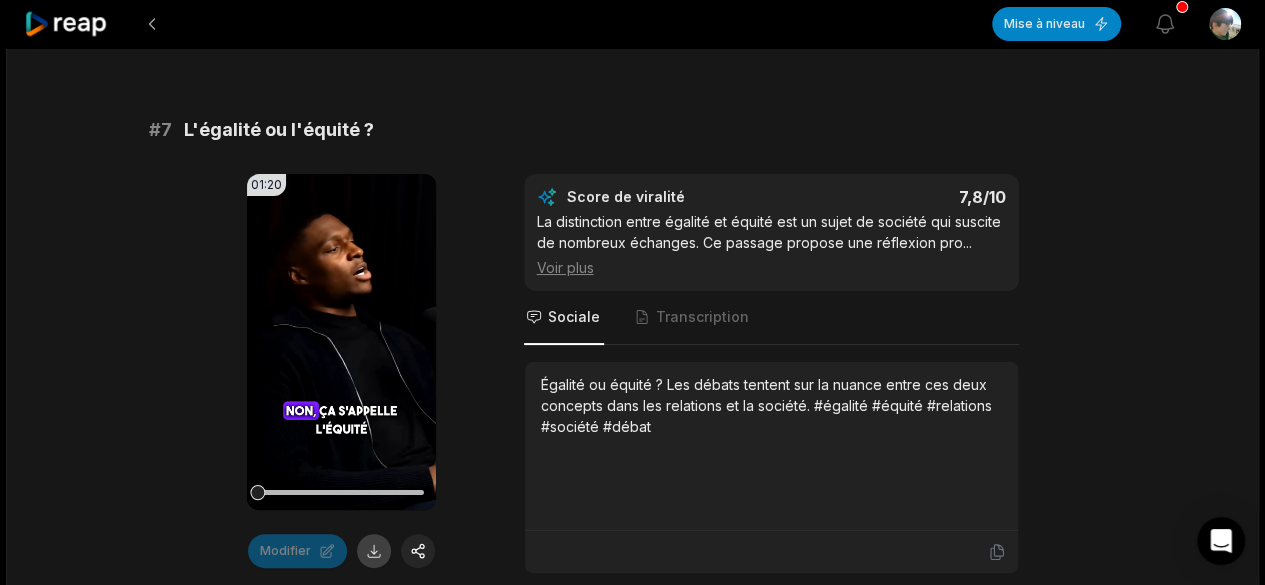click at bounding box center (374, 551) 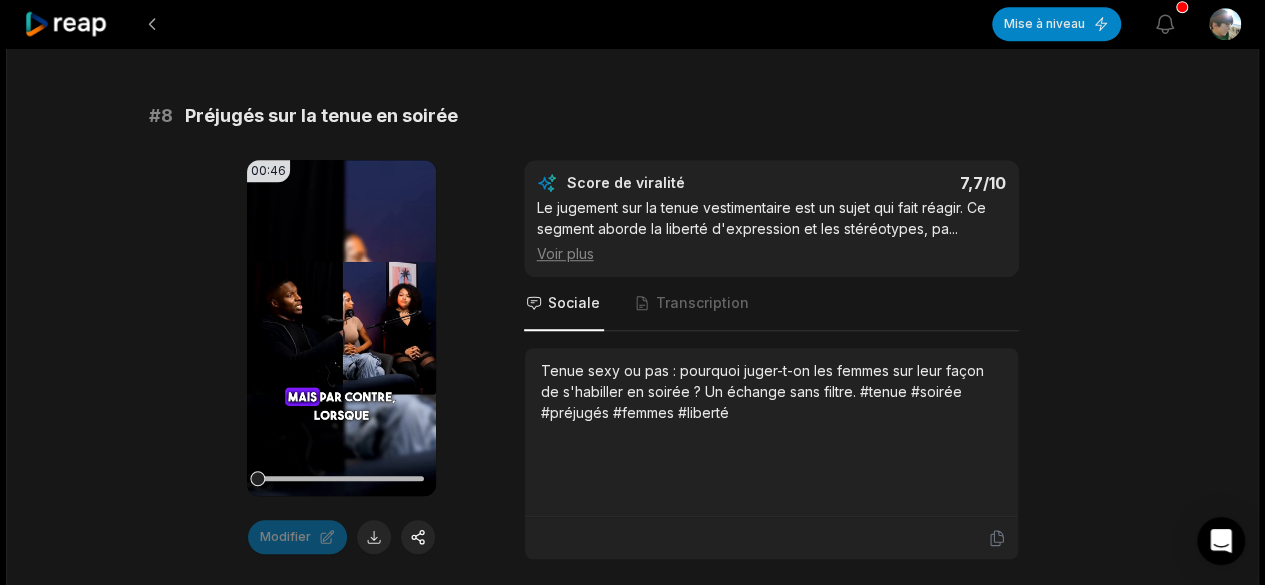 scroll, scrollTop: 4366, scrollLeft: 0, axis: vertical 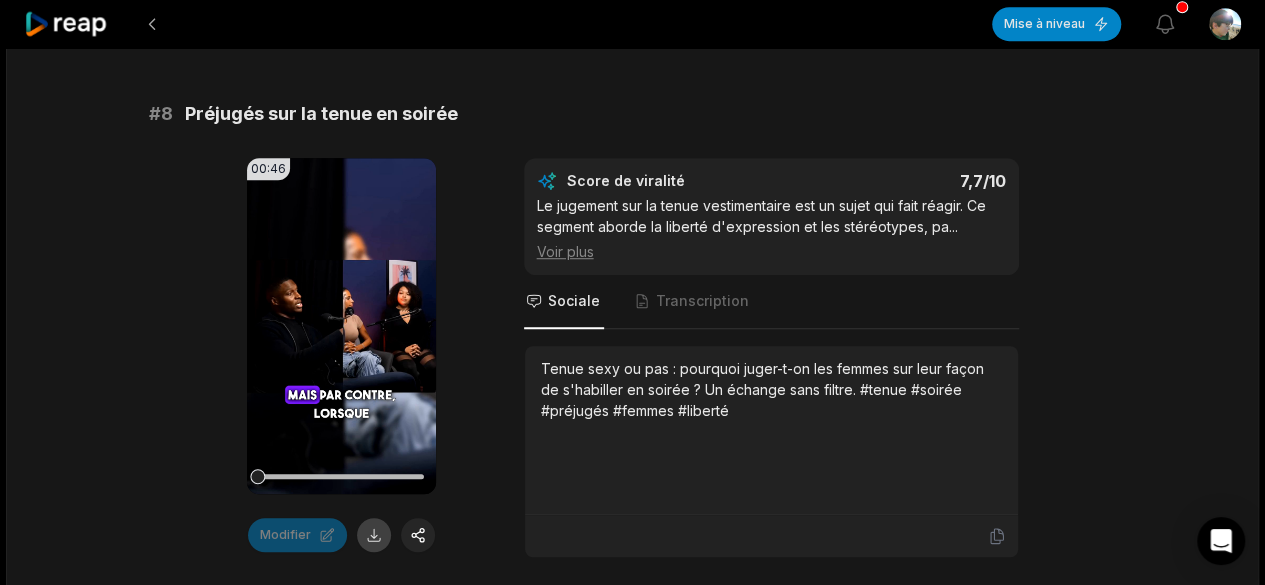 click at bounding box center (374, 535) 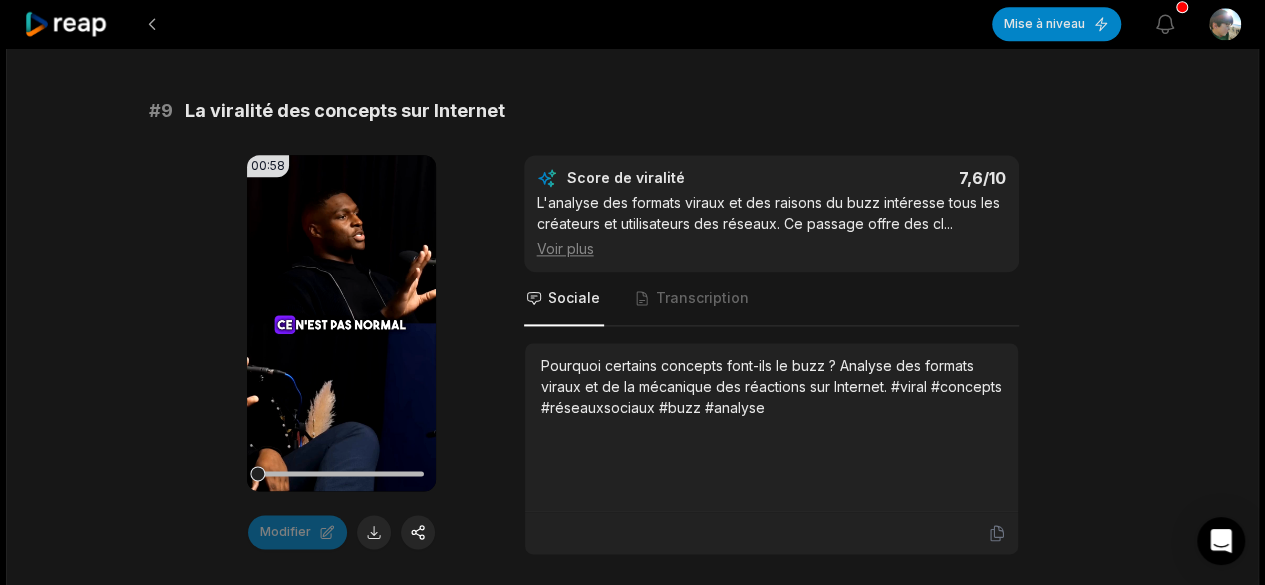 scroll, scrollTop: 4948, scrollLeft: 0, axis: vertical 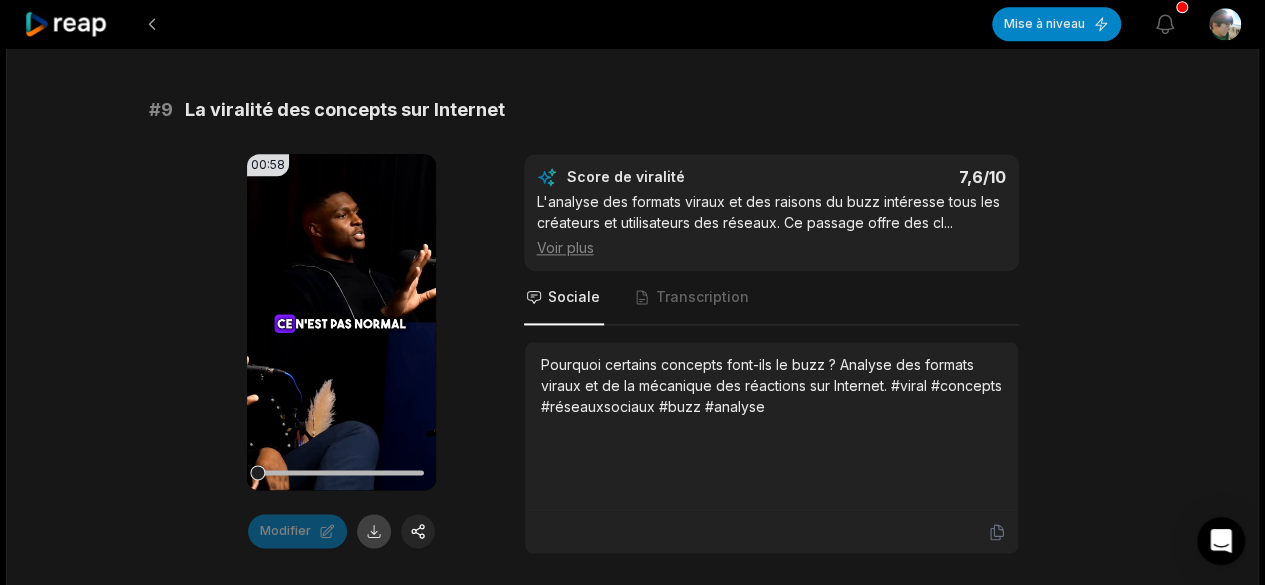 click at bounding box center [374, 531] 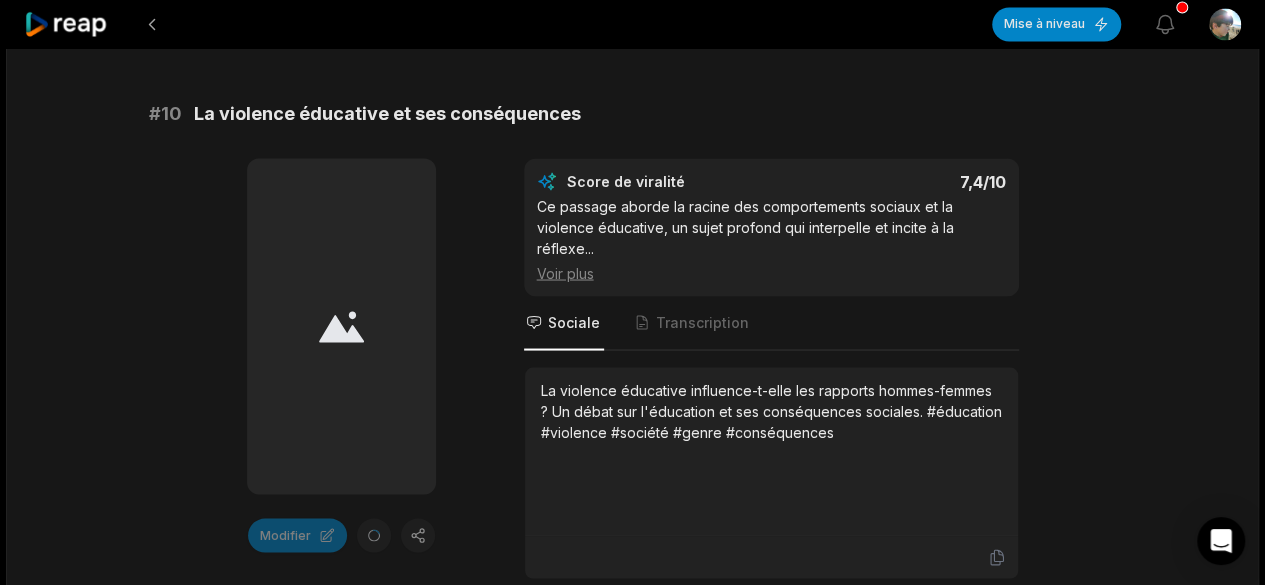scroll, scrollTop: 5522, scrollLeft: 0, axis: vertical 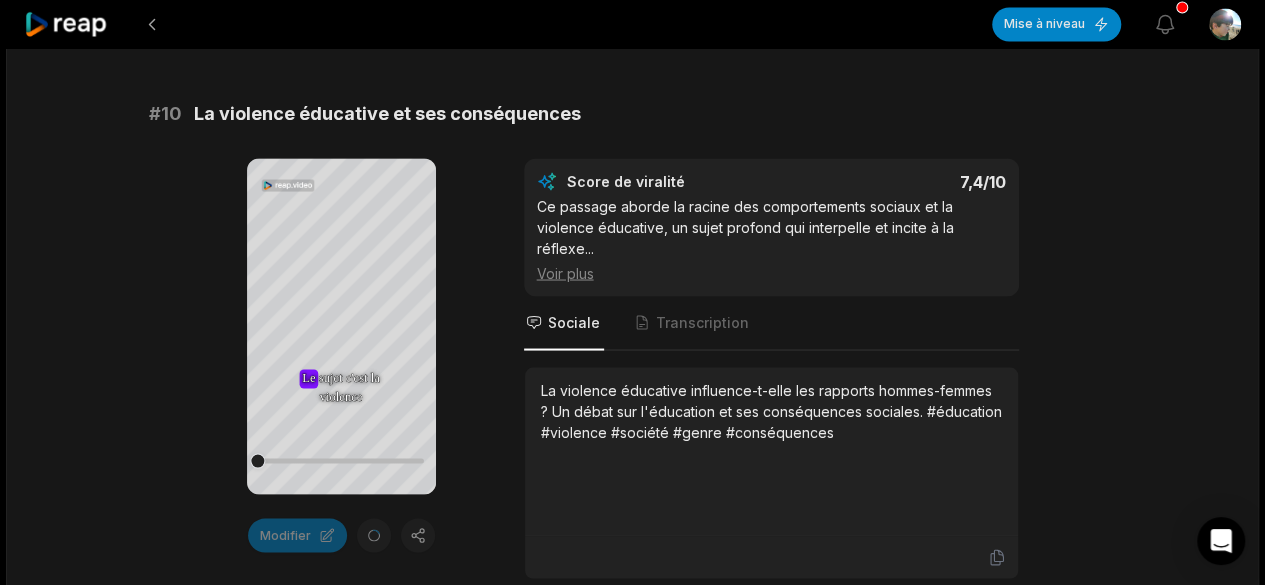 click on "#  10 La violence éducative et ses conséquences Votre navigateur ne prend pas en charge le format mp4. Le Le Le   sujet sujet   c'est c'est   la la violence violence des des   hommes hommes   envers envers   les les femmes femmes La La   violence violence   des des hommes hommes envers envers   les les   femmes femmes   HNE HNE aussi aussi   la la   résultante résultante de de   tous tous   ces ces   éléments éléments éducatifs éducatifs qu'on qu'on   un un   depuis depuis l'enfance l'enfance Donc Donc   étant étant   donné donné qu'aujourd'hui qu'aujourd'hui sur sur   HNE HNE   dans dans   le le   présent, présent, sur sur   ne ne   [STATE] [STATE]   pas pas   se se   poseur poseur des des   questions questions   du du pourquoi, pourquoi, sur sur   ne ne   [STATE] [STATE]   pas pas   chercher chercher un un   trouver trouver   des des   leviers leviers verser verser   le le   changeur changeur Bis Bis   une une   fois, fois,   sur sur peut peut ?" at bounding box center (633, 339) 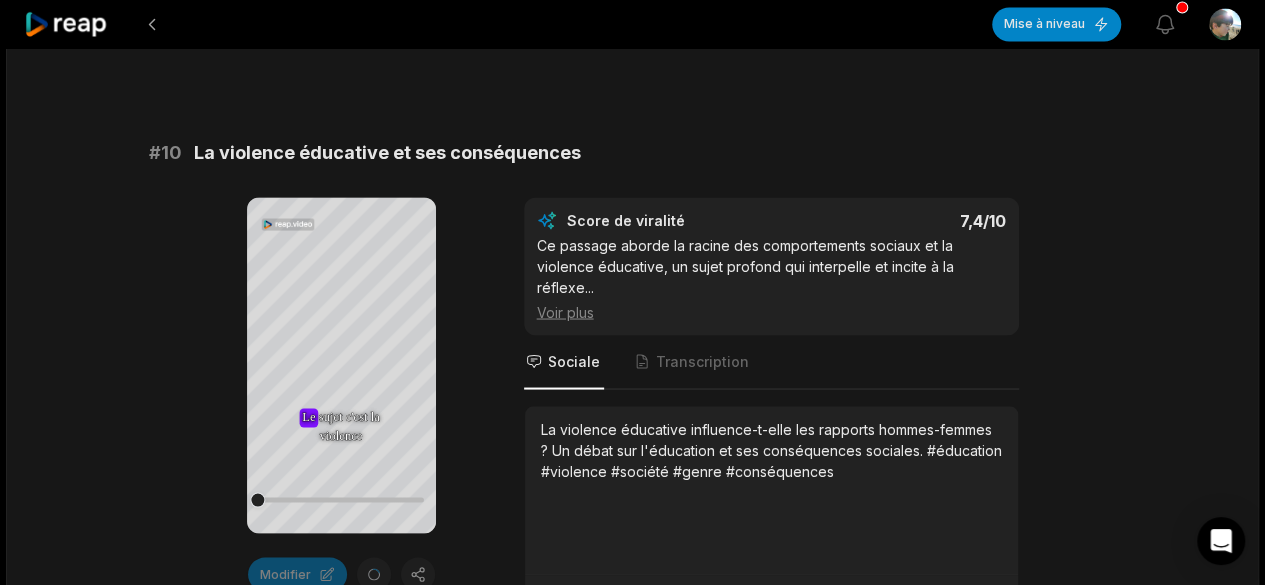 scroll, scrollTop: 5482, scrollLeft: 0, axis: vertical 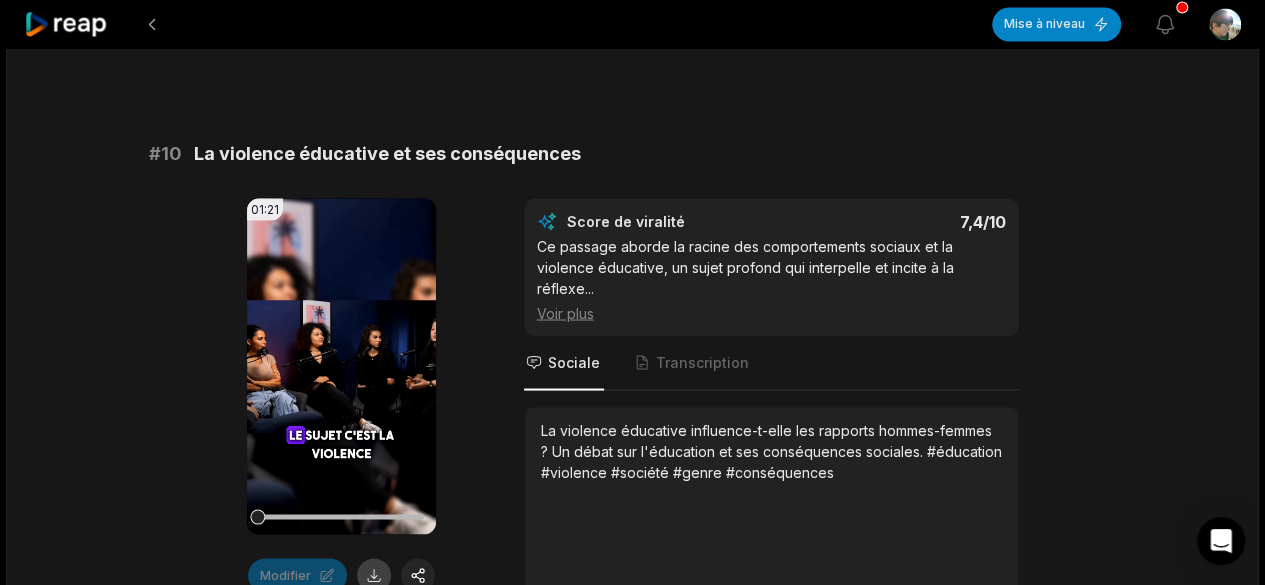 click at bounding box center [374, 575] 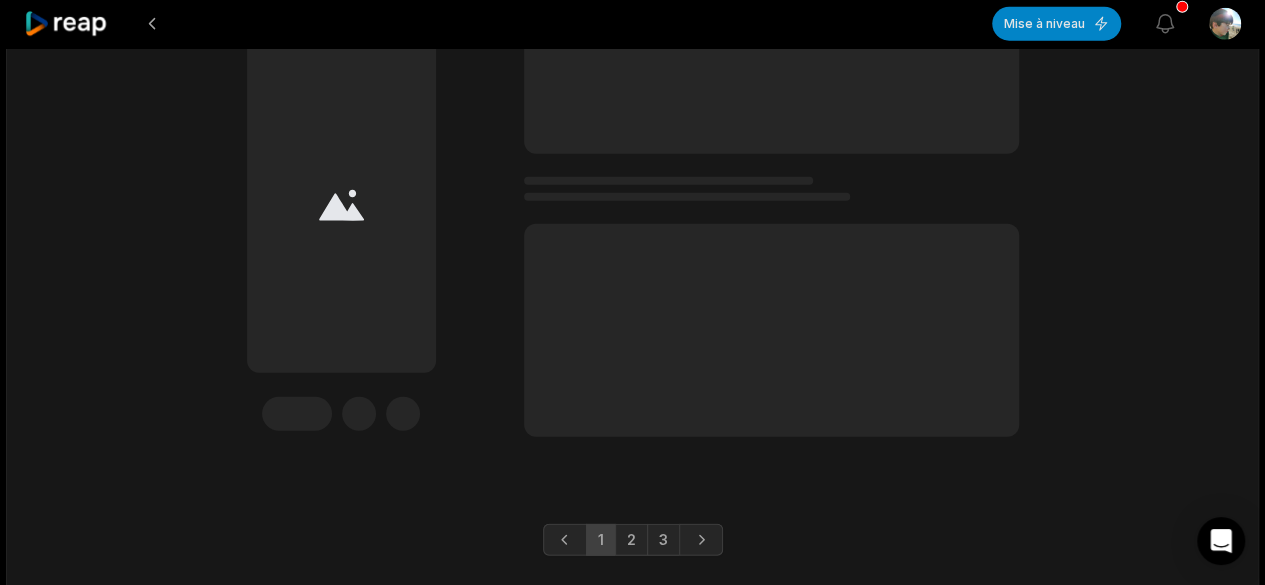 scroll, scrollTop: 6276, scrollLeft: 0, axis: vertical 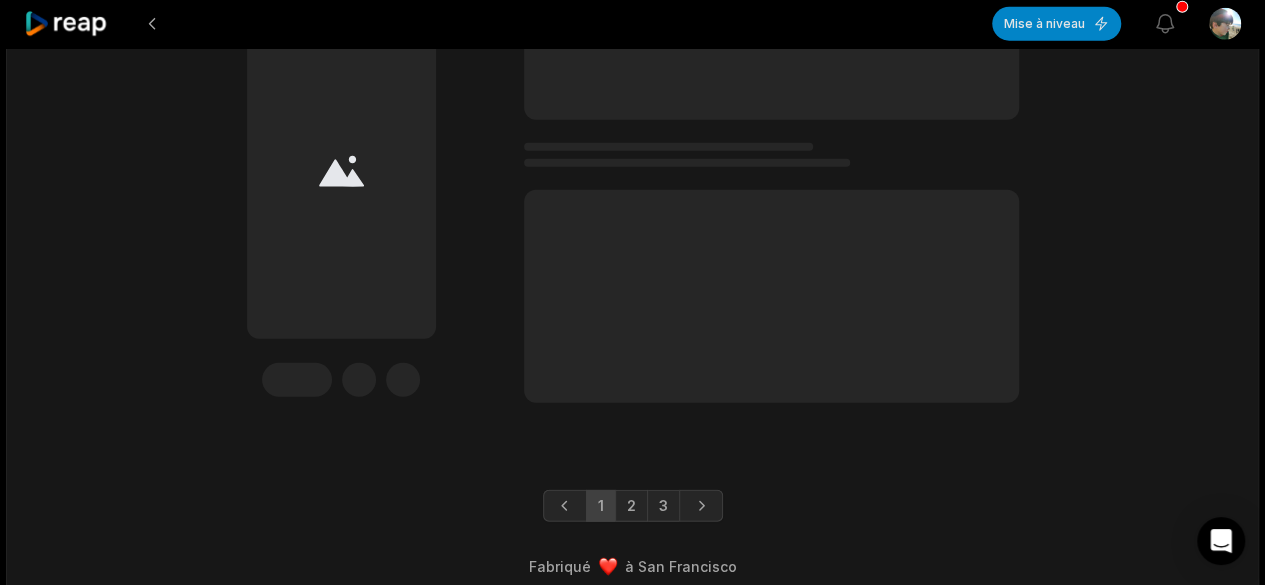 click on "2" at bounding box center [631, 506] 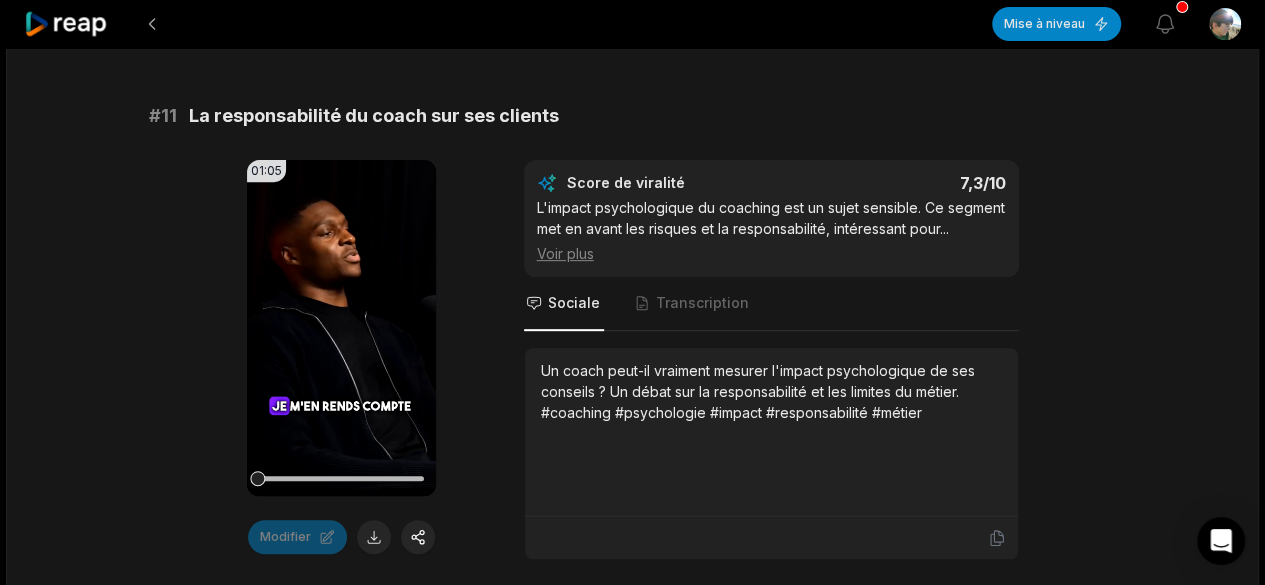 scroll, scrollTop: 298, scrollLeft: 0, axis: vertical 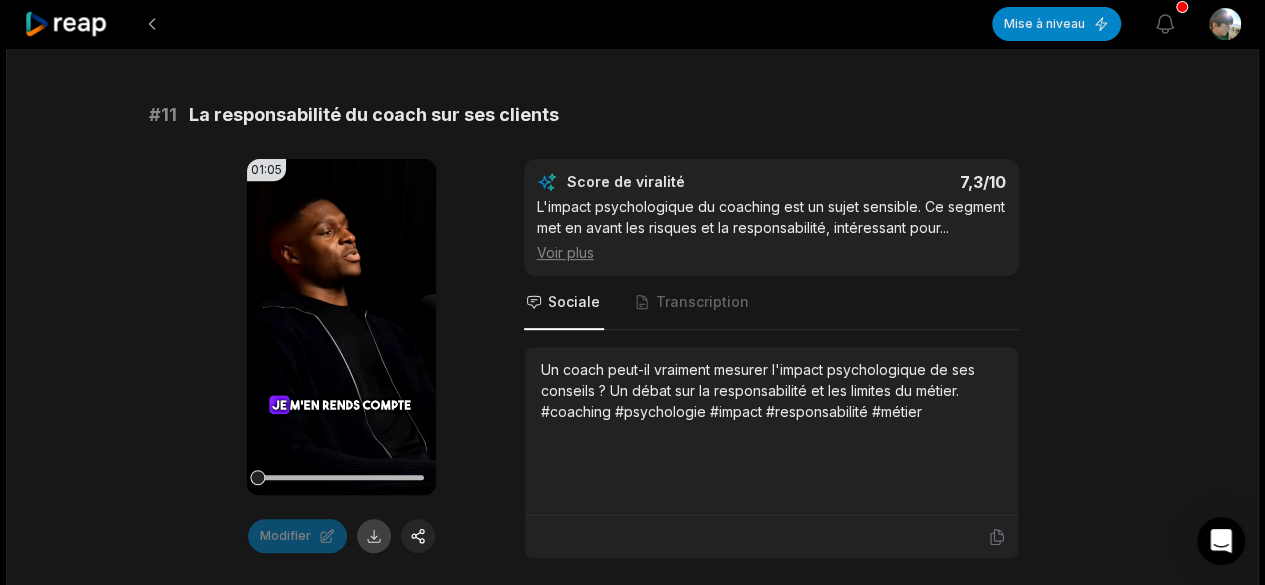 click at bounding box center (374, 536) 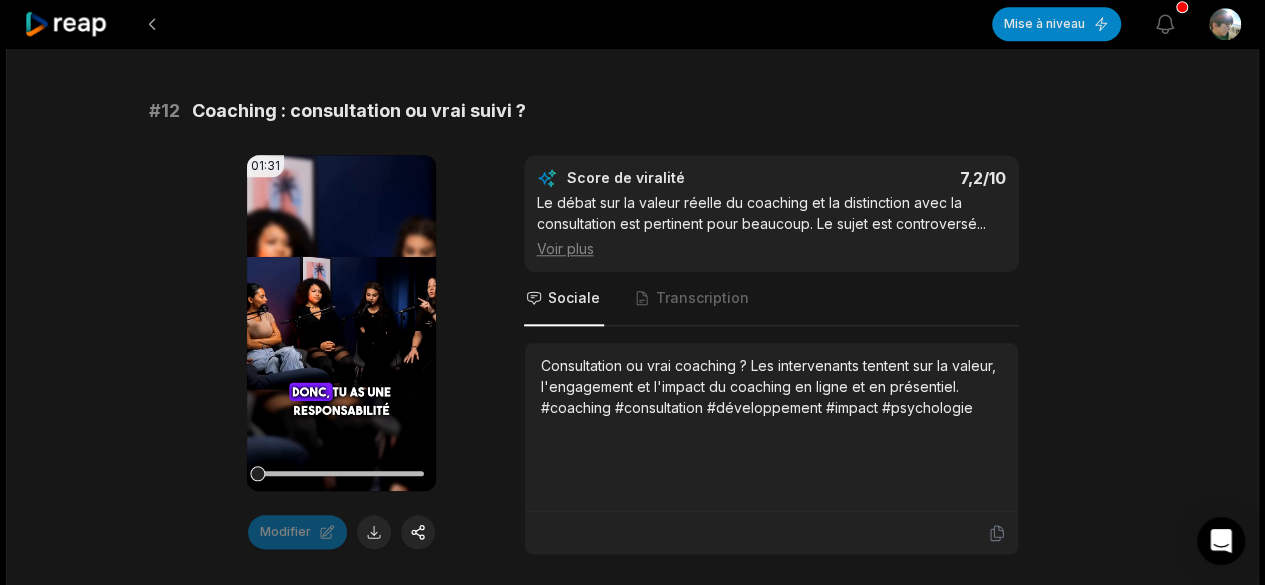 scroll, scrollTop: 886, scrollLeft: 0, axis: vertical 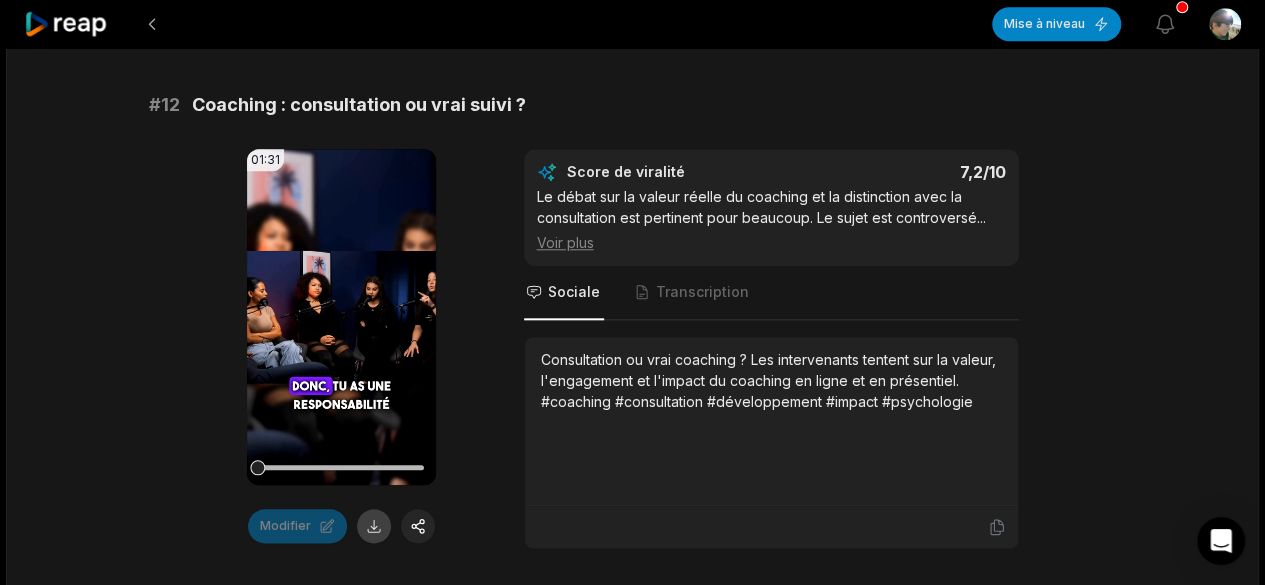 click at bounding box center (374, 526) 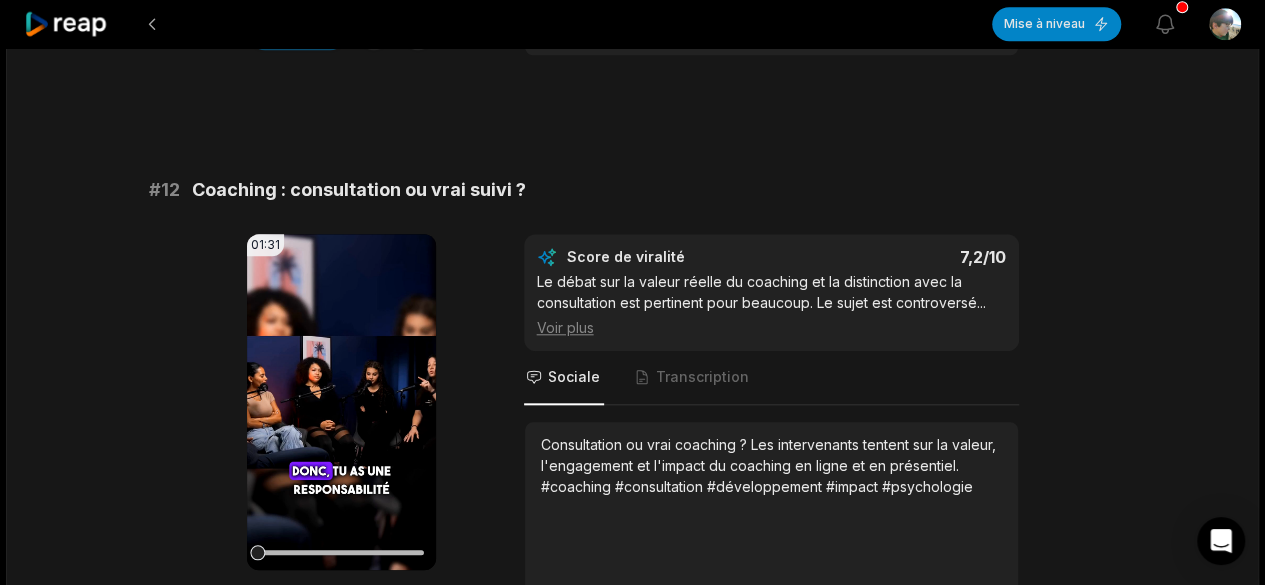 scroll, scrollTop: 799, scrollLeft: 0, axis: vertical 